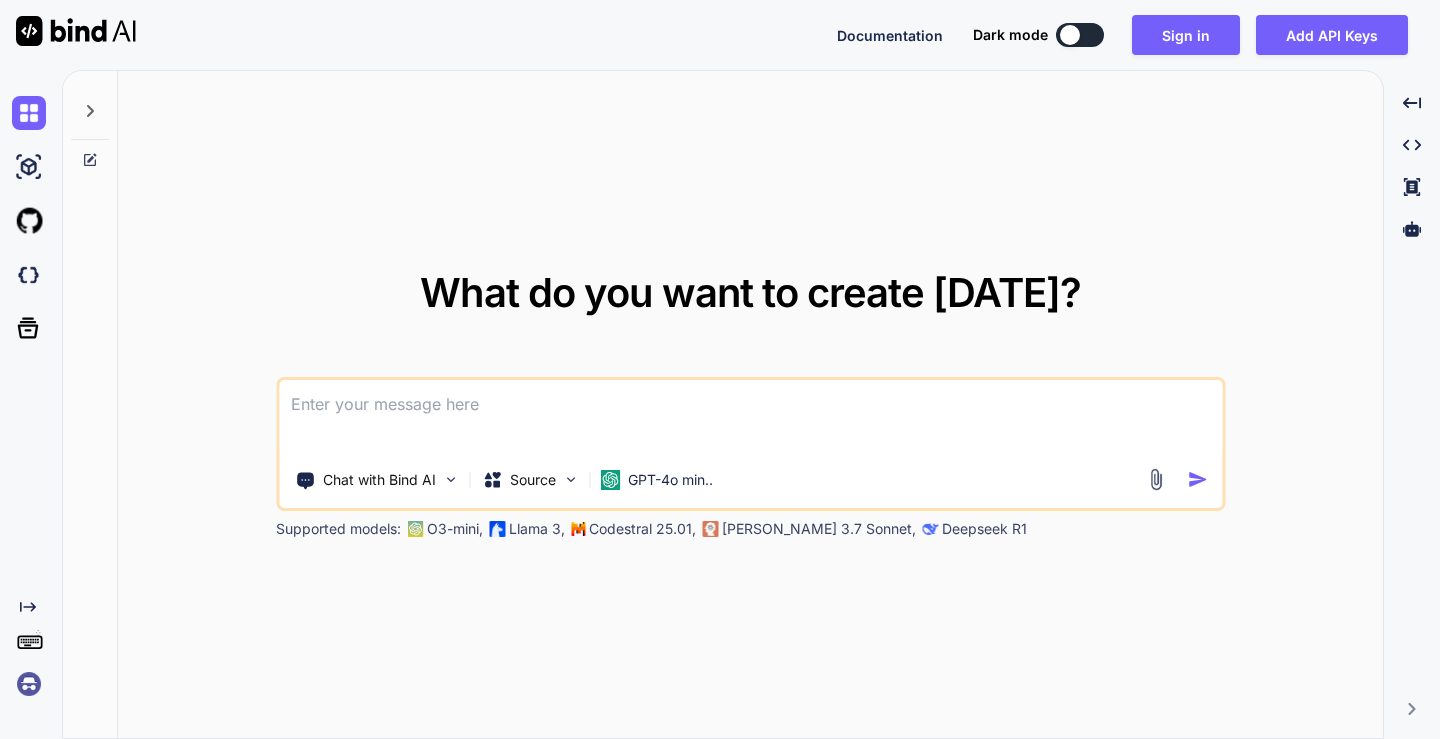 scroll, scrollTop: 0, scrollLeft: 0, axis: both 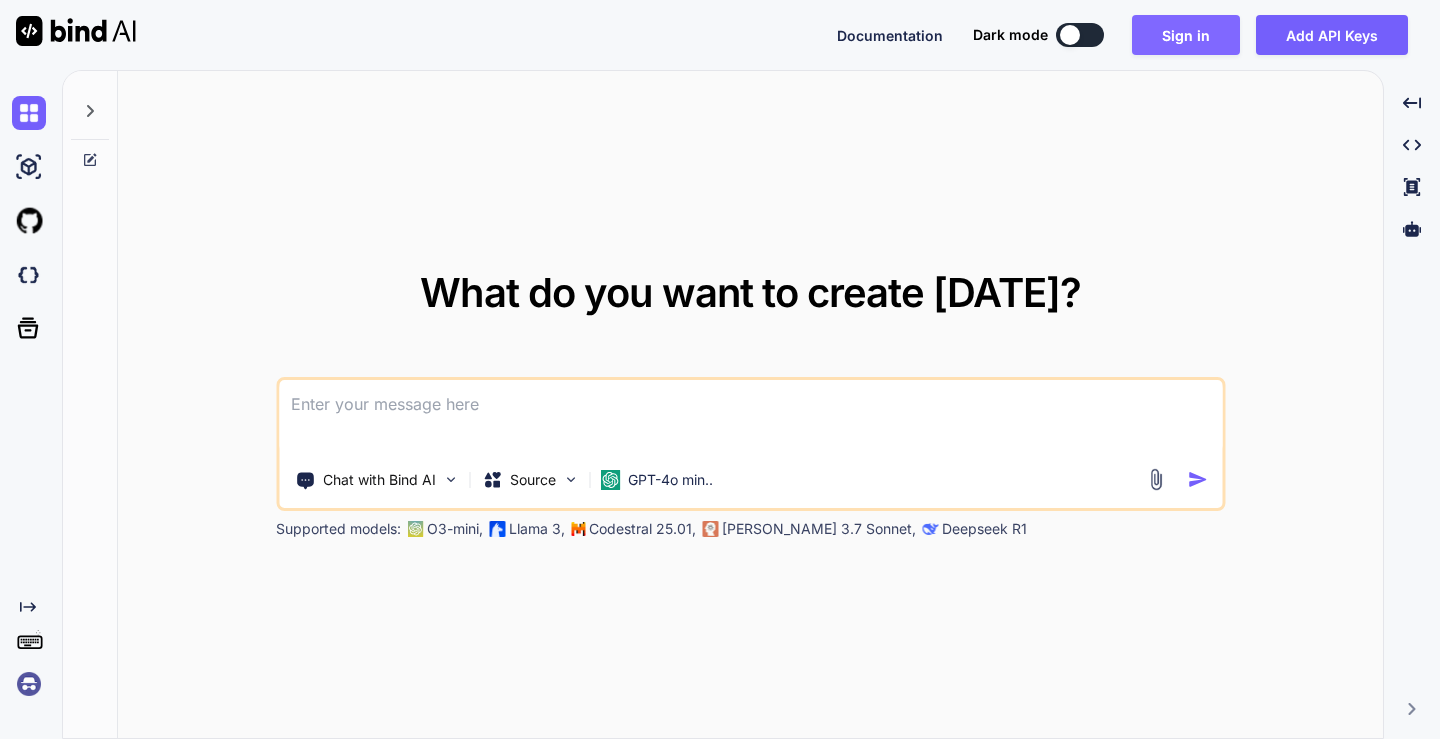 click on "Sign in" at bounding box center [1186, 35] 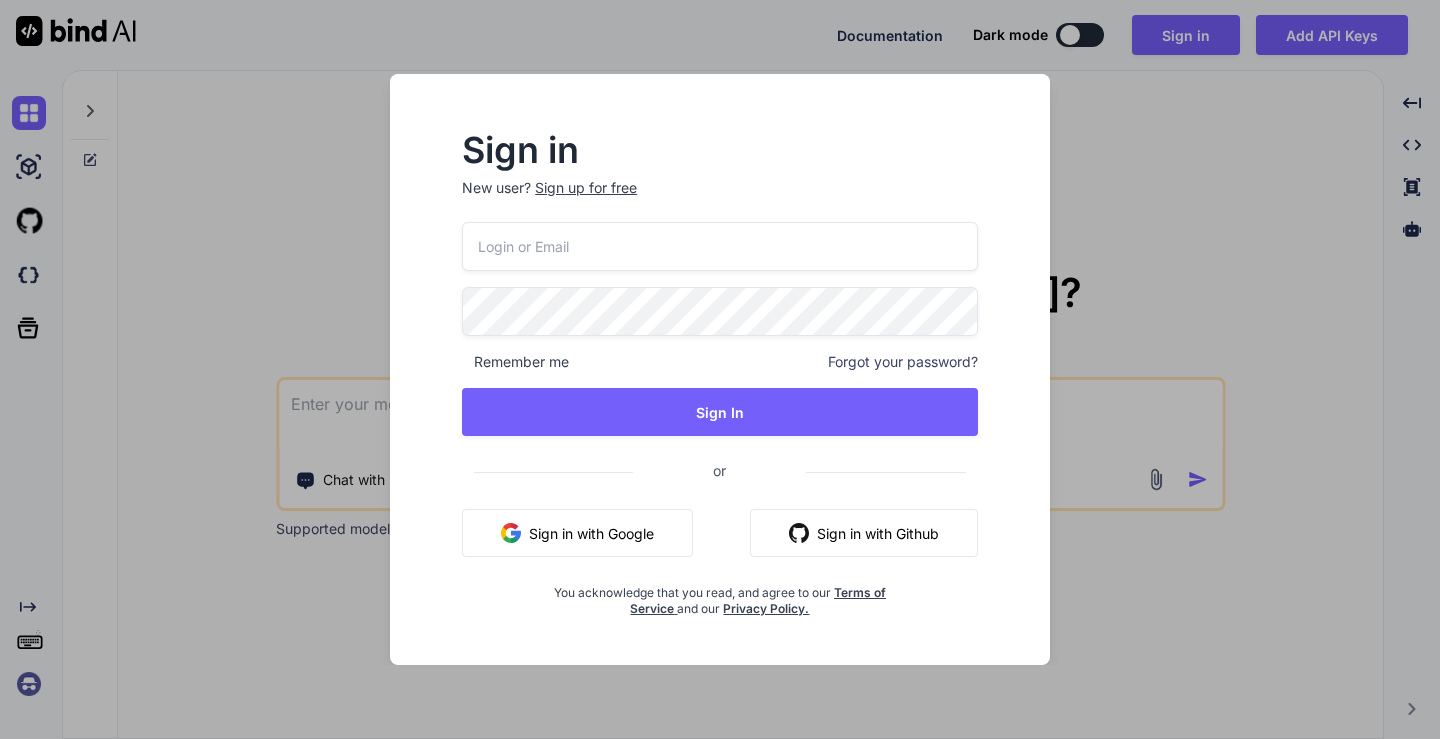 click on "Sign in with Google" at bounding box center [577, 533] 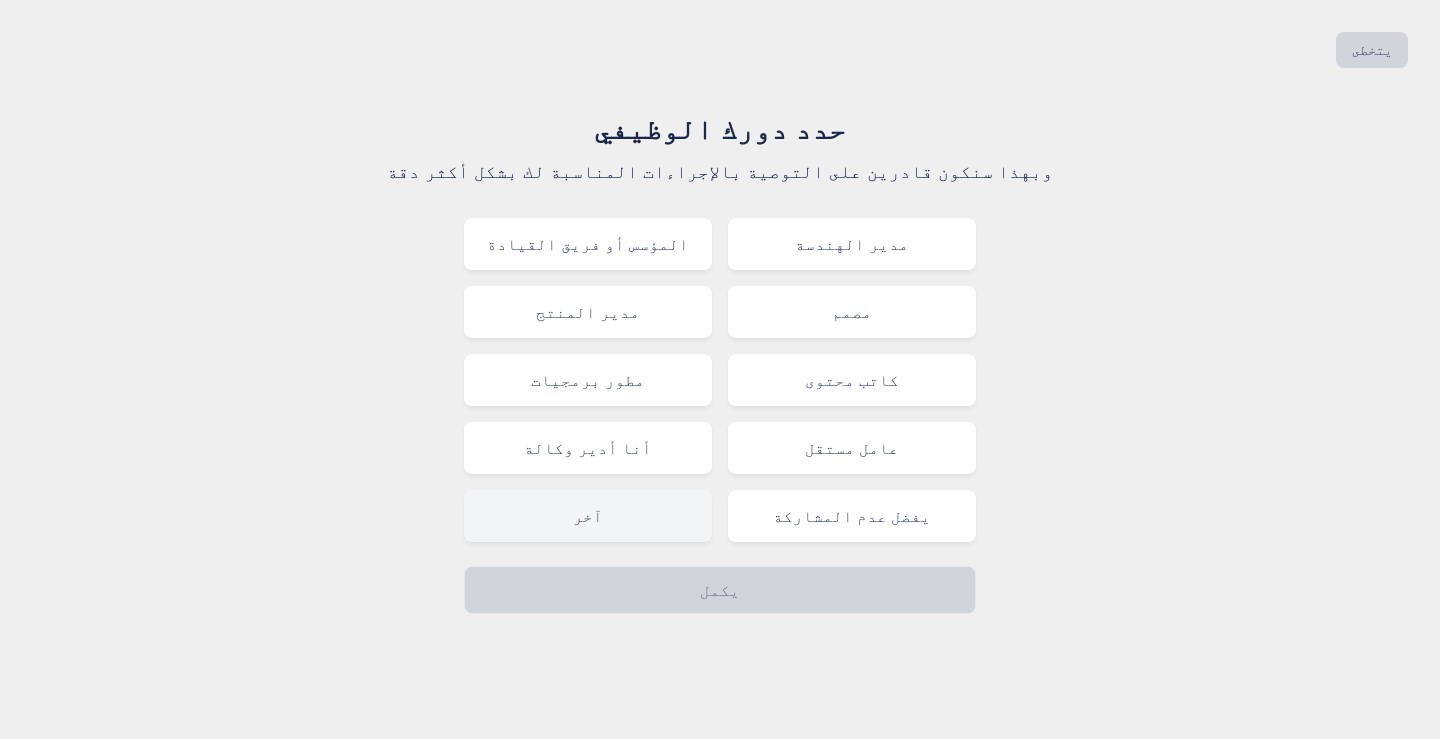 click on "آخر" at bounding box center (588, 516) 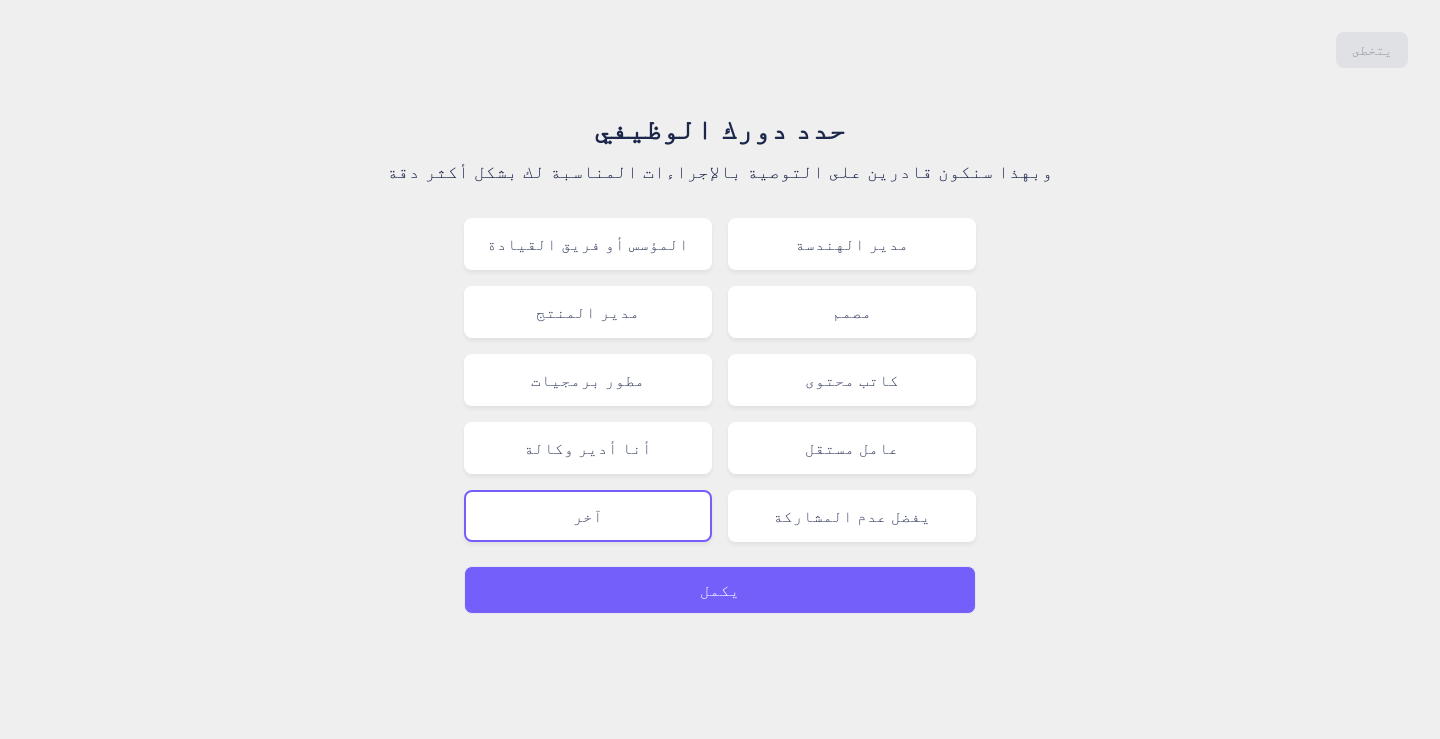click on "يكمل" at bounding box center (720, 590) 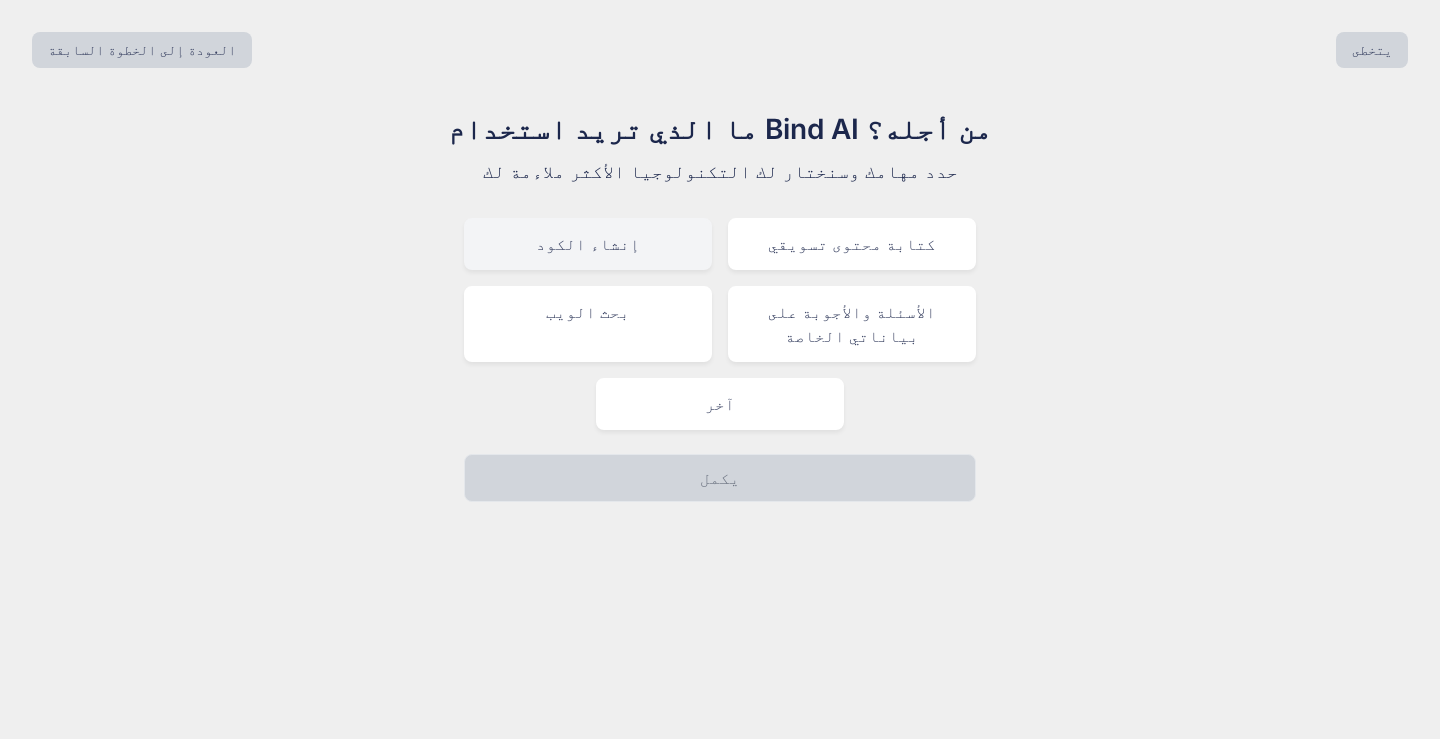 click on "إنشاء الكود" at bounding box center (588, 244) 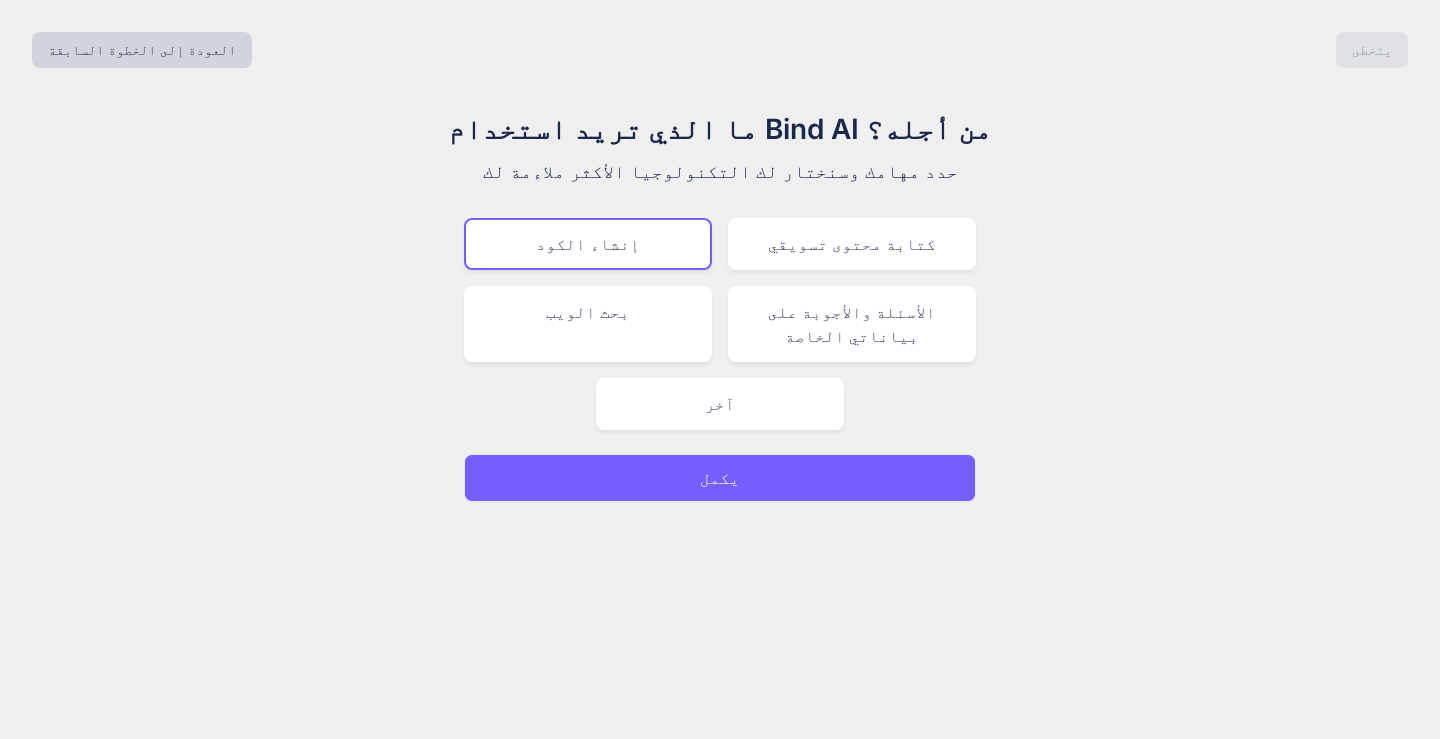 click on "يكمل" at bounding box center (720, 478) 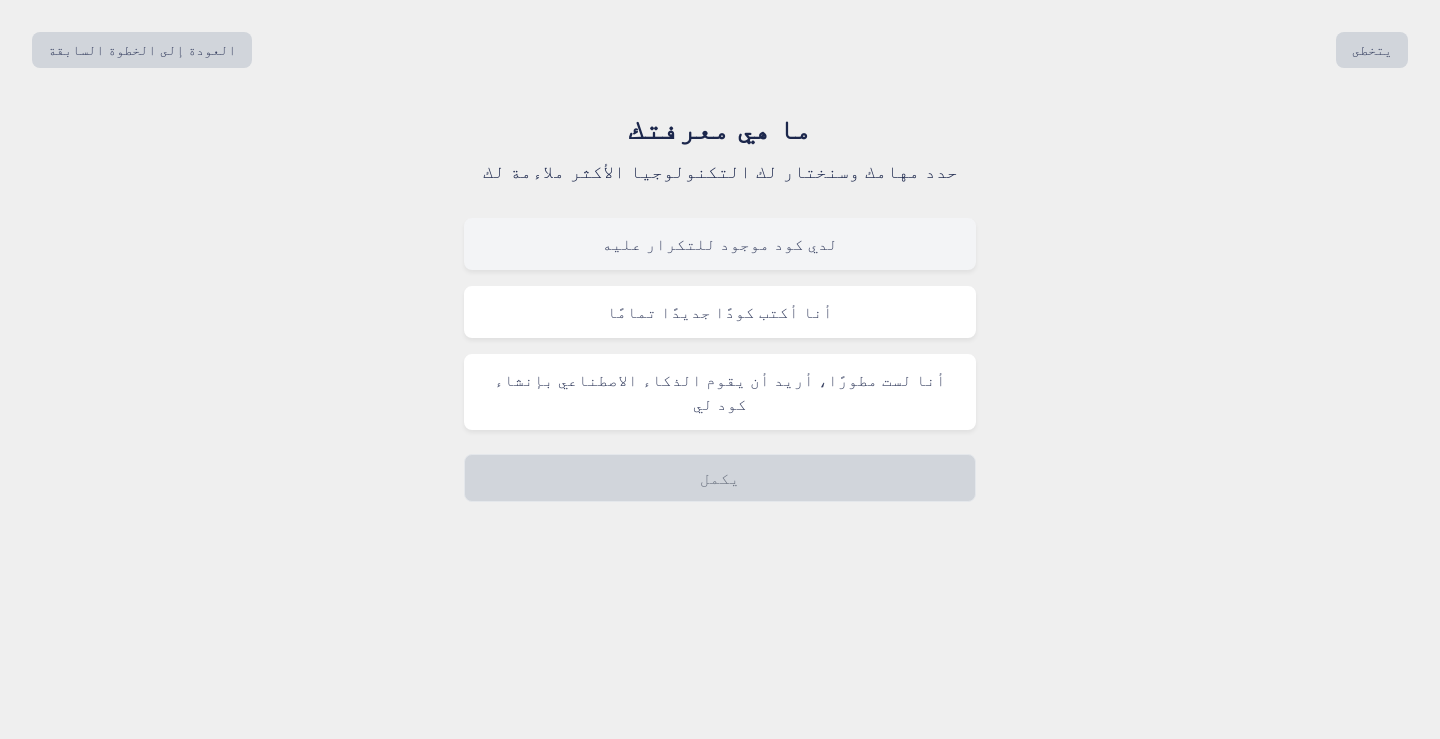 click on "لدي كود موجود للتكرار عليه" at bounding box center (720, 244) 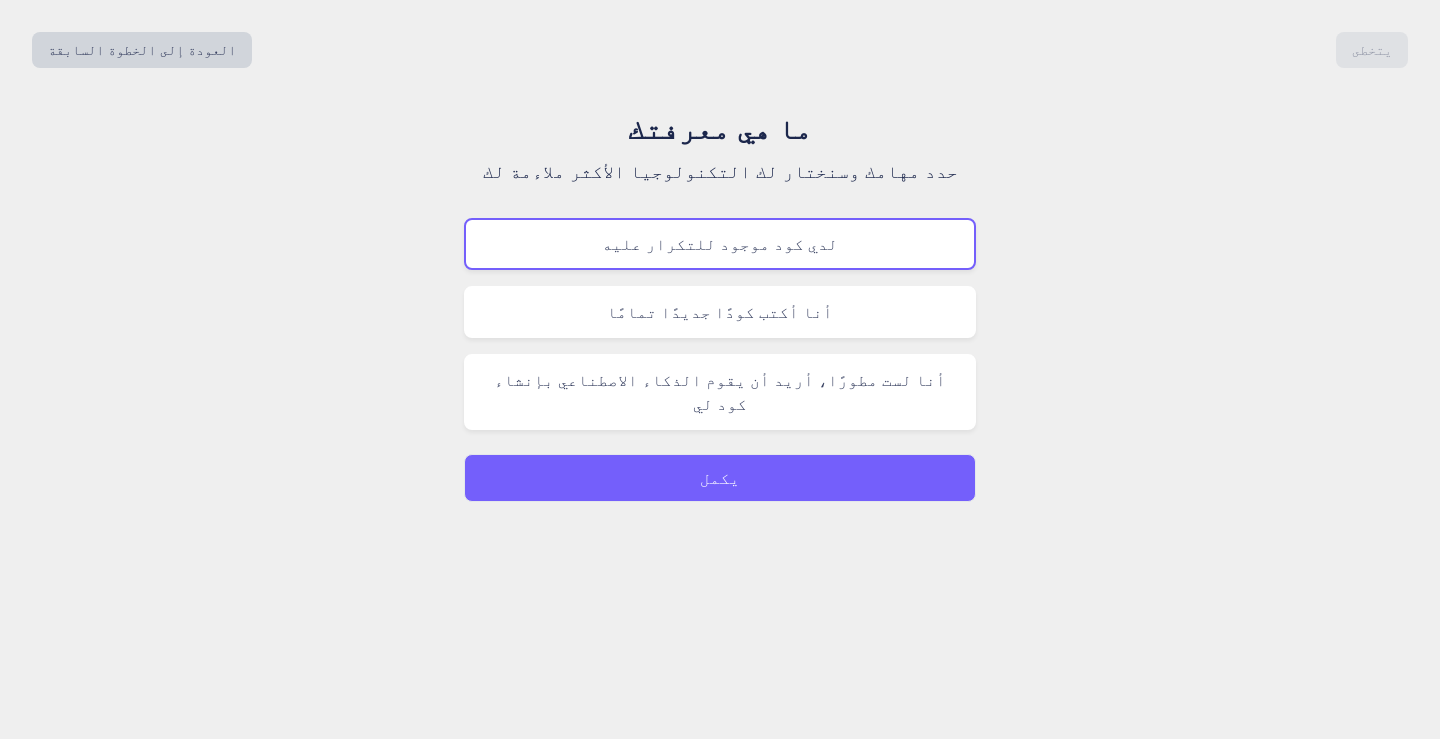 click on "يكمل" at bounding box center (720, 478) 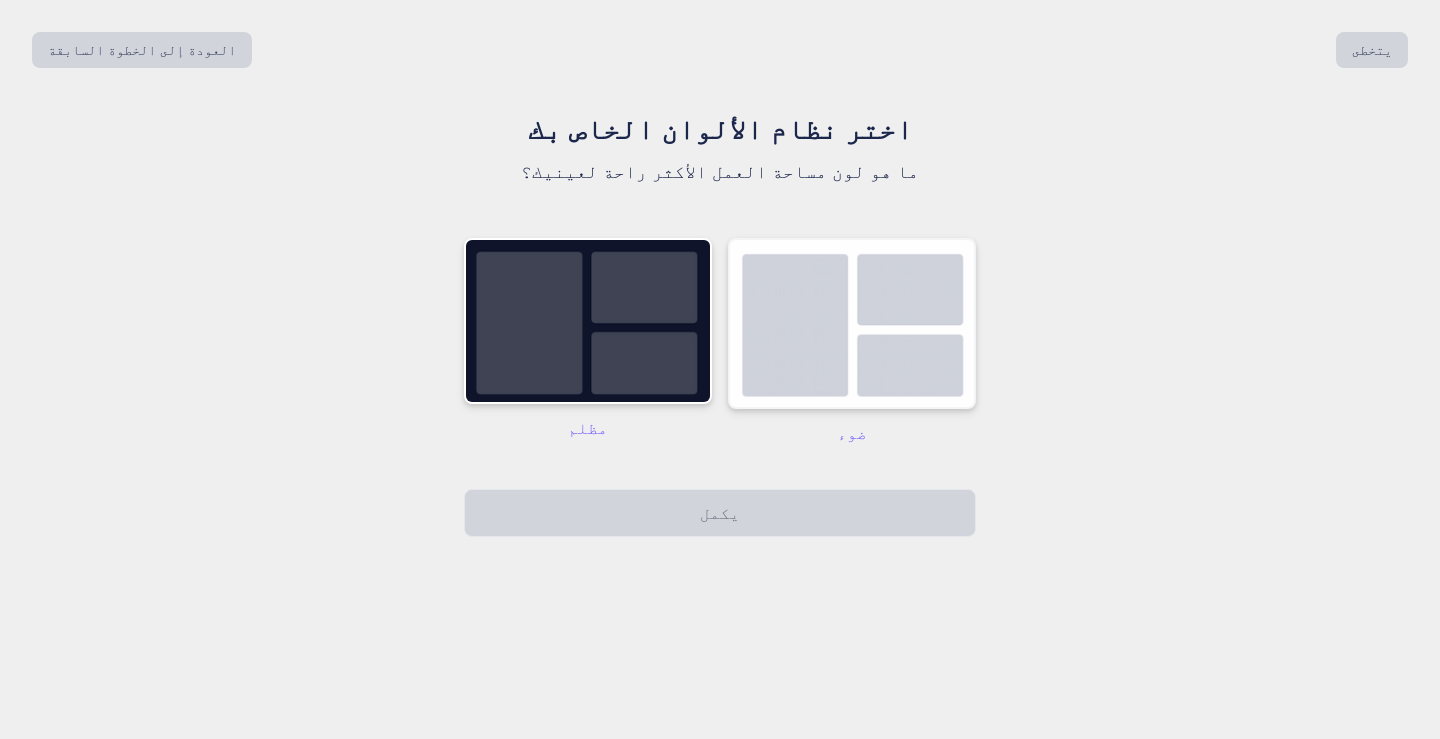click at bounding box center [852, 323] 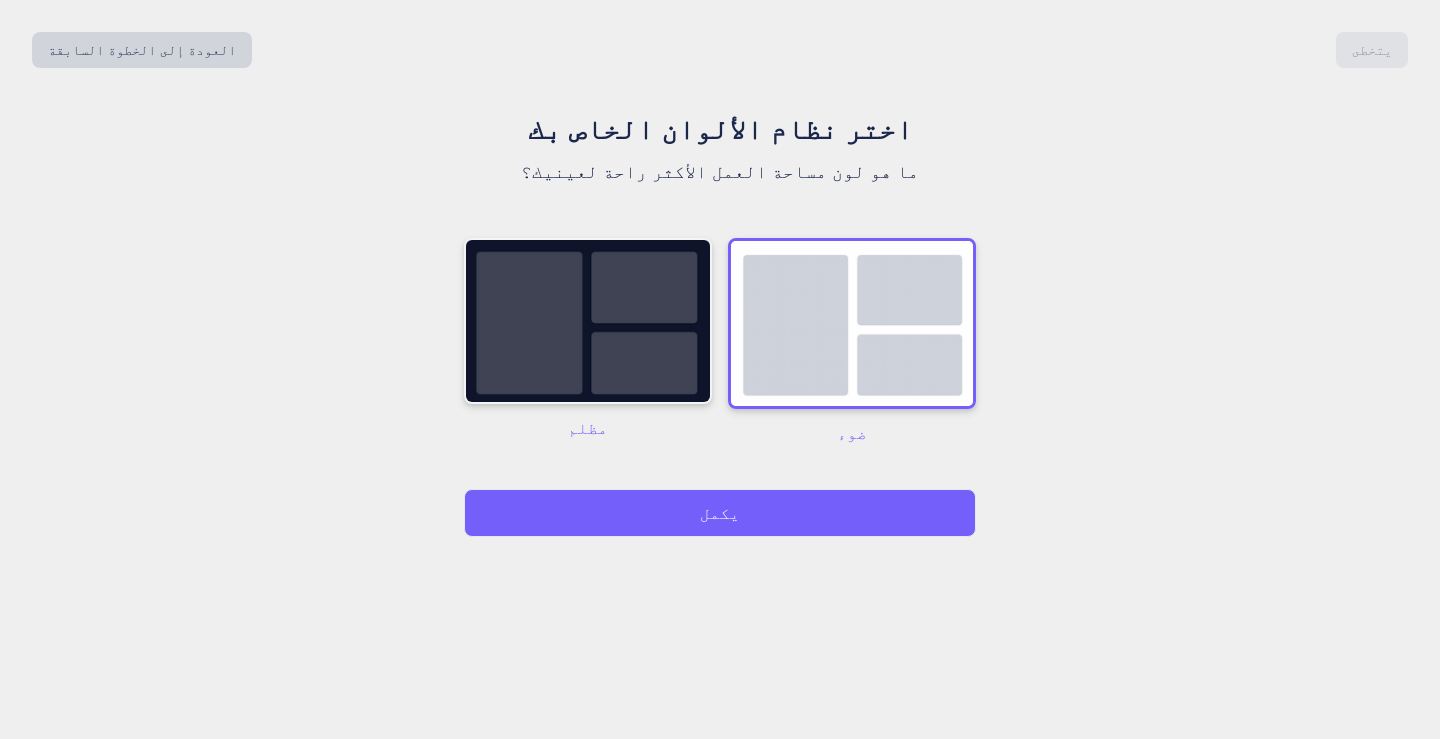 click at bounding box center (588, 321) 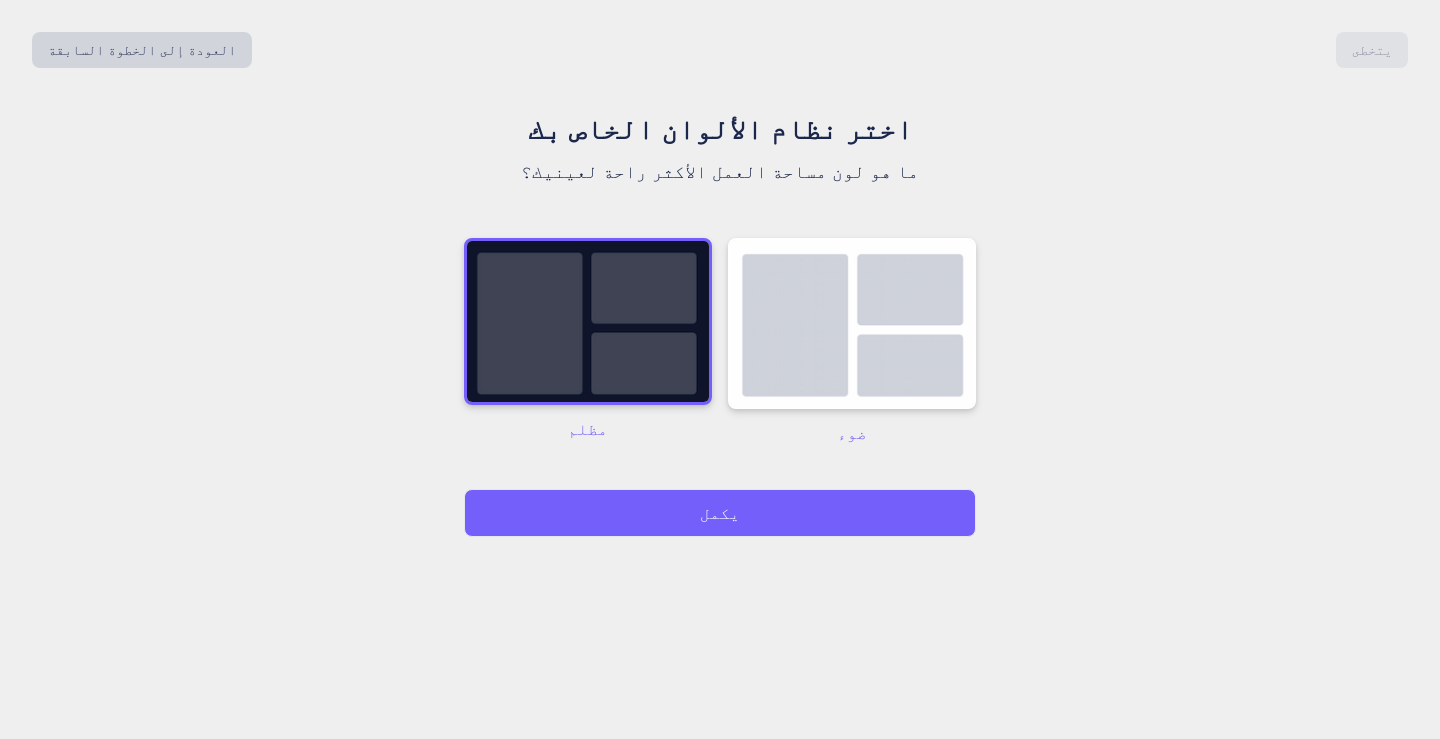 click on "يكمل" at bounding box center (720, 513) 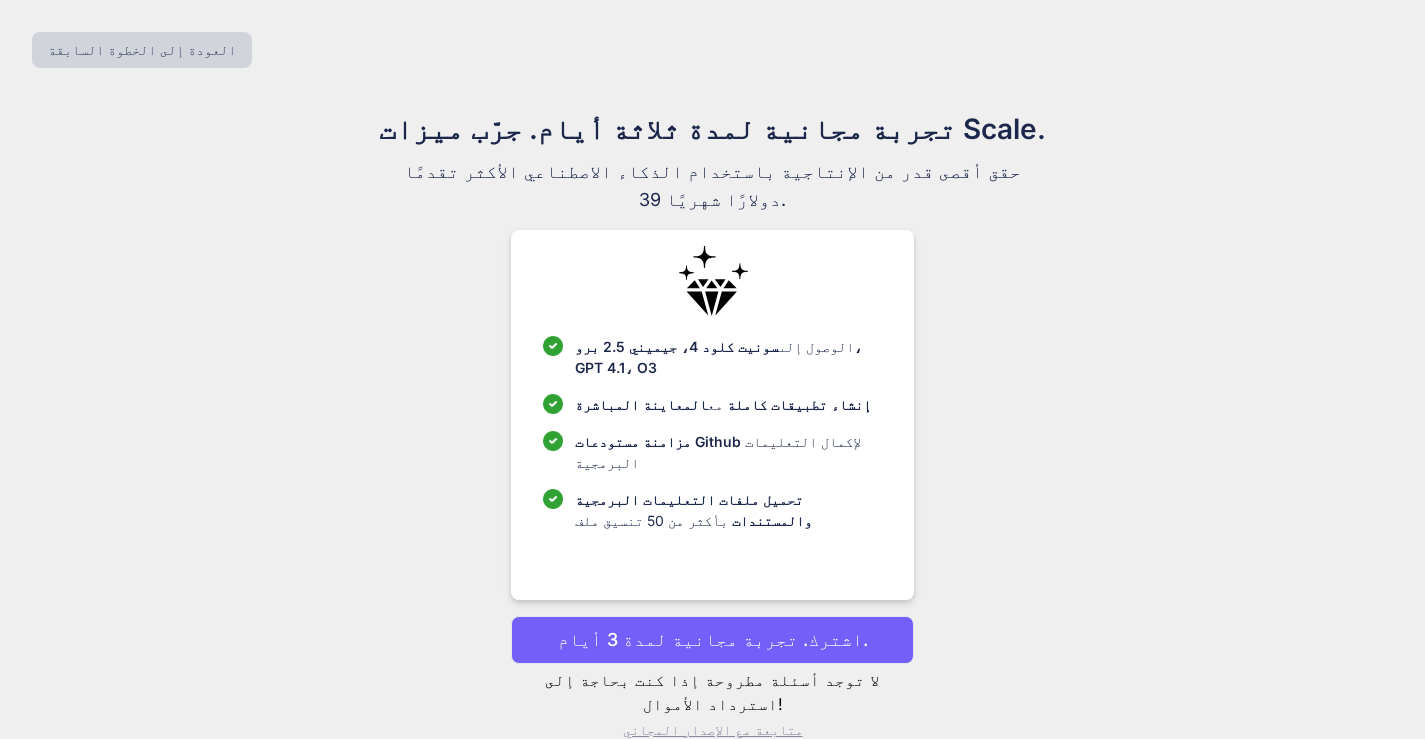 click on "اشترك. تجربة مجانية لمدة 3 أيام." at bounding box center [713, 639] 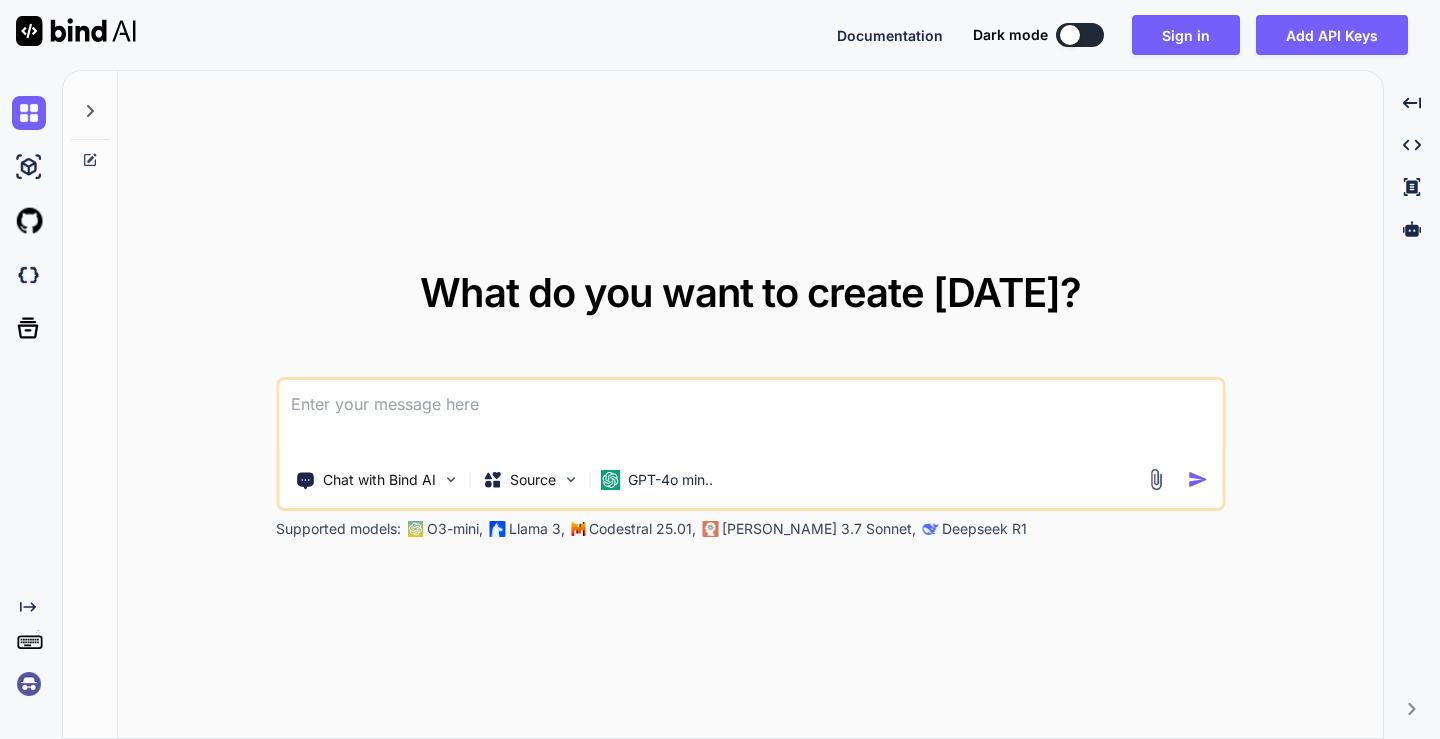 scroll, scrollTop: 0, scrollLeft: 0, axis: both 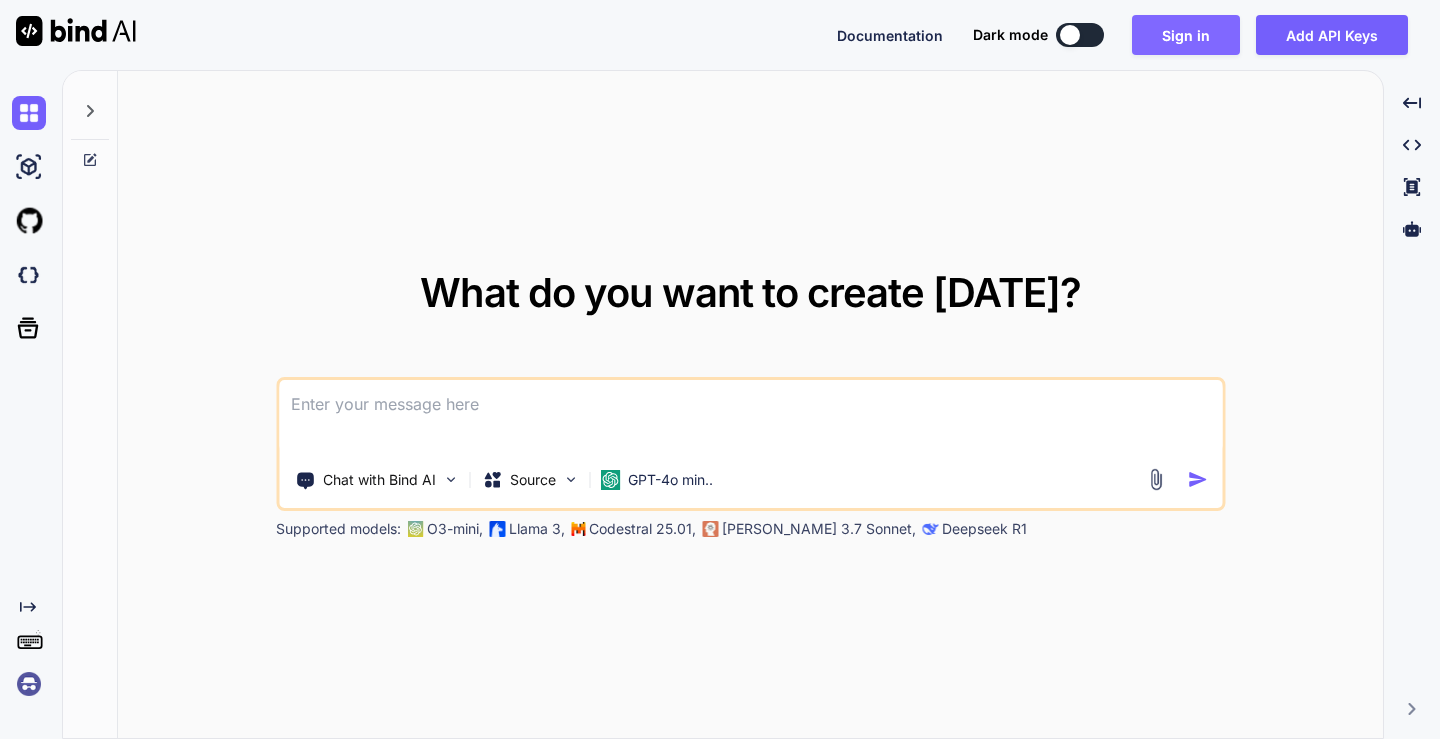 click on "Sign in" at bounding box center [1186, 35] 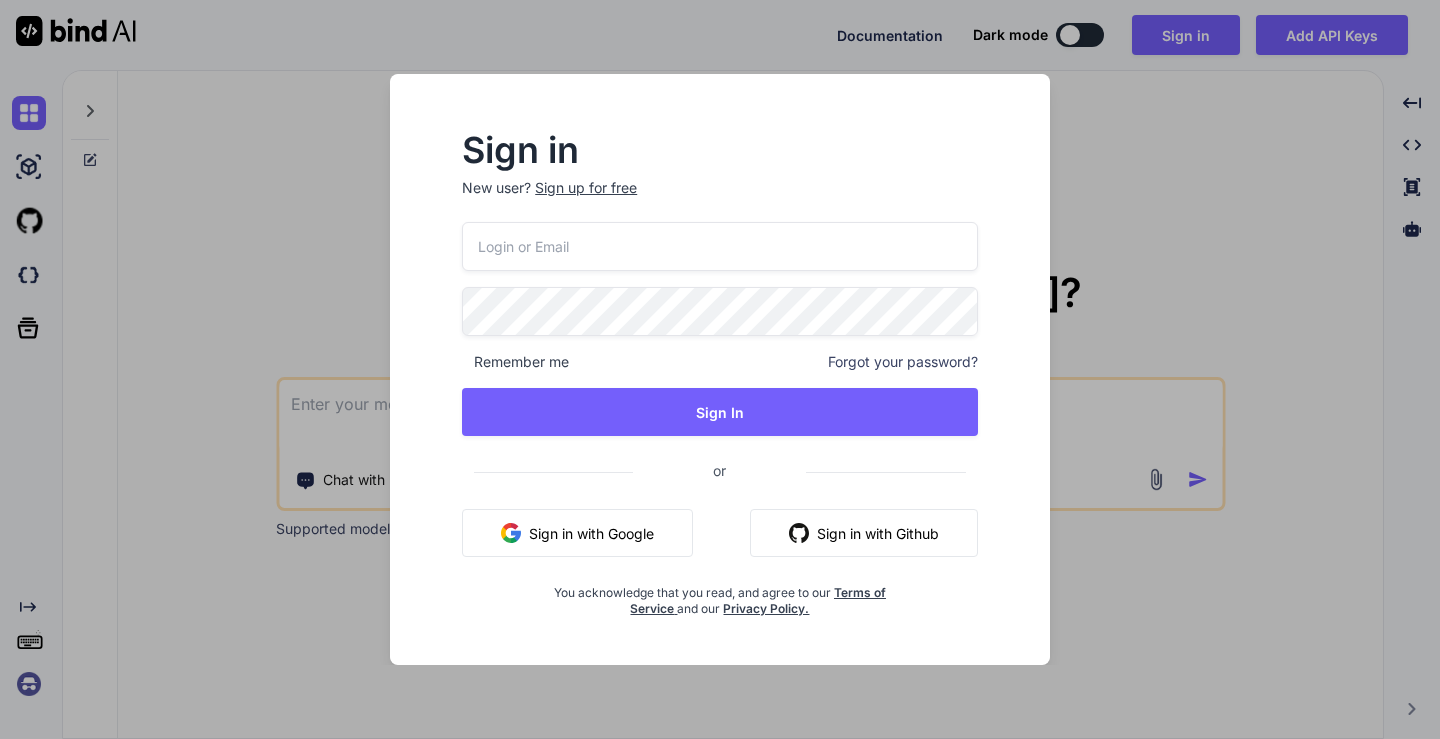 click on "Sign in with Github" at bounding box center (864, 533) 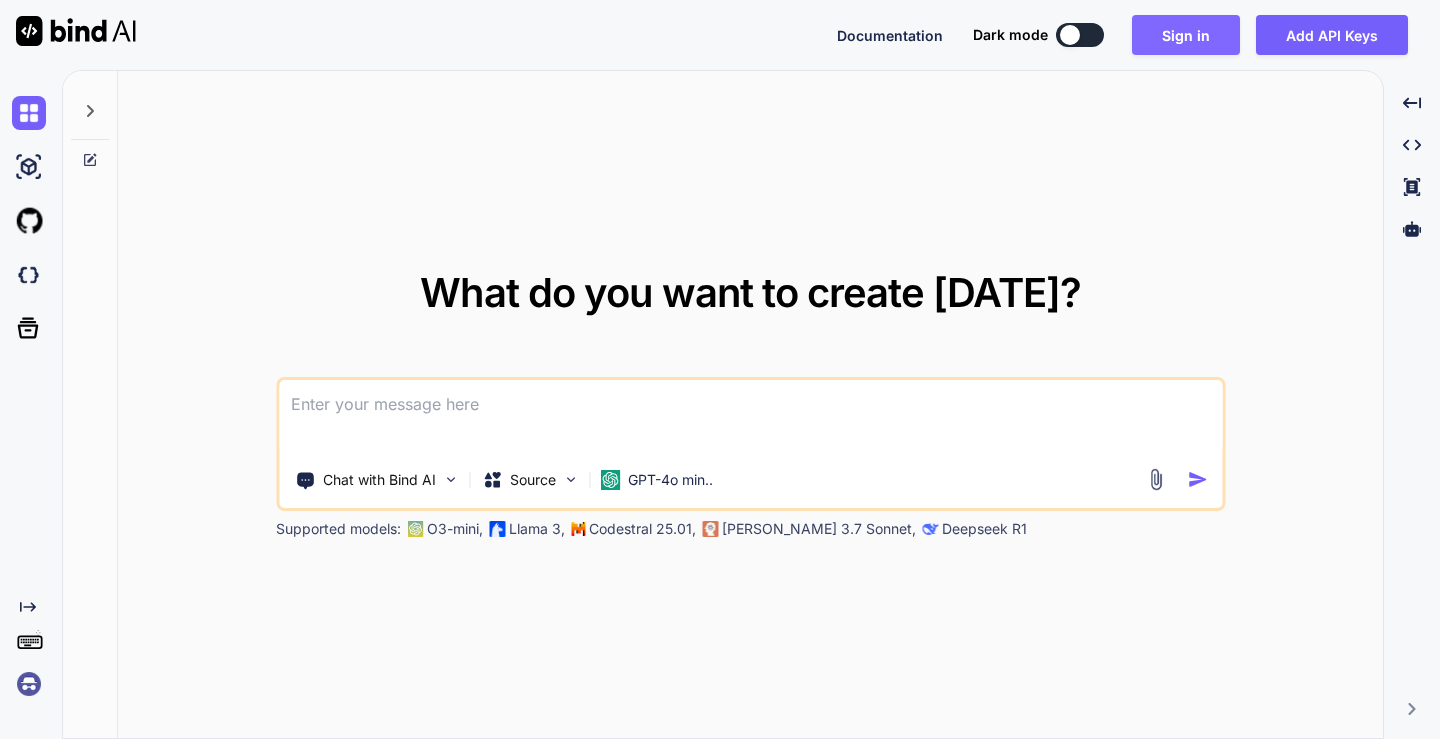 drag, startPoint x: 1169, startPoint y: 250, endPoint x: 1177, endPoint y: 44, distance: 206.15529 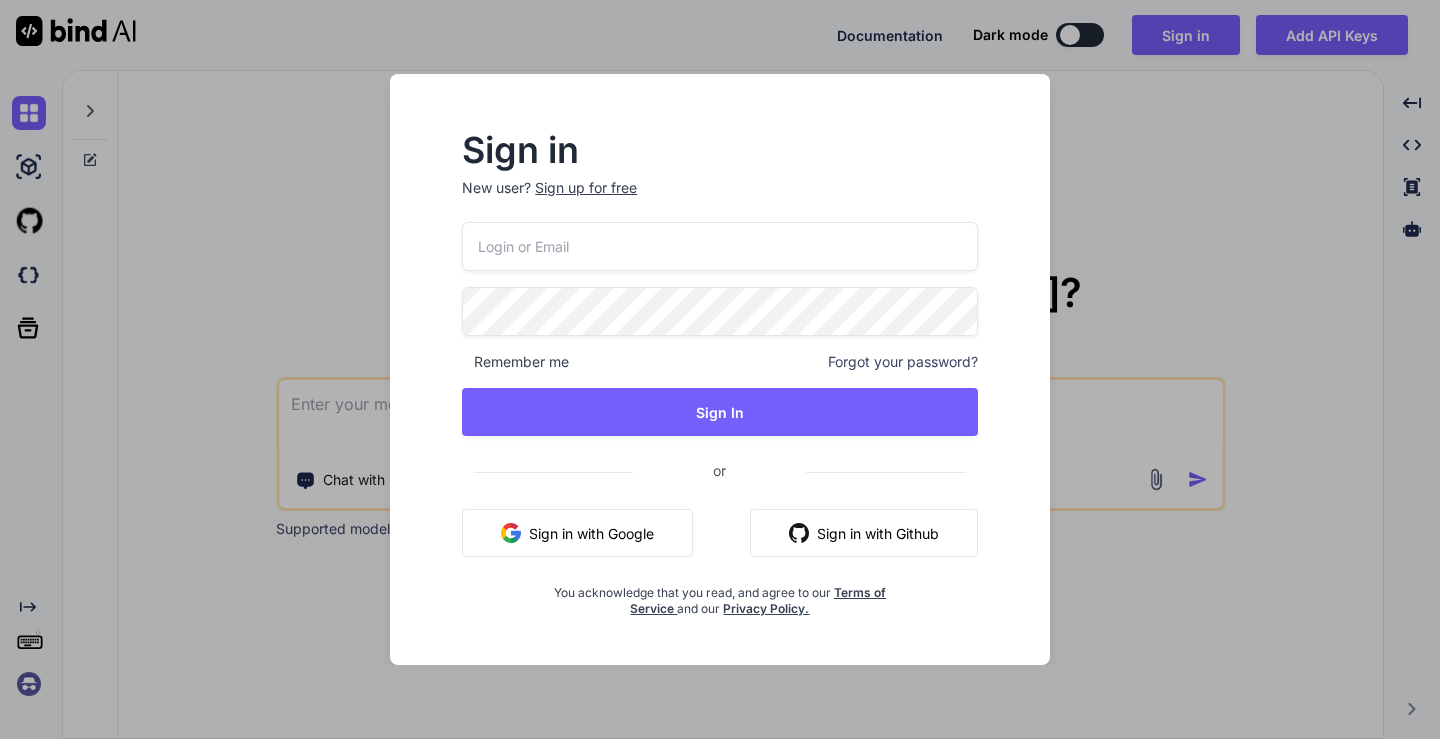 click on "Sign in with Github" at bounding box center [864, 533] 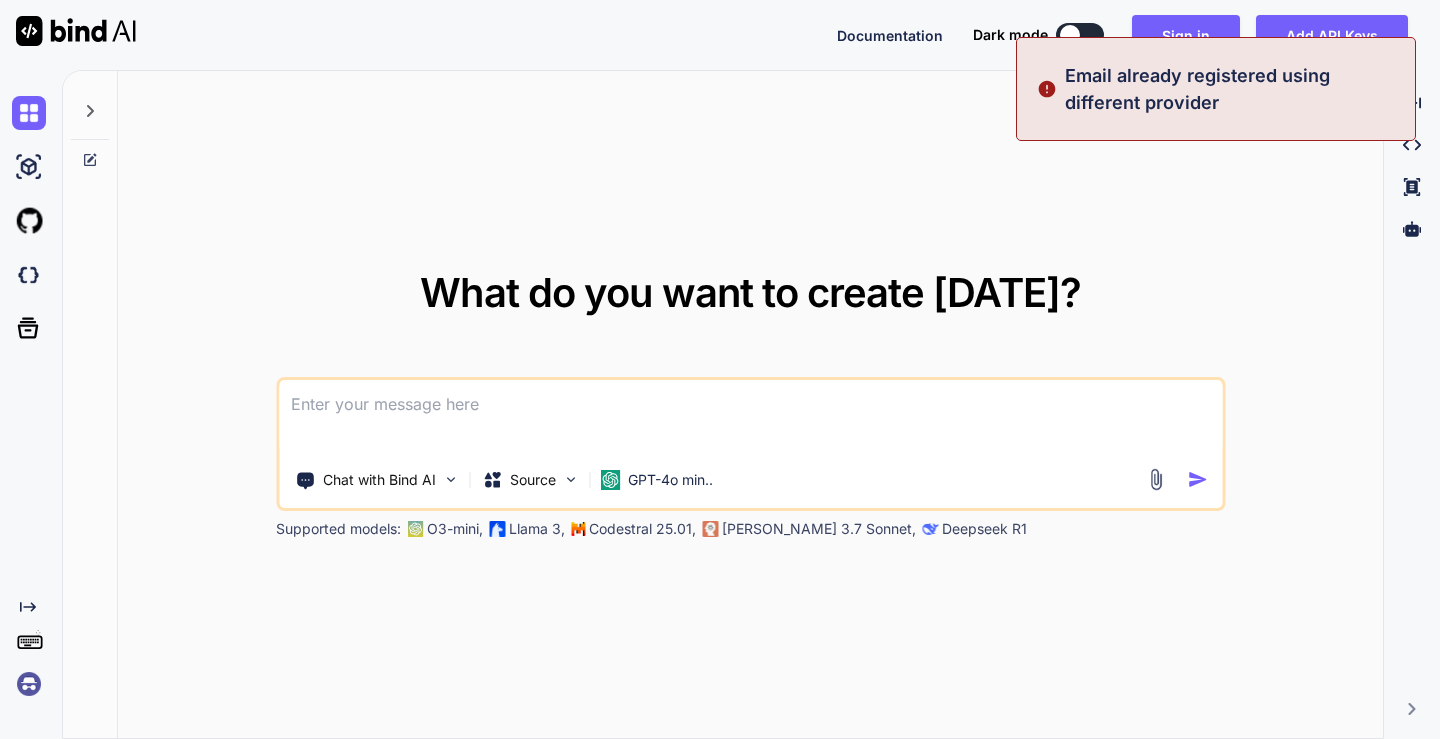 click on "Email already registered using different provider" at bounding box center (1234, 89) 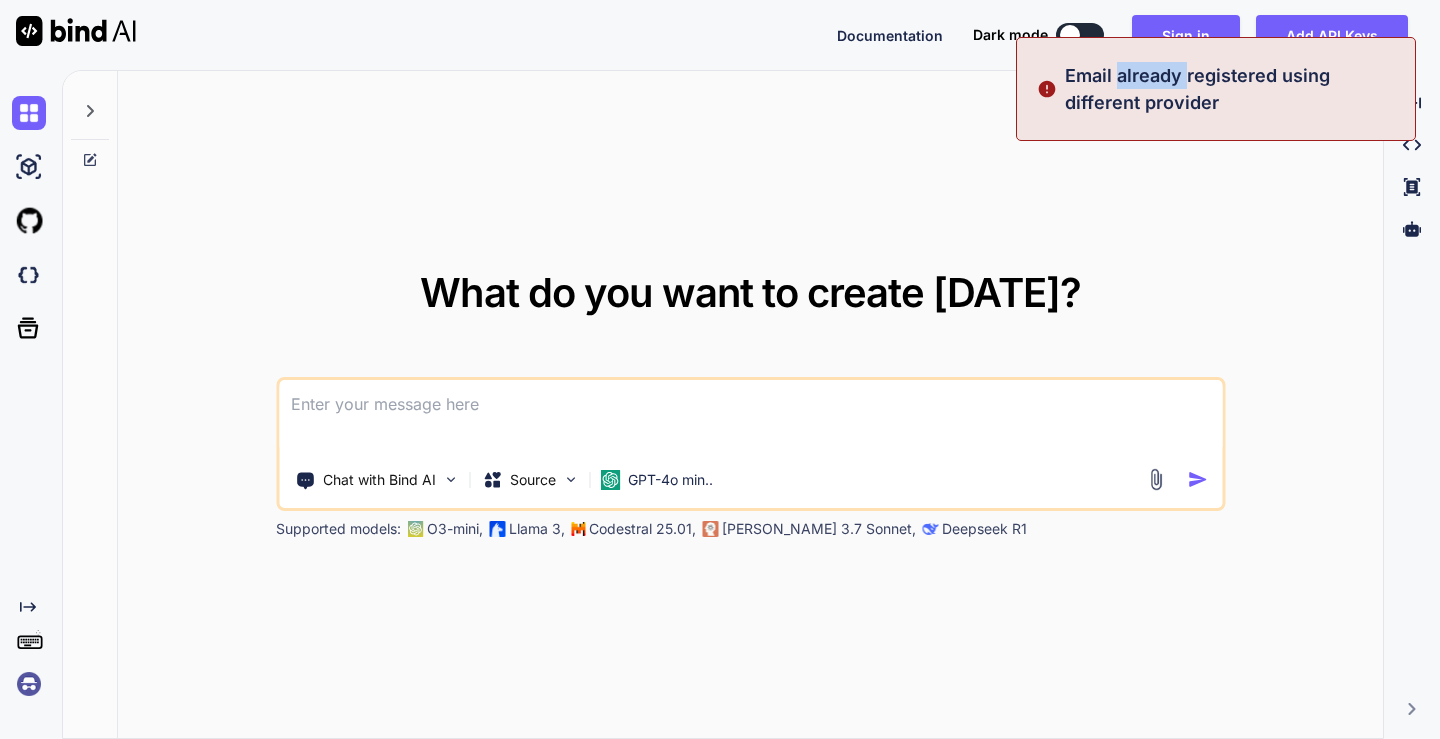 click on "Email already registered using different provider" at bounding box center (1234, 89) 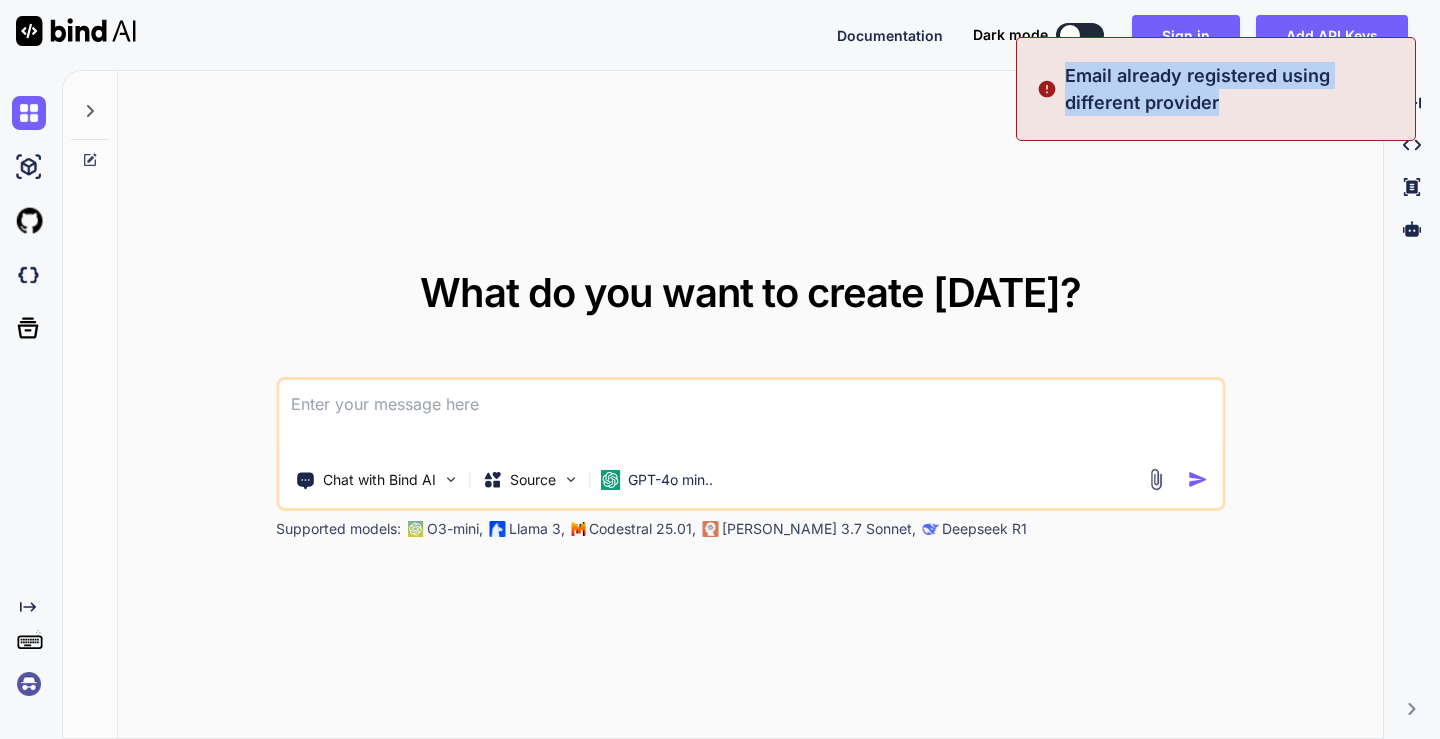 click on "Email already registered using different provider" at bounding box center (1234, 89) 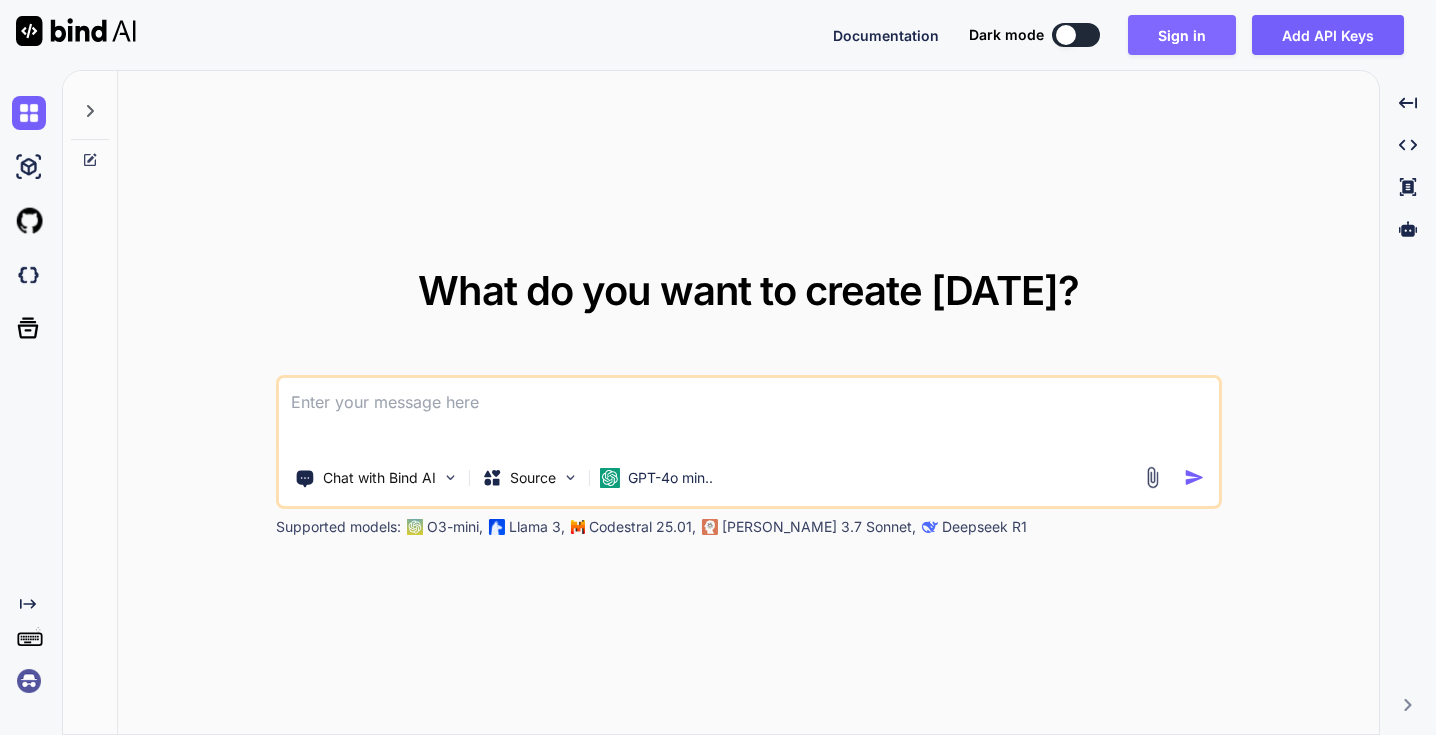 click on "Sign in" at bounding box center (1182, 35) 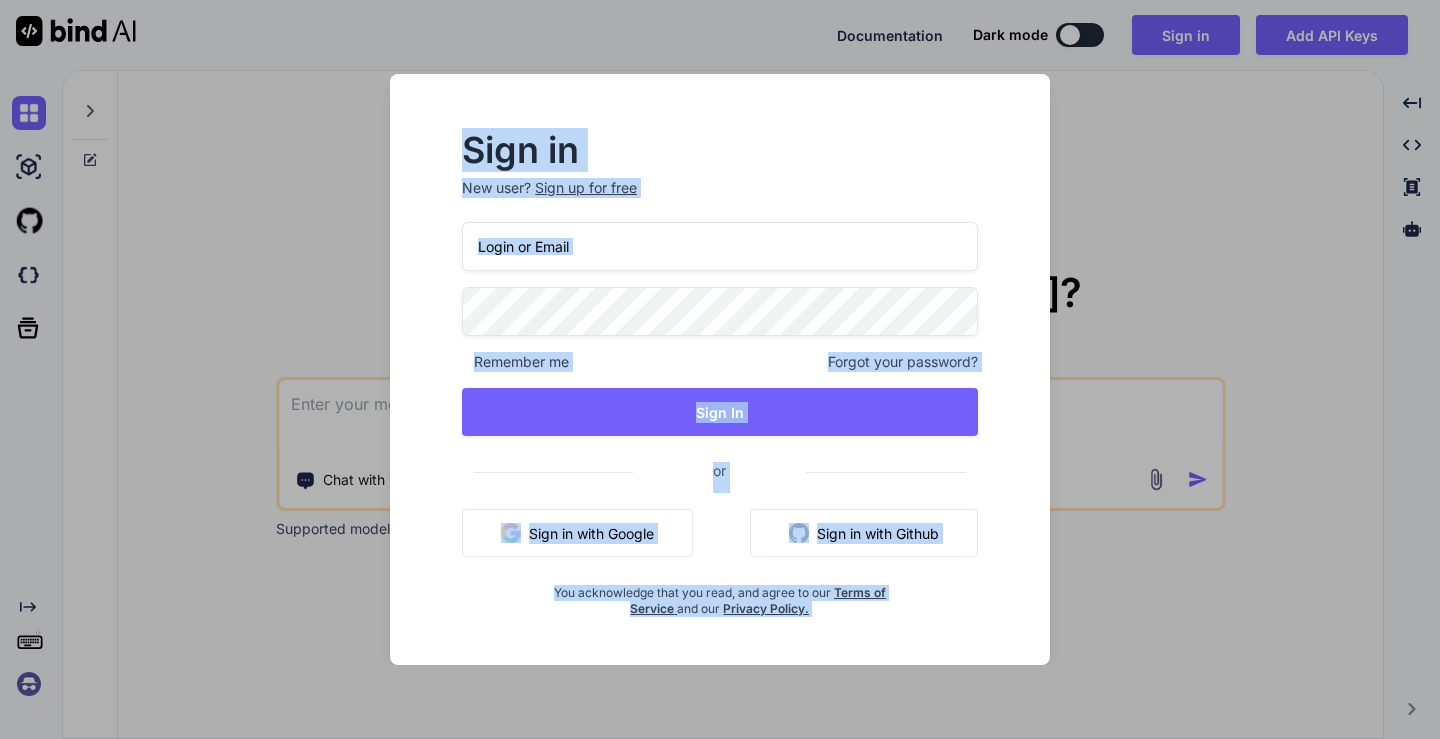 click on "Sign in with Google" at bounding box center [577, 533] 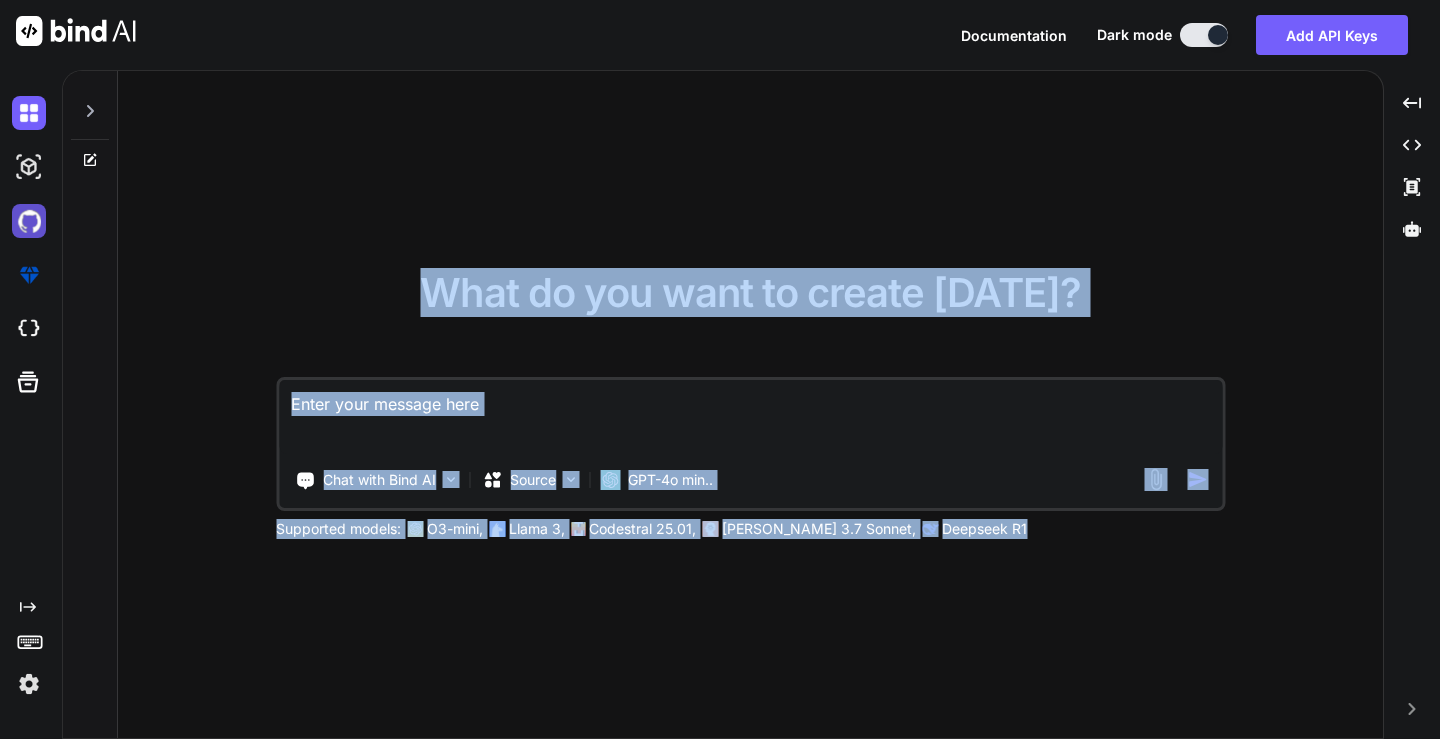 click at bounding box center (29, 221) 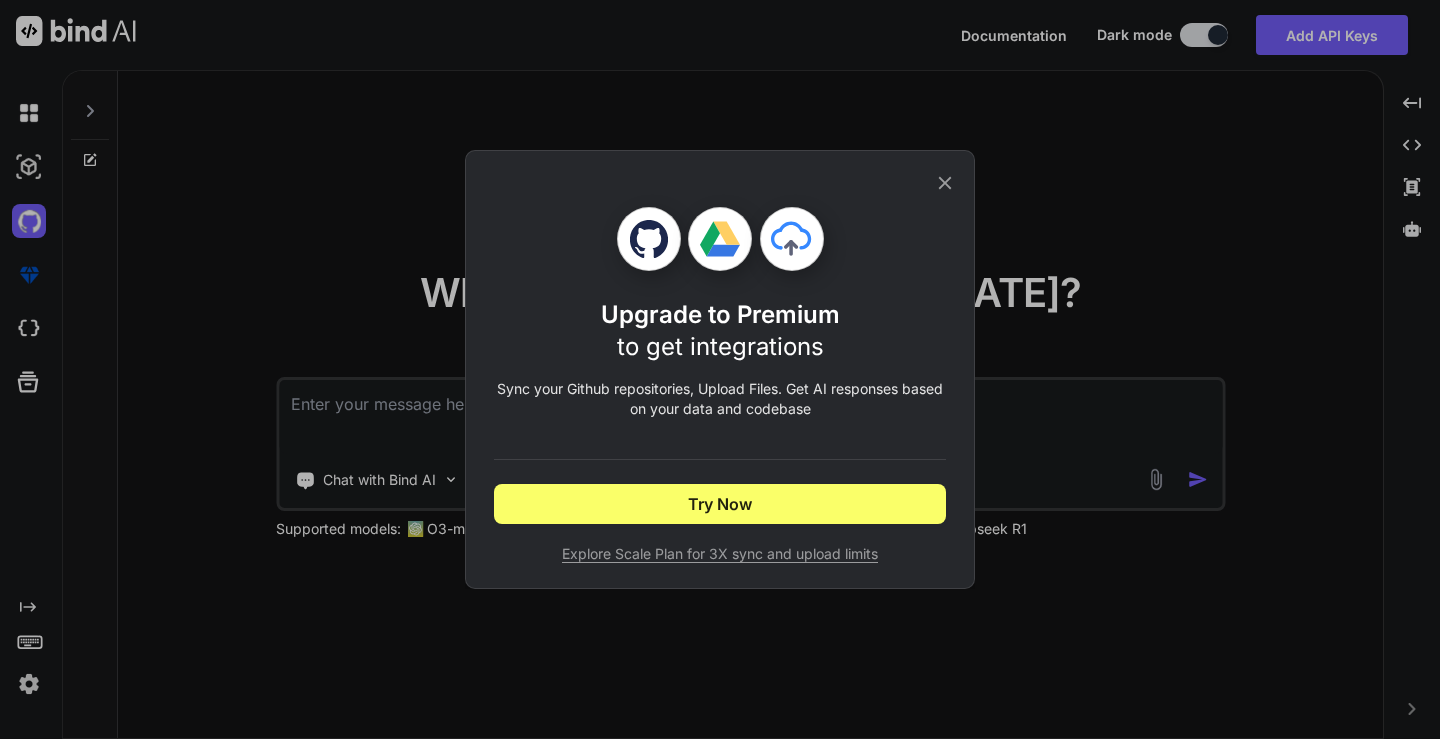 click at bounding box center [720, 239] 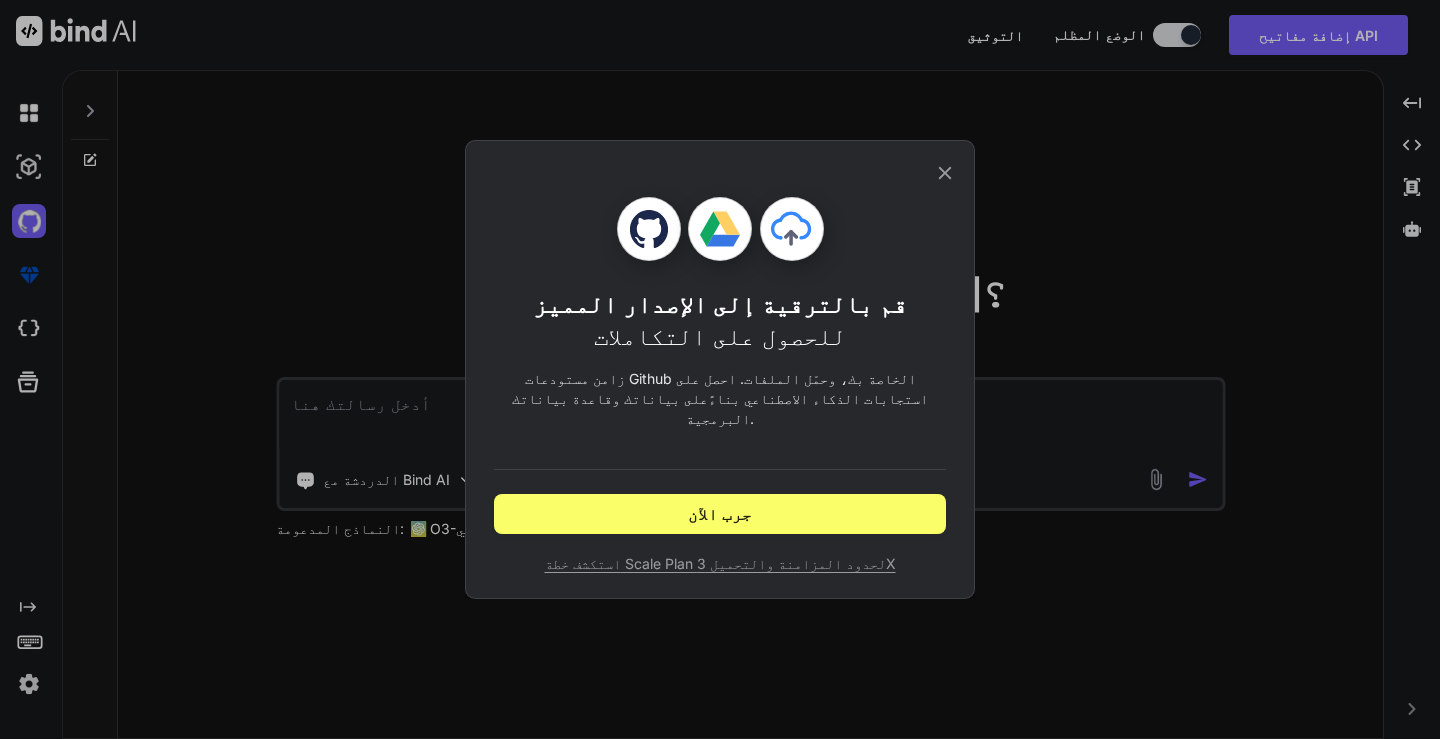 click 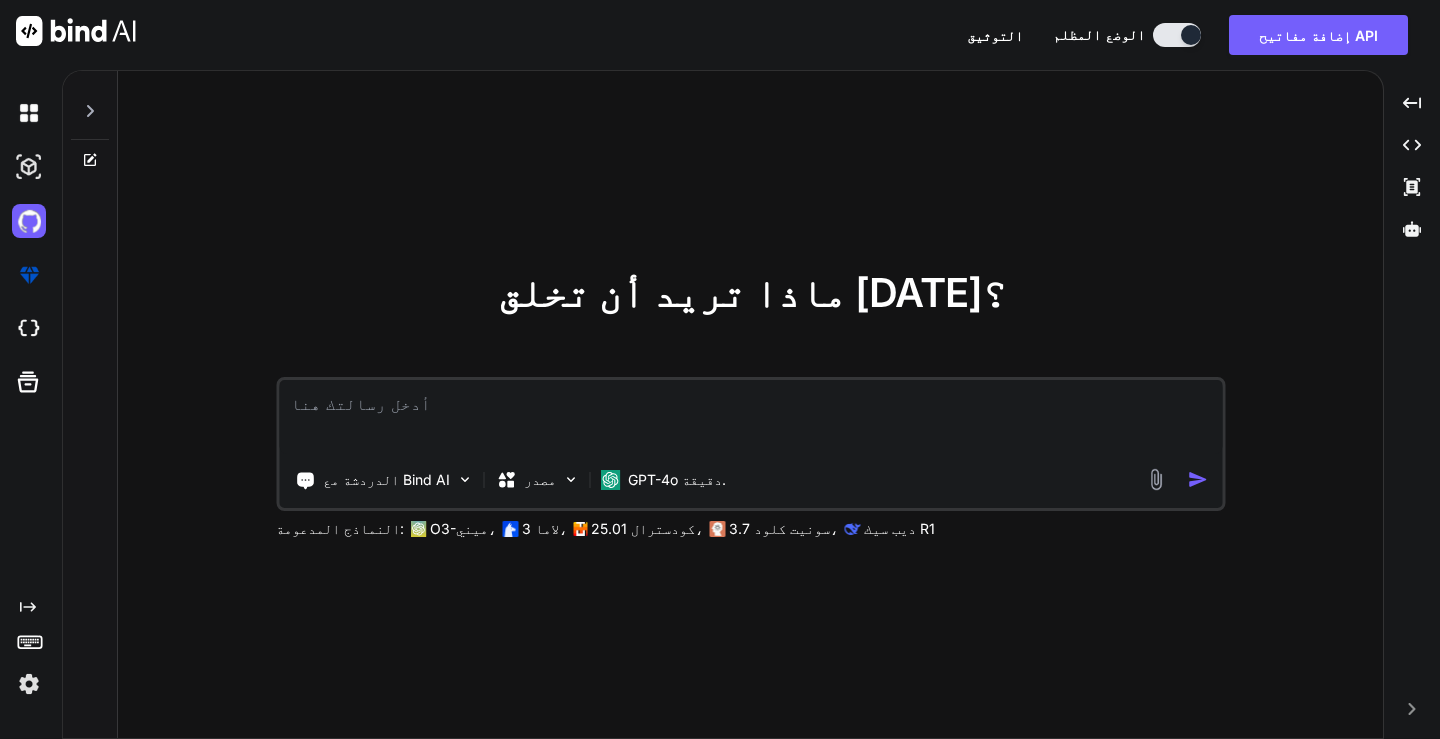 click at bounding box center (1155, 479) 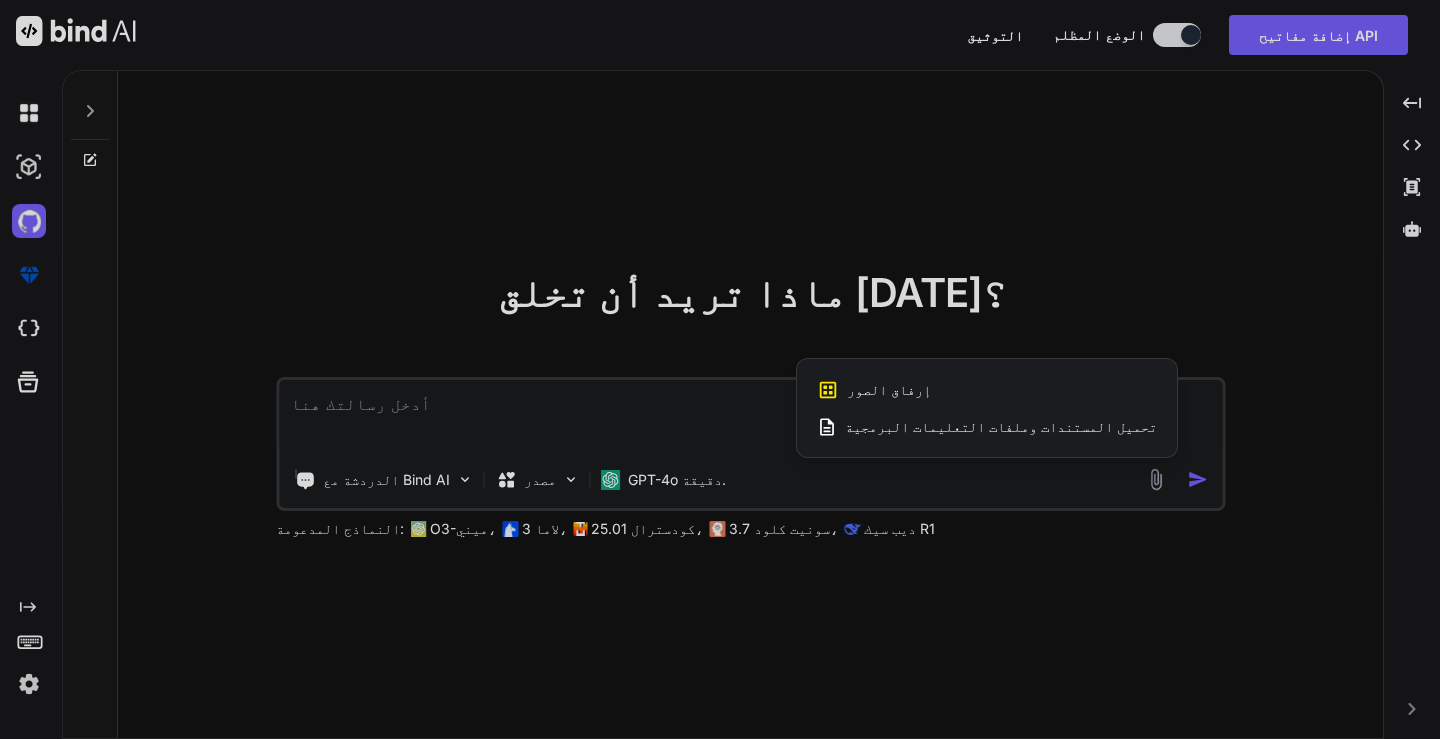 click on "تحميل المستندات وملفات التعليمات البرمجية" at bounding box center (1001, 427) 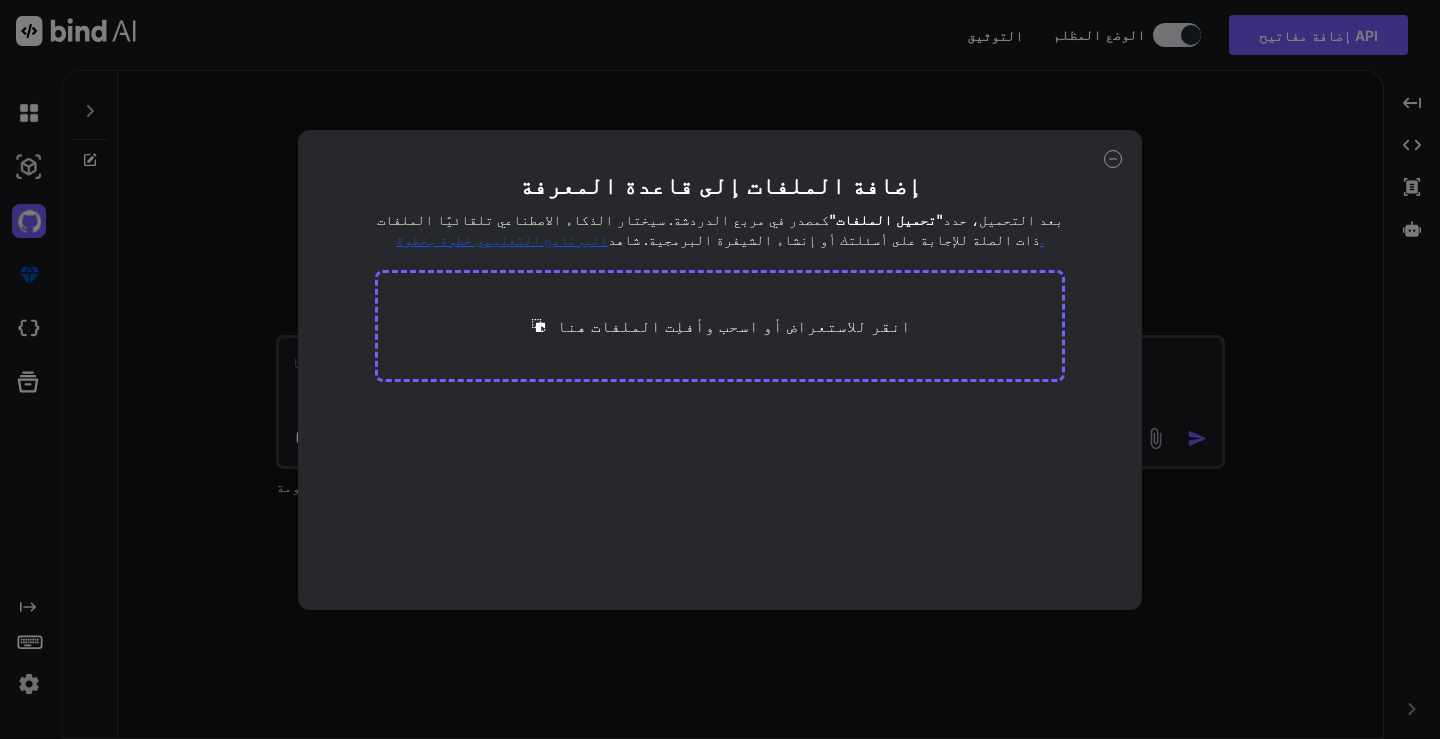 click on "انقر للاستعراض أو اسحب وأفلِت الملفات هنا" at bounding box center (734, 326) 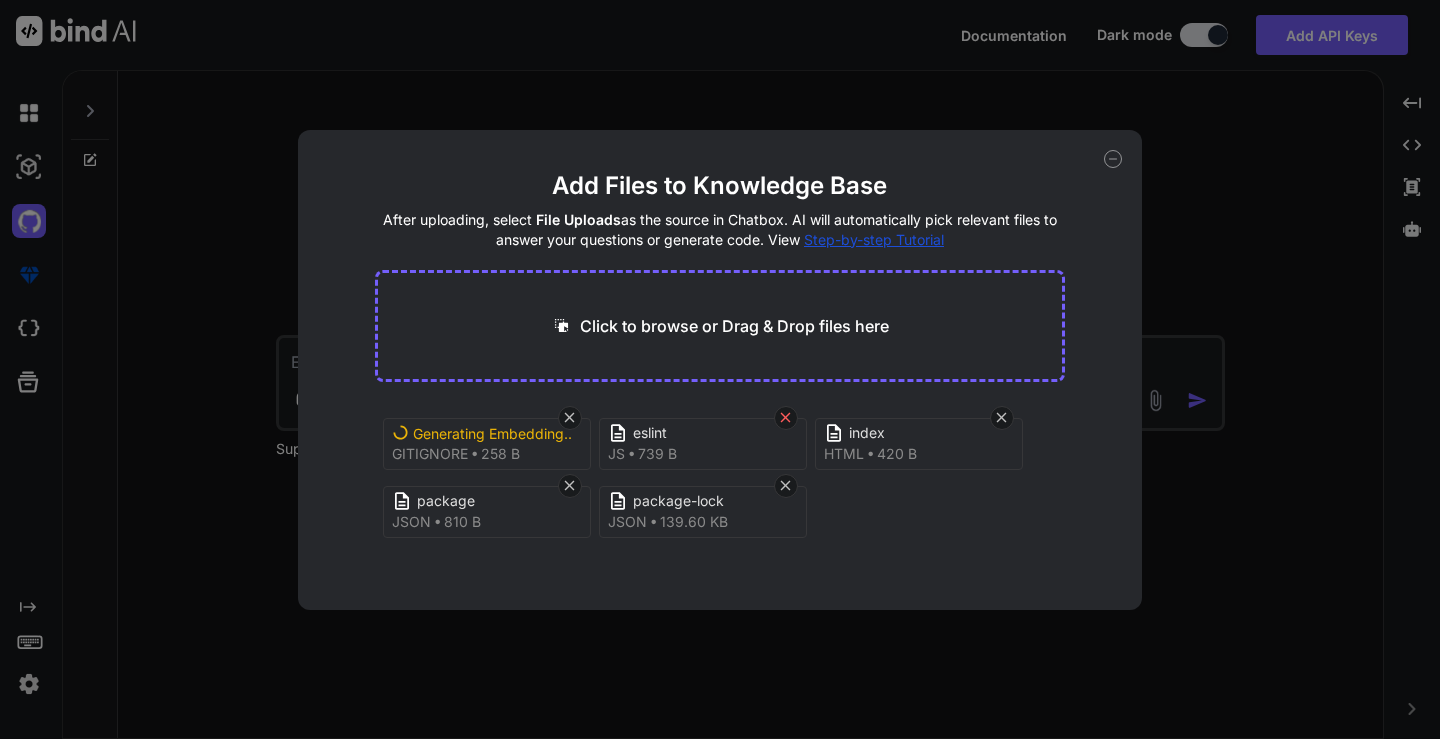drag, startPoint x: 791, startPoint y: 422, endPoint x: 776, endPoint y: 422, distance: 15 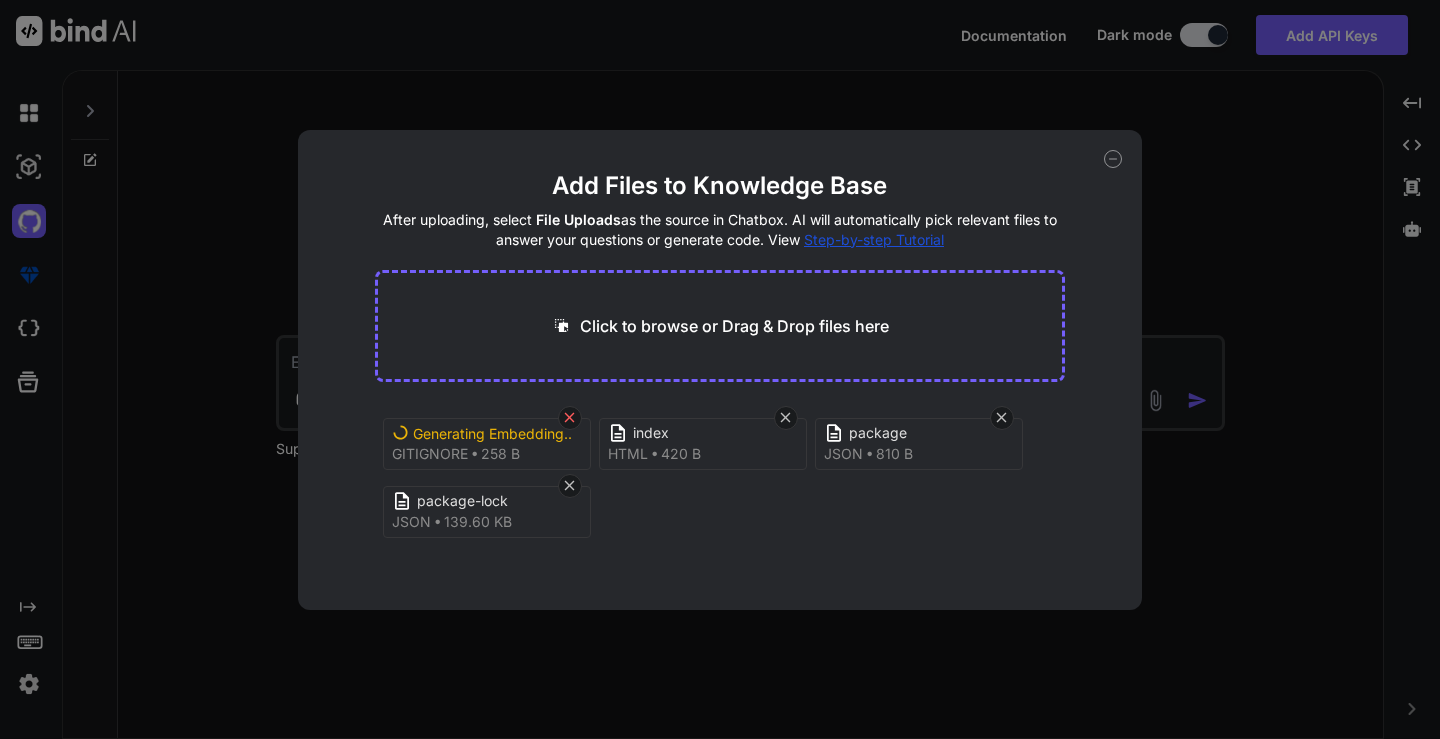 click 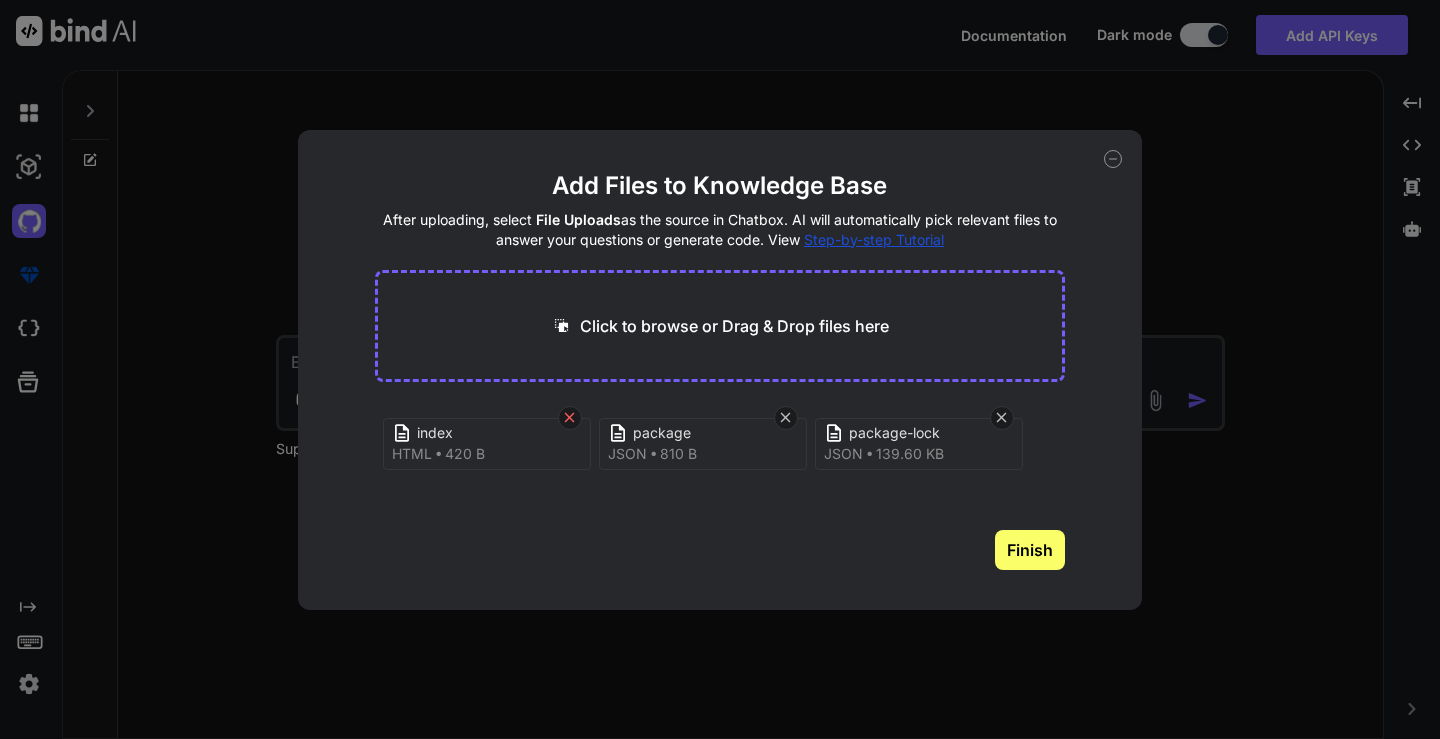 click 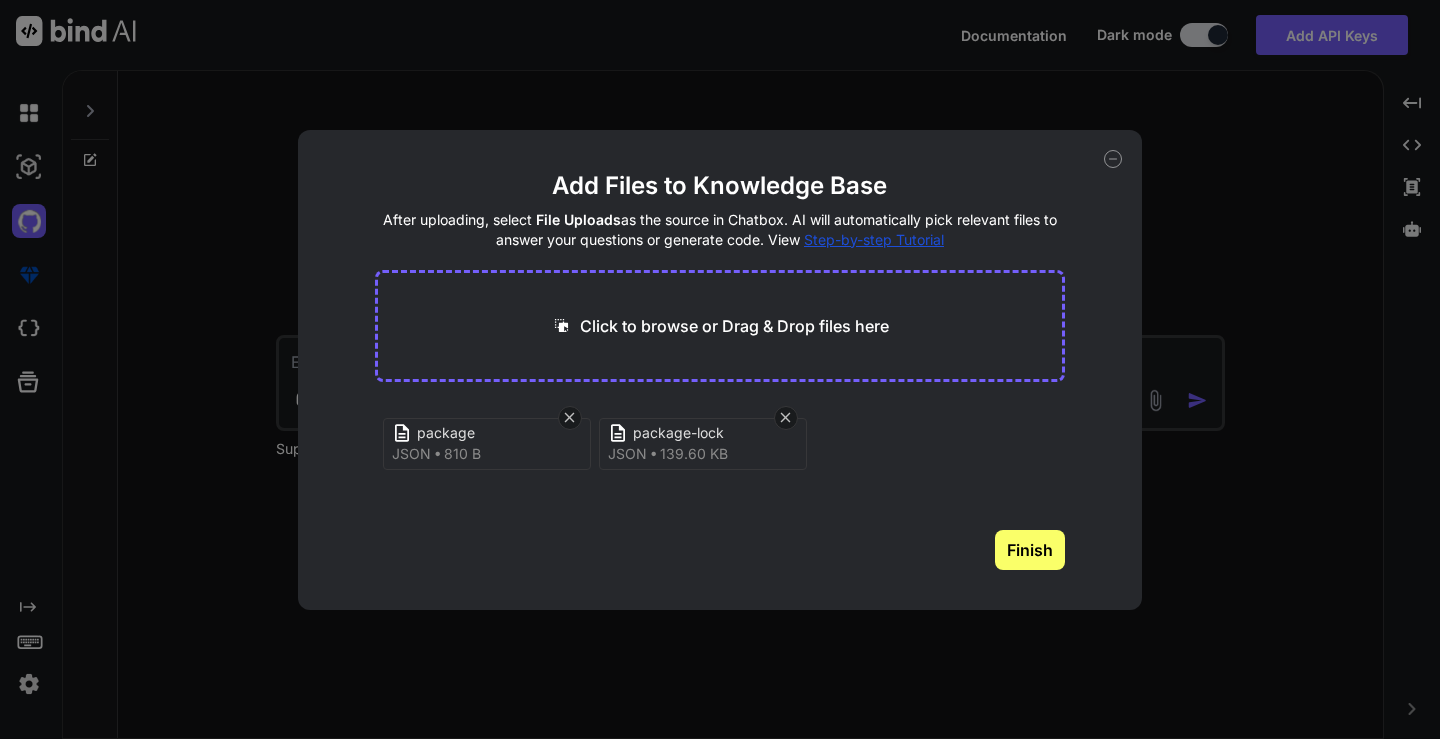 click 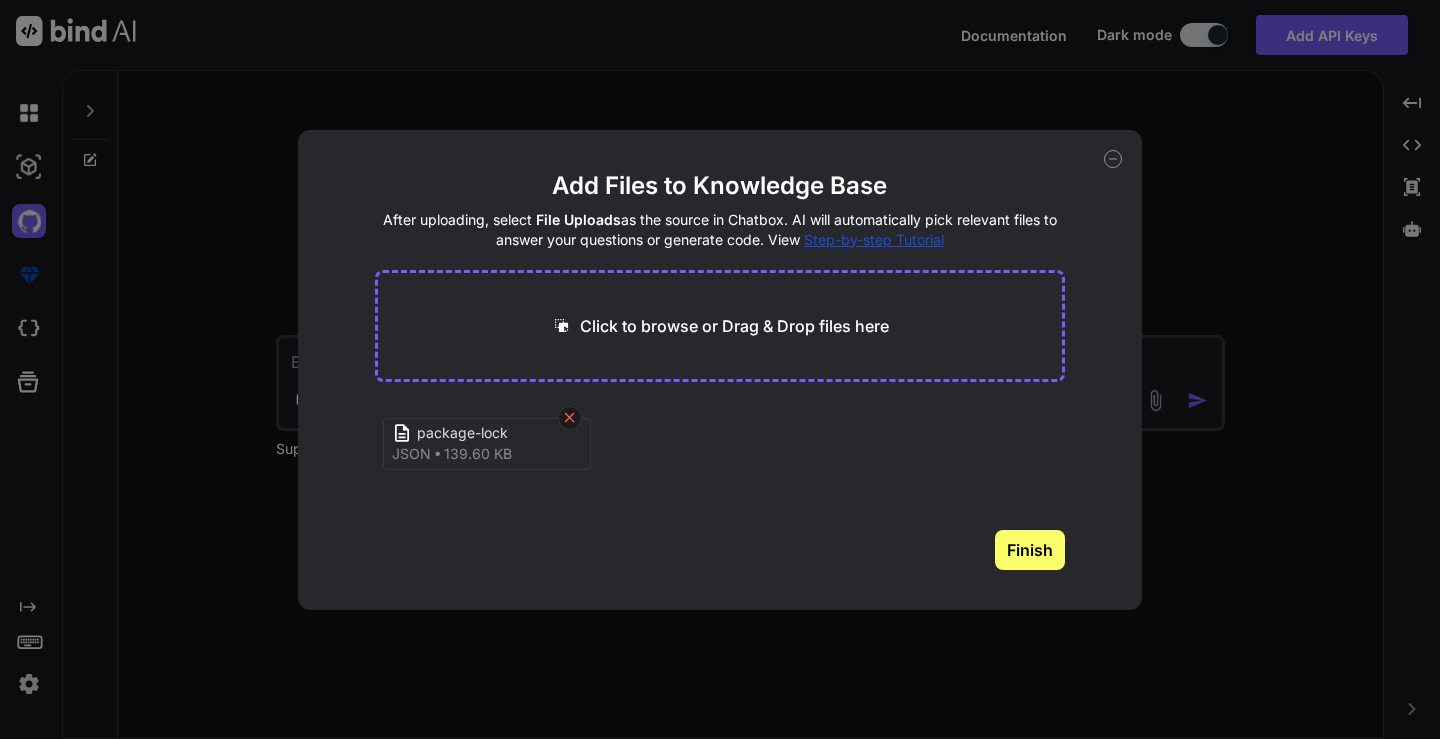 click 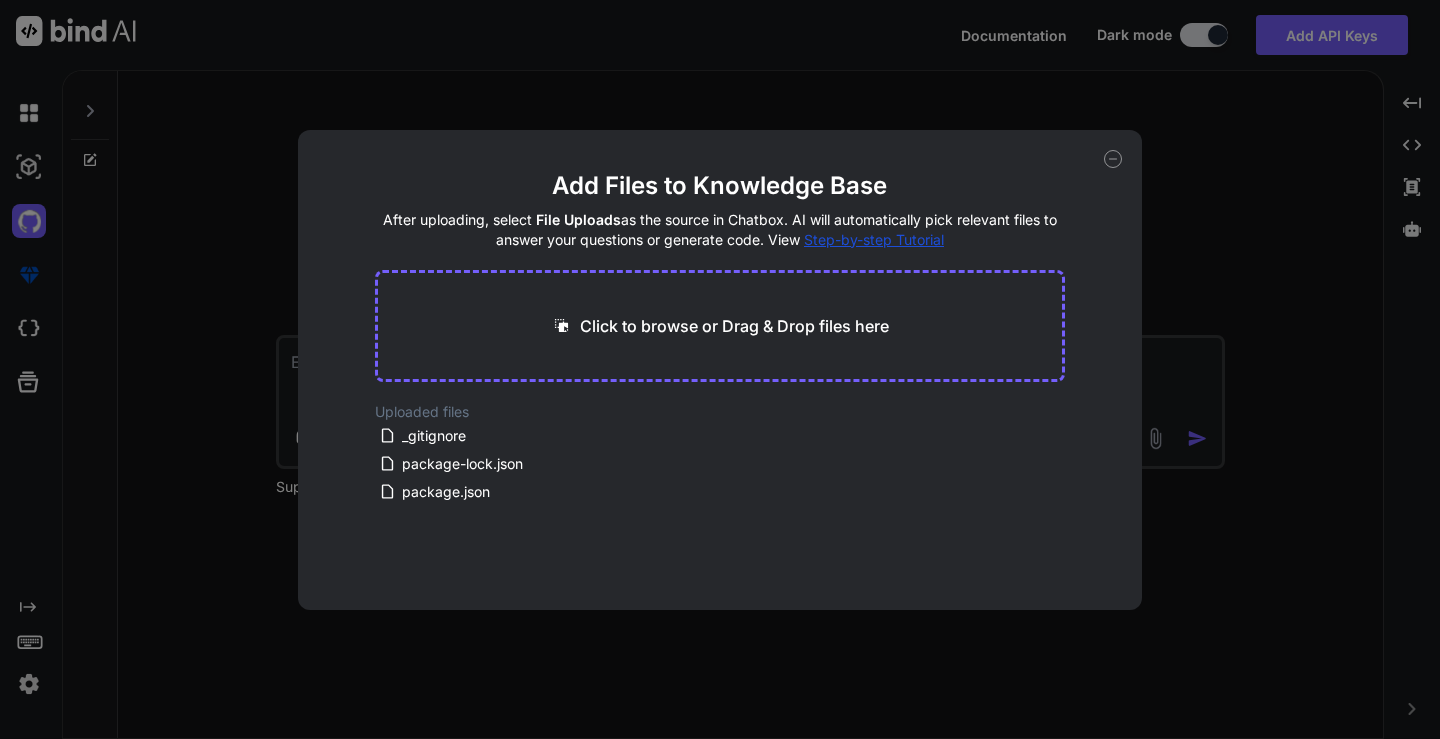 click 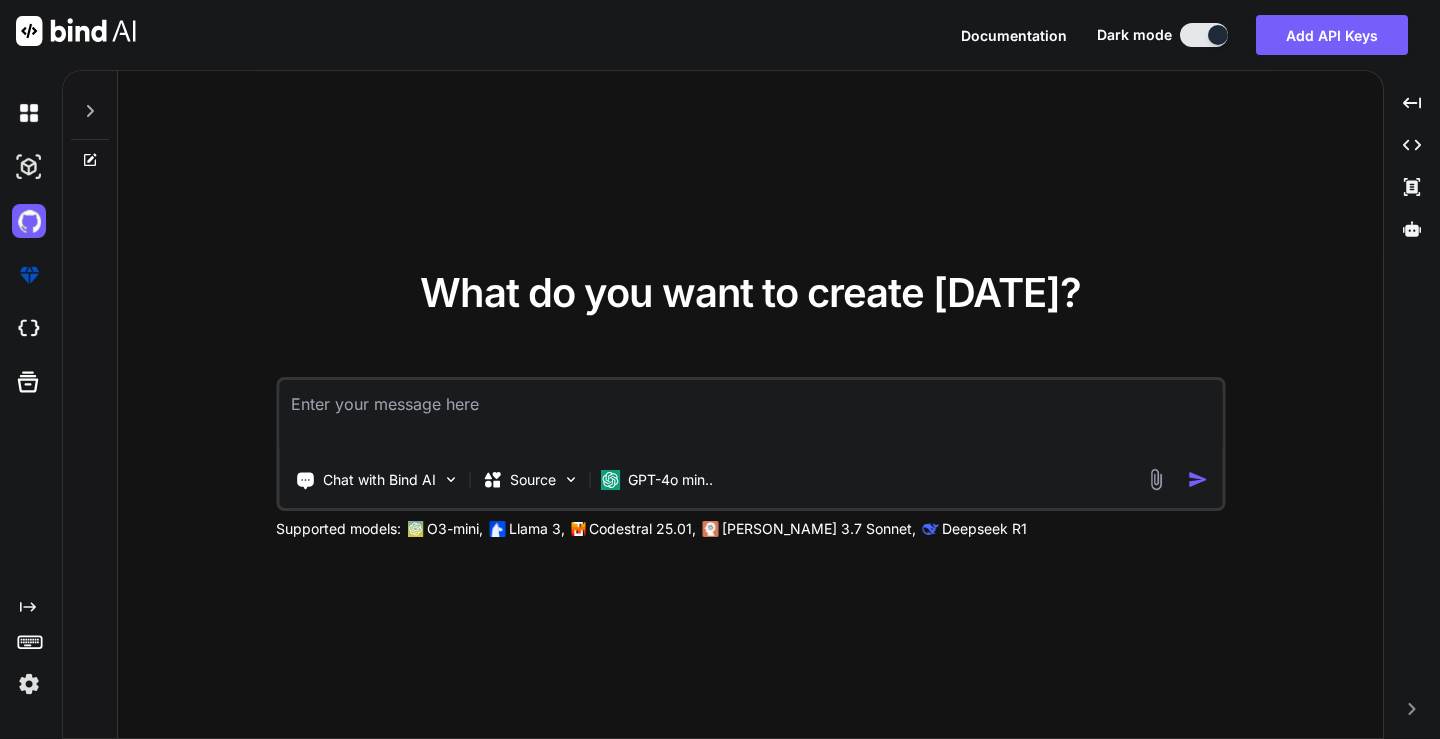 click at bounding box center (750, 417) 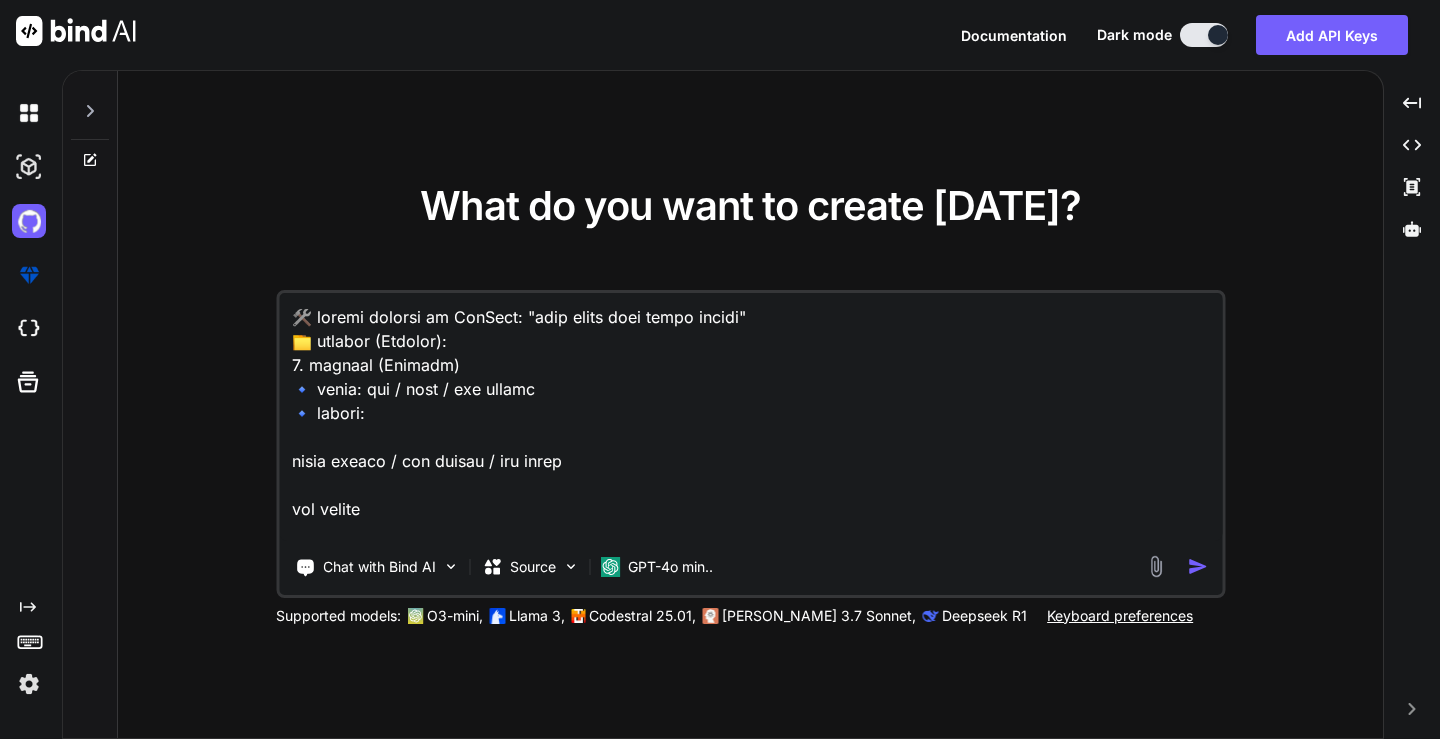 scroll, scrollTop: 6219, scrollLeft: 0, axis: vertical 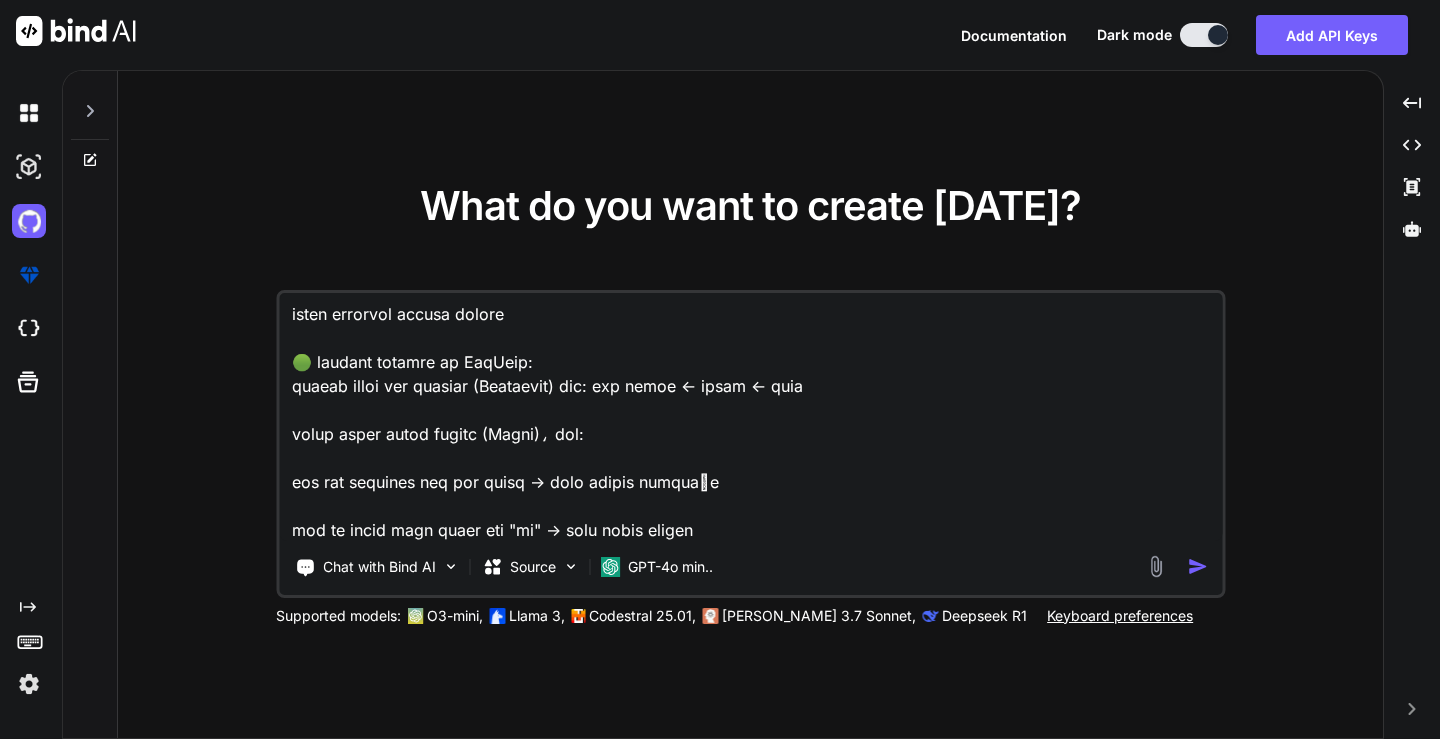 type on "🛠️ النظام المقترح في GetBind: "نظام إدارة ورشة صيانة سيارات"
📁 الجداول (Modules):
1. العملاء (Clients)
🔹 النوع: فرد / شركة / جهة حكومية
🔹 الحقول:
الاسم الكامل / اسم الشركة / اسم الجهة
نوع العميل
المسؤول / ضابط الاتصال
الهاتف
البريد الإلكتروني
العنوان
نظام الدفع (شهري / فوري / سنوي)
الملاحظات
العقود (ملف مرفق)
التقارير الدورية (عند الجهات الحكومية)
2. المركبات (Vehicles)
🔹 الحقول:
رقم اللوحة
النوع
الموديل
سنة الصنع
مملوكة لـ (ربط بجدول العملاء)
الحالة (قيد الصيانة، جاهزة، الخ)
سجل الصيانة (ربط مع جدول طلبات الصيانة)
3. طلبات الصيانة (Maintenance Requests)
🔹 الحقول:
رقم الطلب
تاريخ الدخول
العميل (ربط)
المركبة (ربط)
القسم (ربط)
الخدمات المطلوبة (ربط متعدد)
تقرير فني
الحالة (جديد، فحص، جاري العمل، جاهز... إلخ)
ملاحظات
صور وتقارير فنية (ملفات)
التكلفة التقديرية
موظف الاستلام / الفني المسؤول
4. الخدمات (Services)
🔹 الحقول:
اسم الخدمة (مثل تغيير زيت)
القسم
السعر
المدة التقديرية
5. الأقسام (Workshop Sections)
🔹 مثل:
صيانة عامة
تغيير زيت
سمكرة
غسيل
كهرباء
تنجيد
6. الفواتي..." 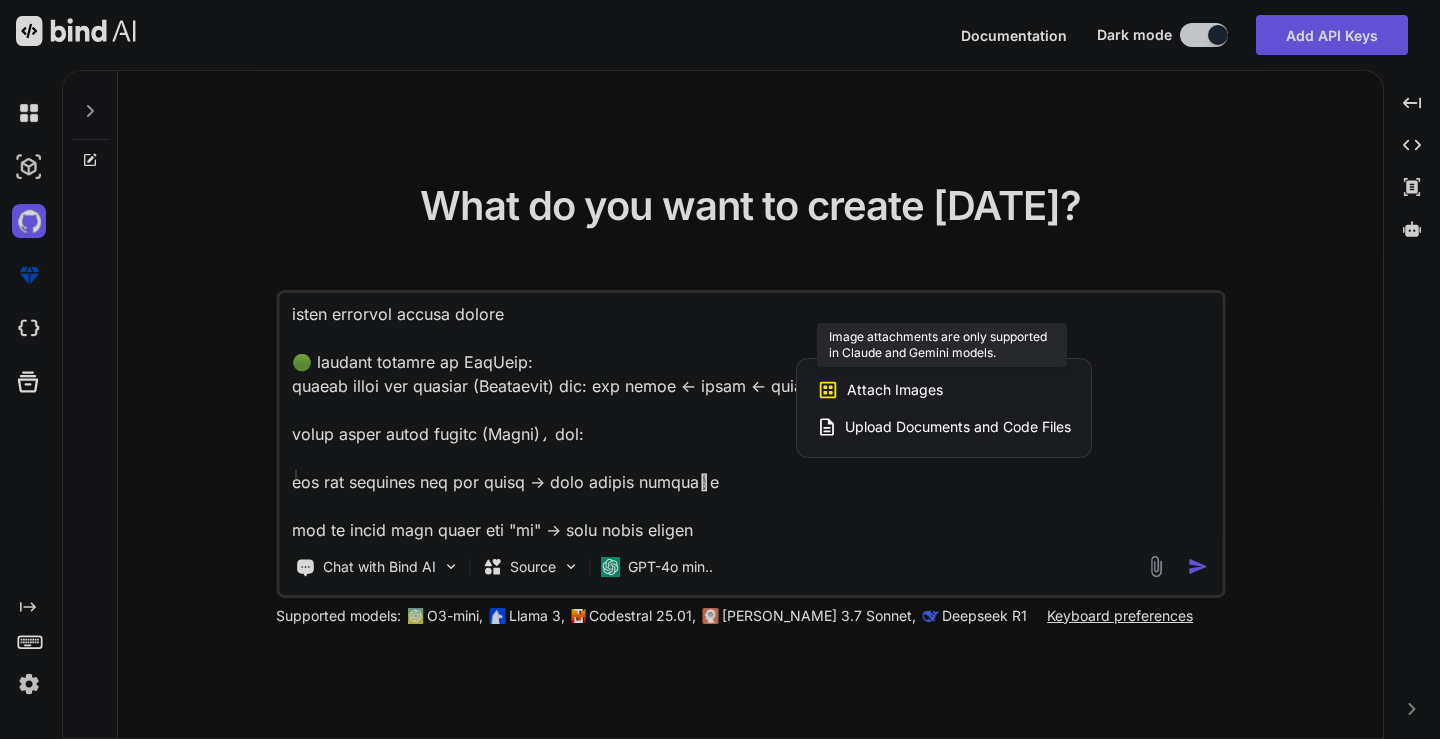 click on "Attach Images" at bounding box center [895, 390] 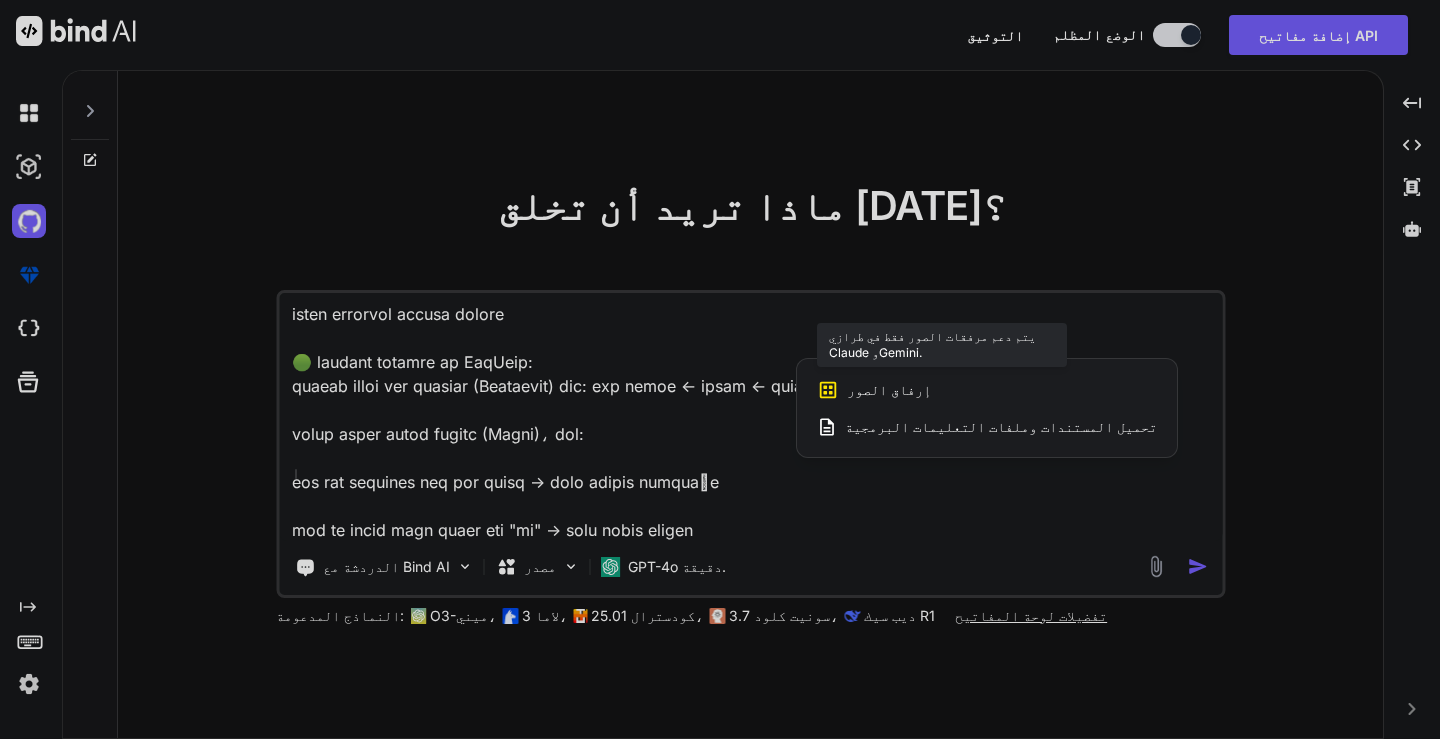 click on "إرفاق الصور" at bounding box center (889, 389) 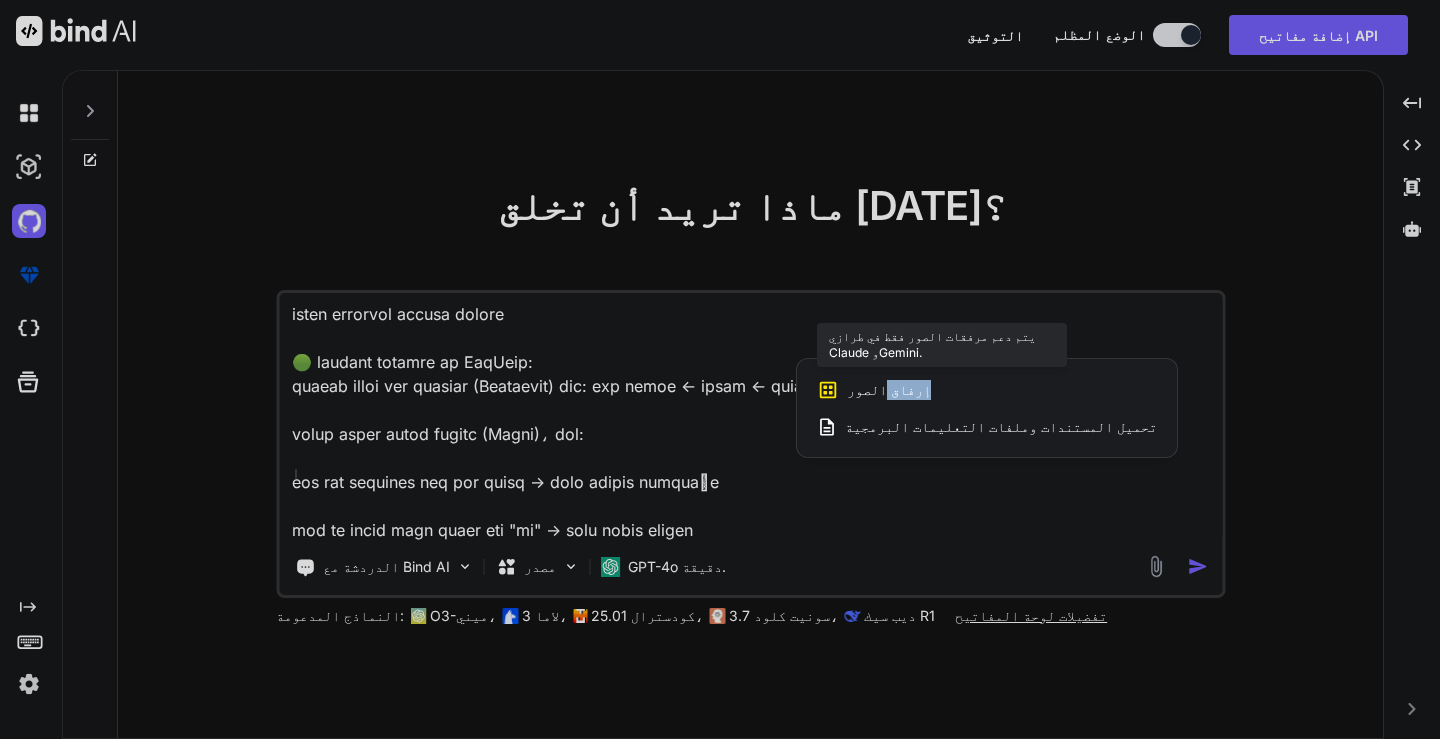 click 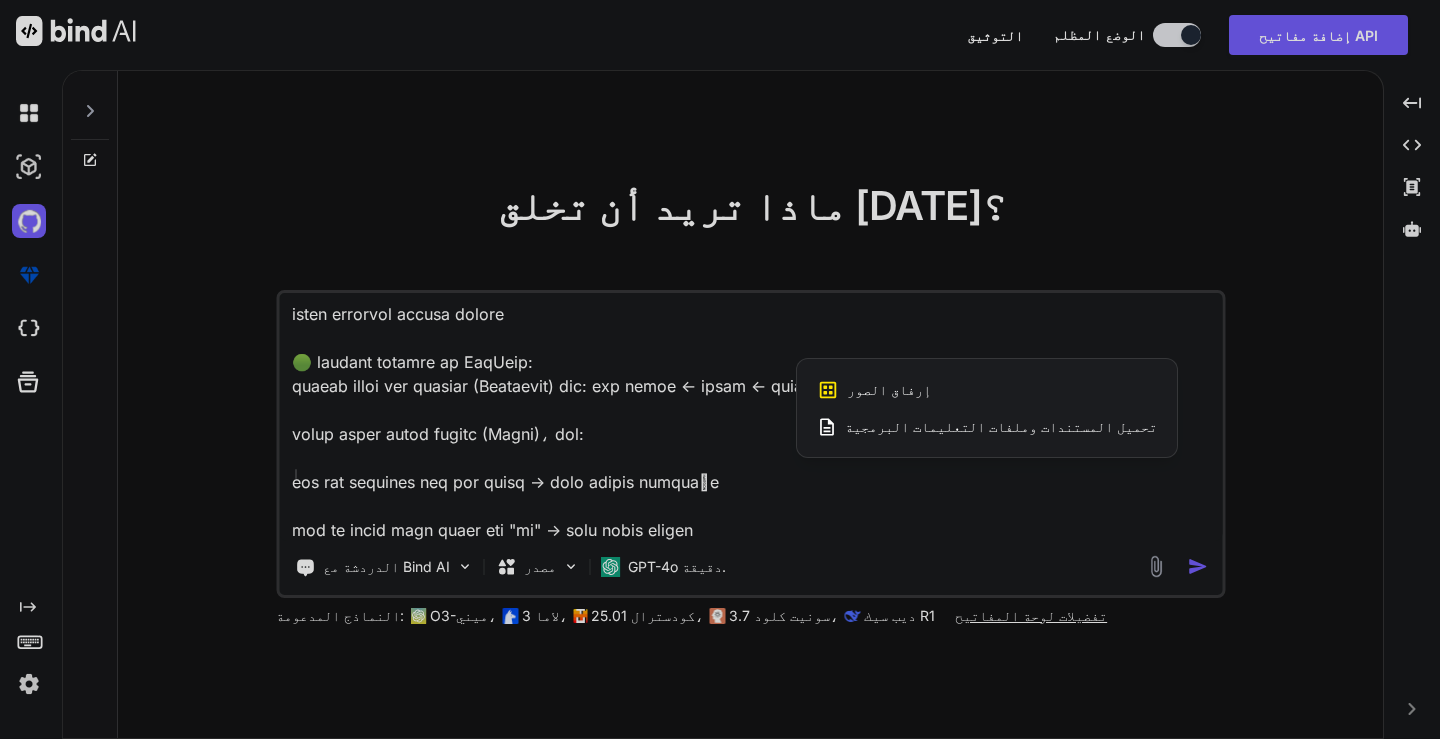 click at bounding box center (720, 369) 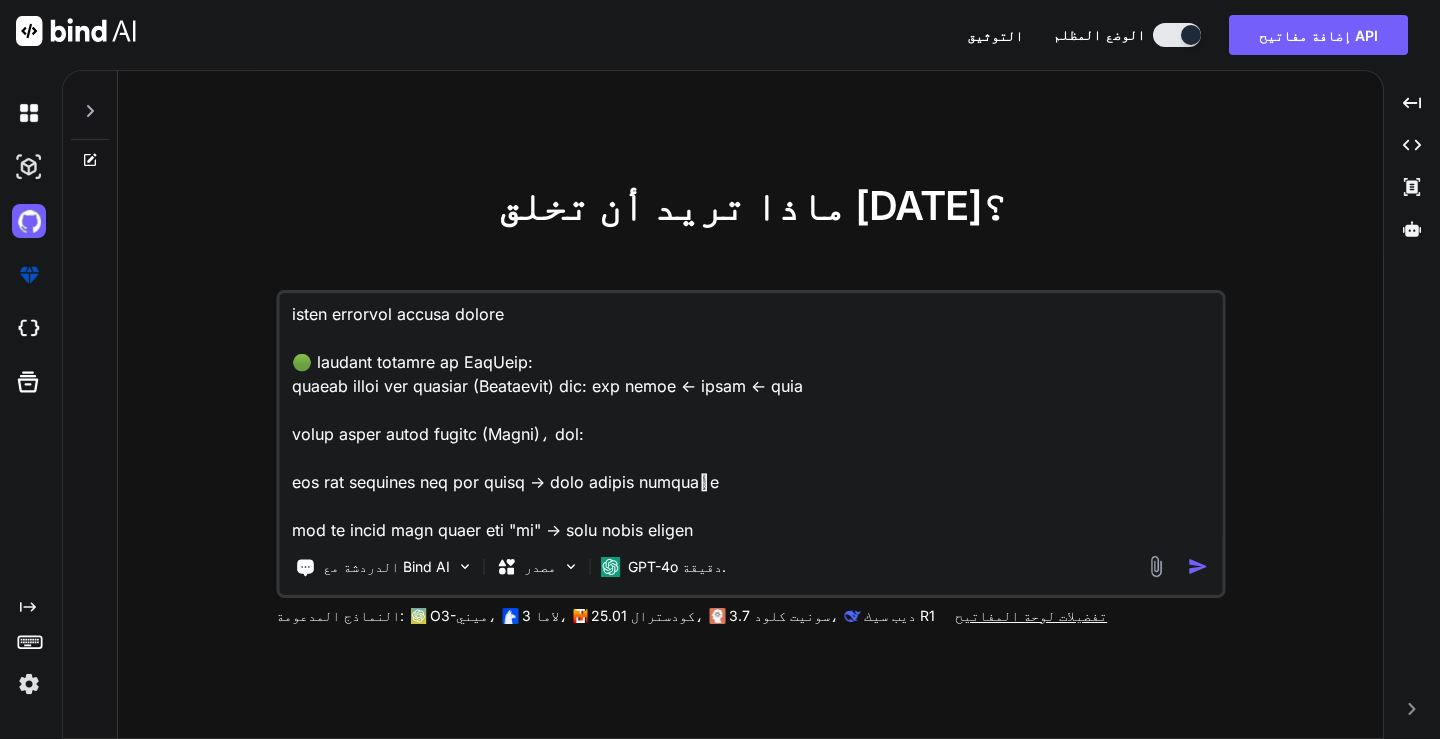 click at bounding box center (1197, 566) 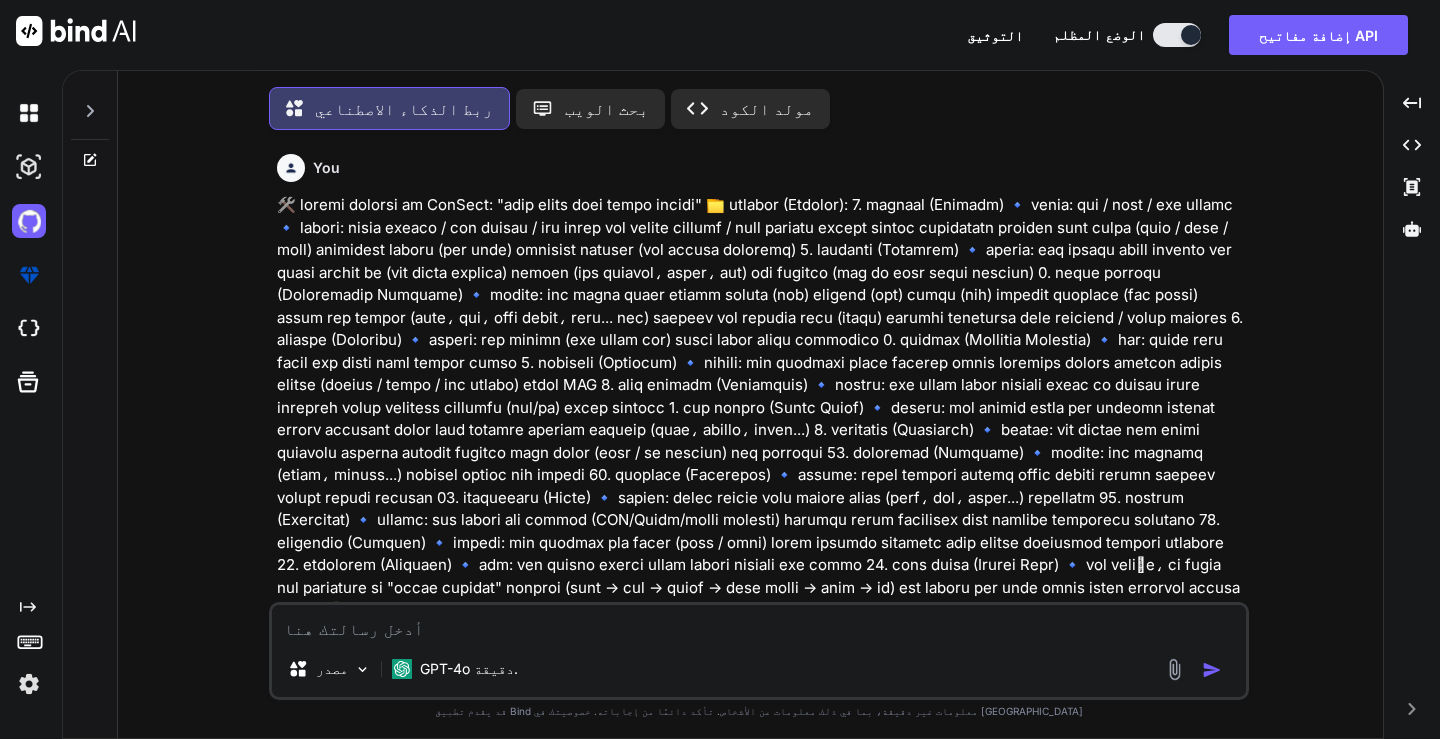 scroll, scrollTop: 10, scrollLeft: 0, axis: vertical 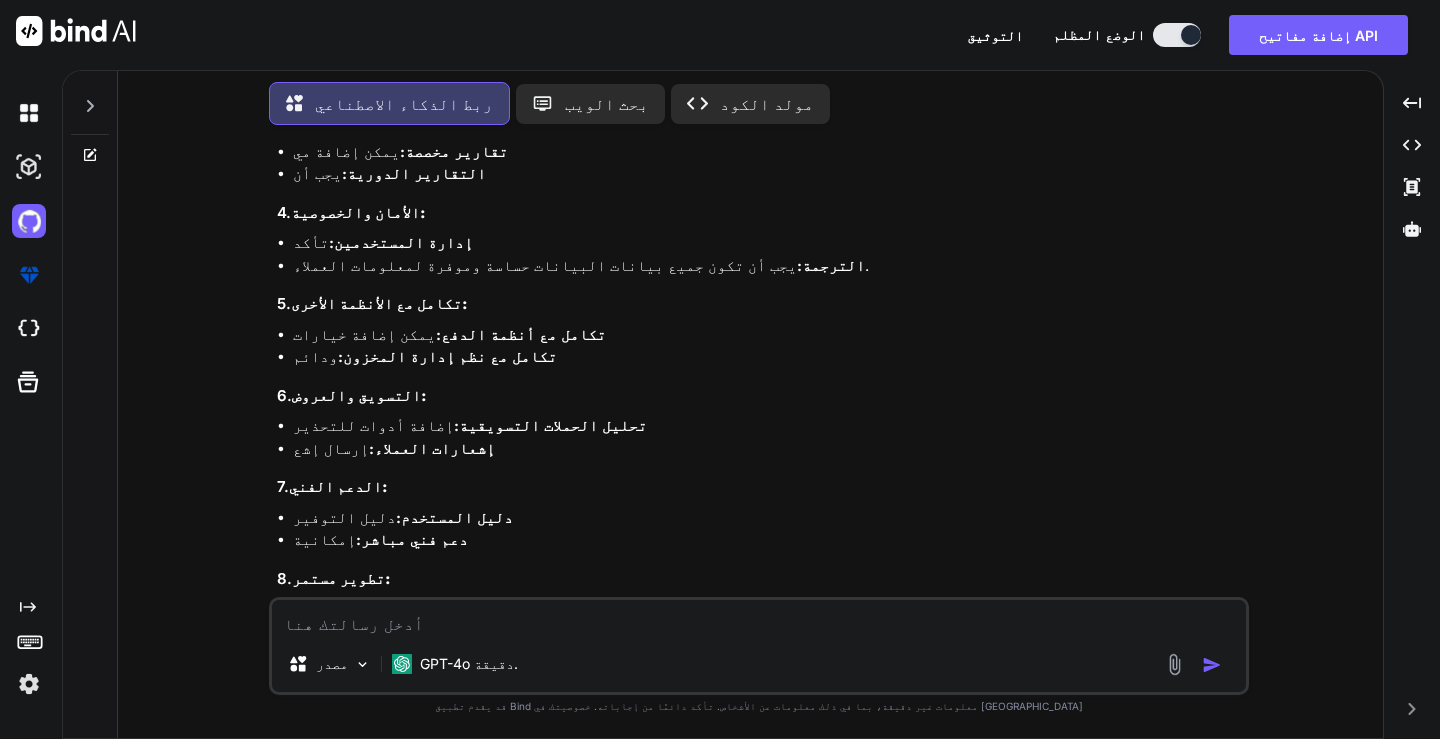 click on "Created with Pixso." 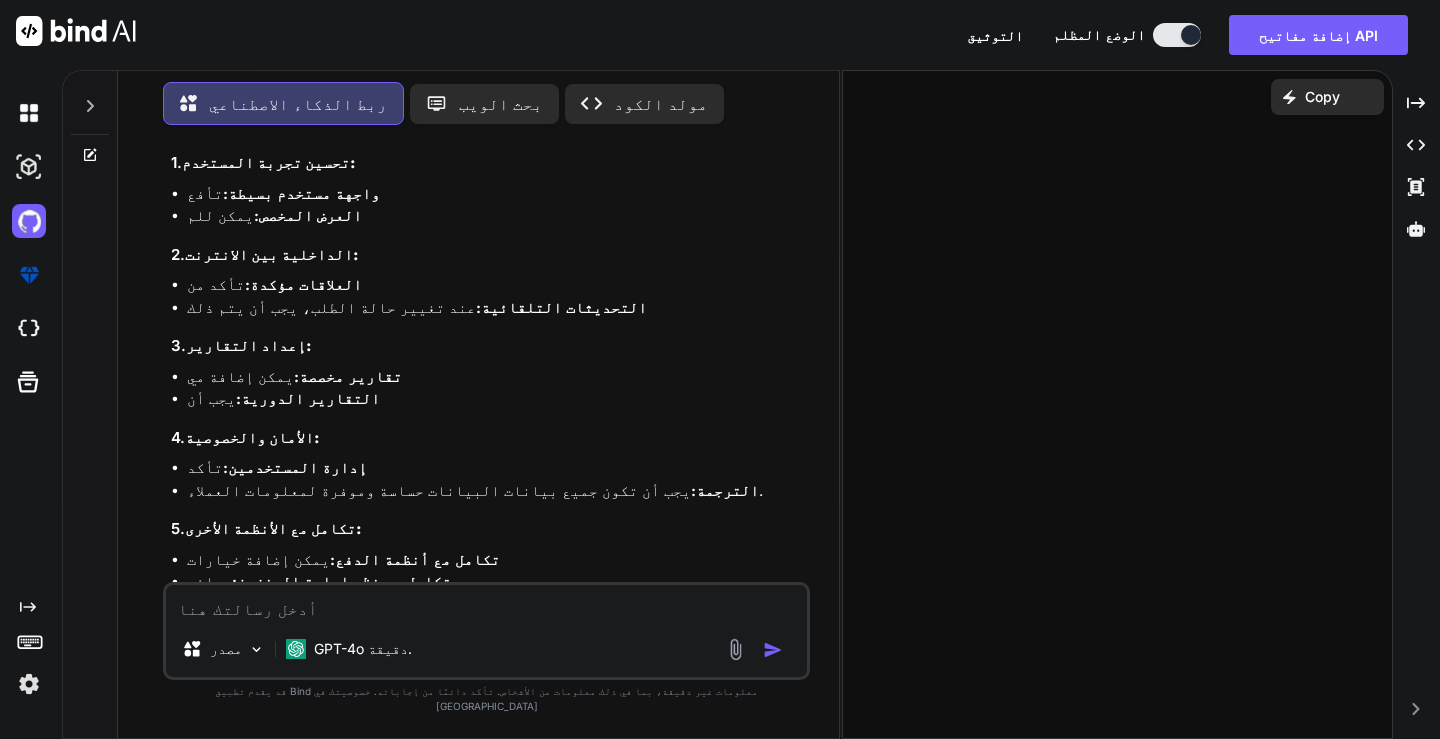 scroll, scrollTop: 959, scrollLeft: 0, axis: vertical 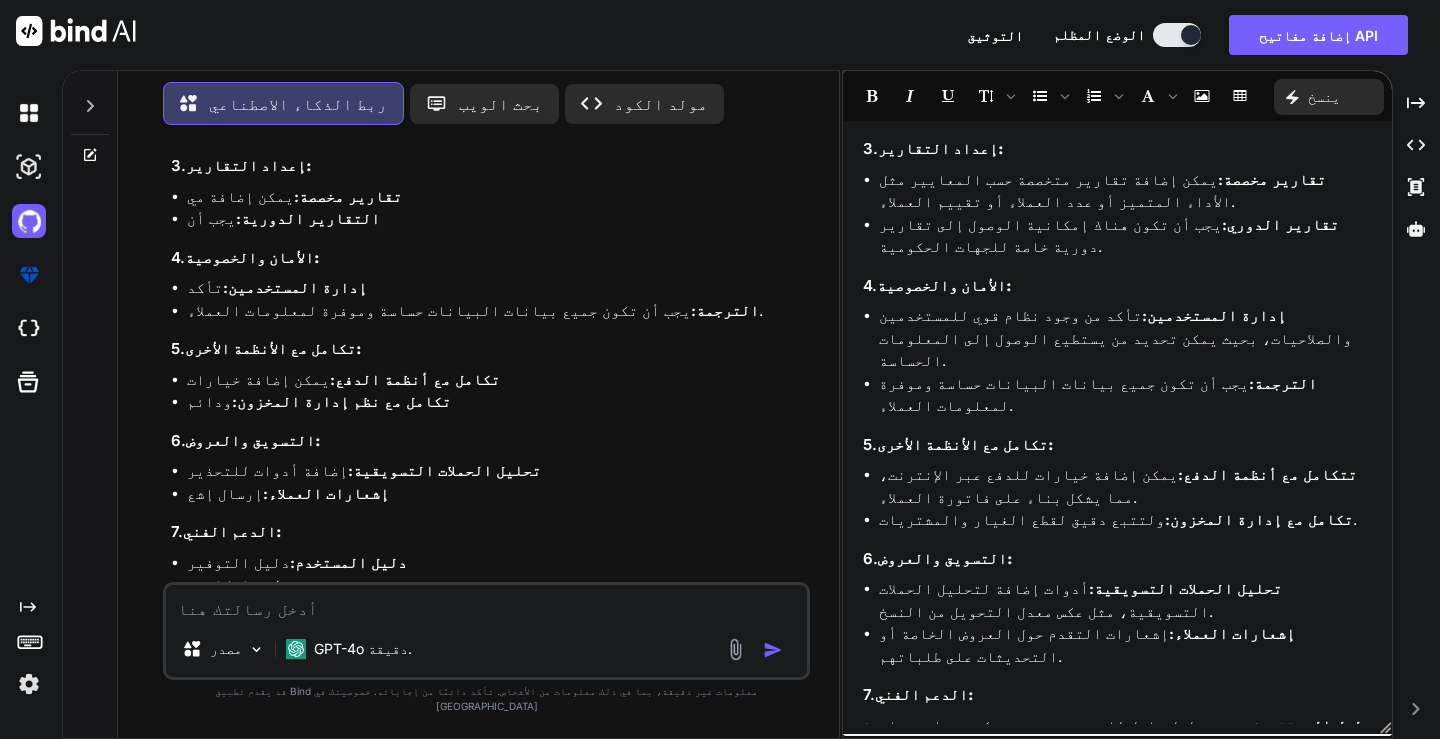 click at bounding box center [486, 603] 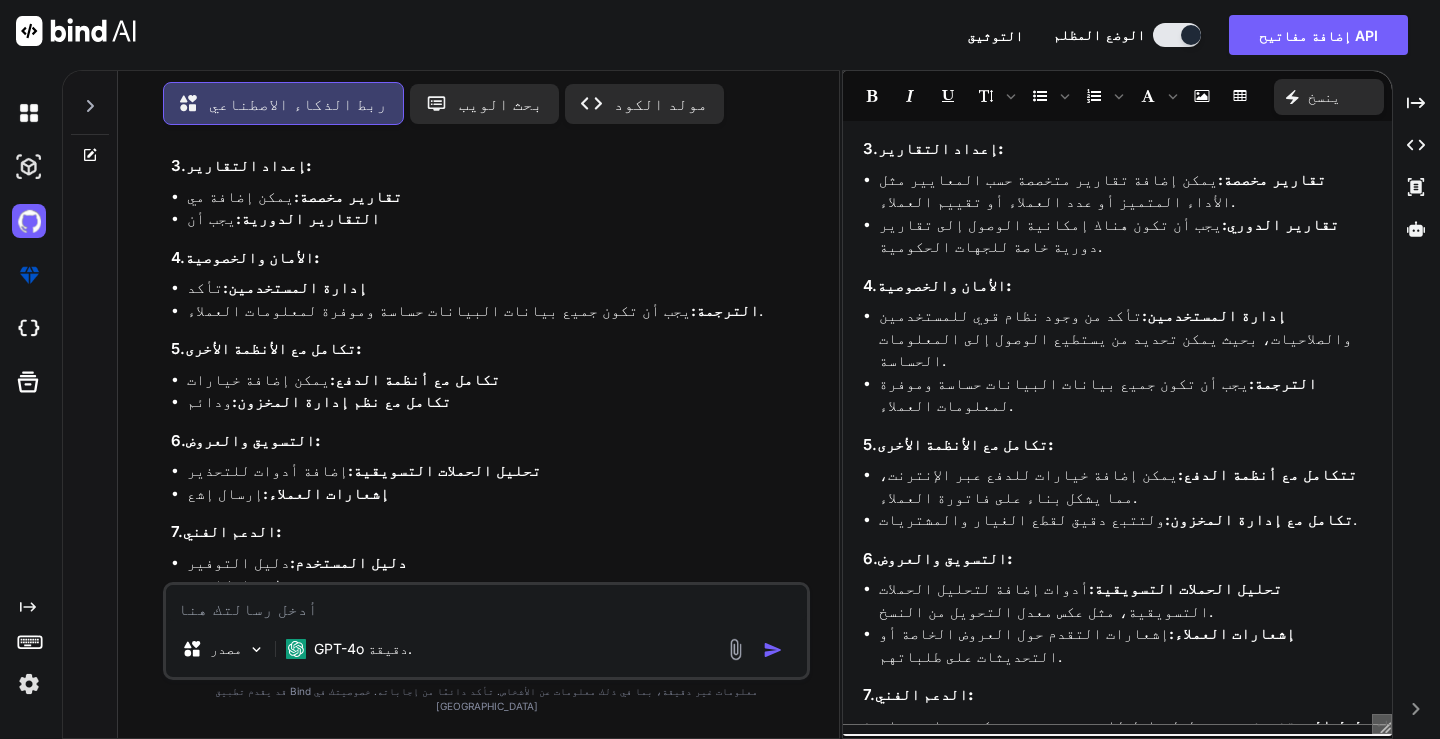 click on "Created with Pixso." 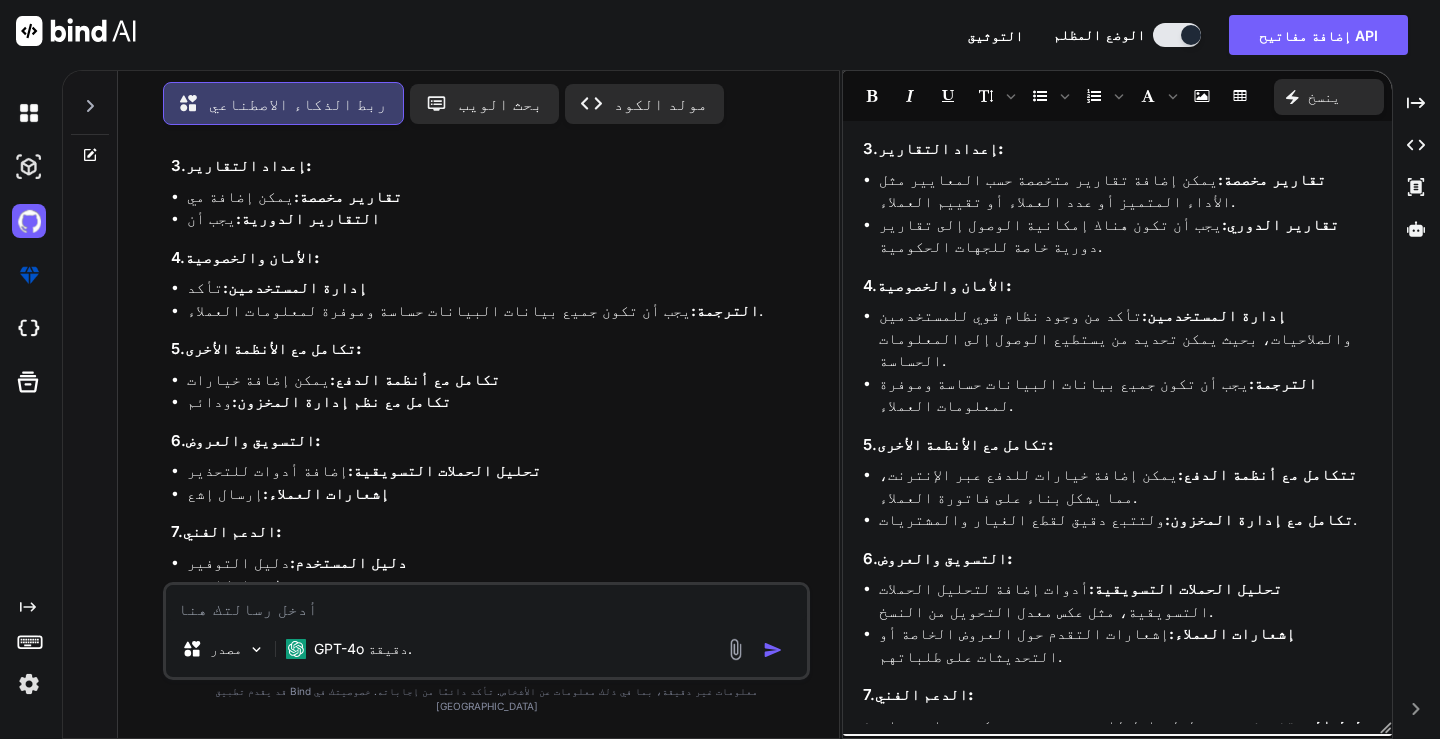click on "ينسخ" at bounding box center (1324, 96) 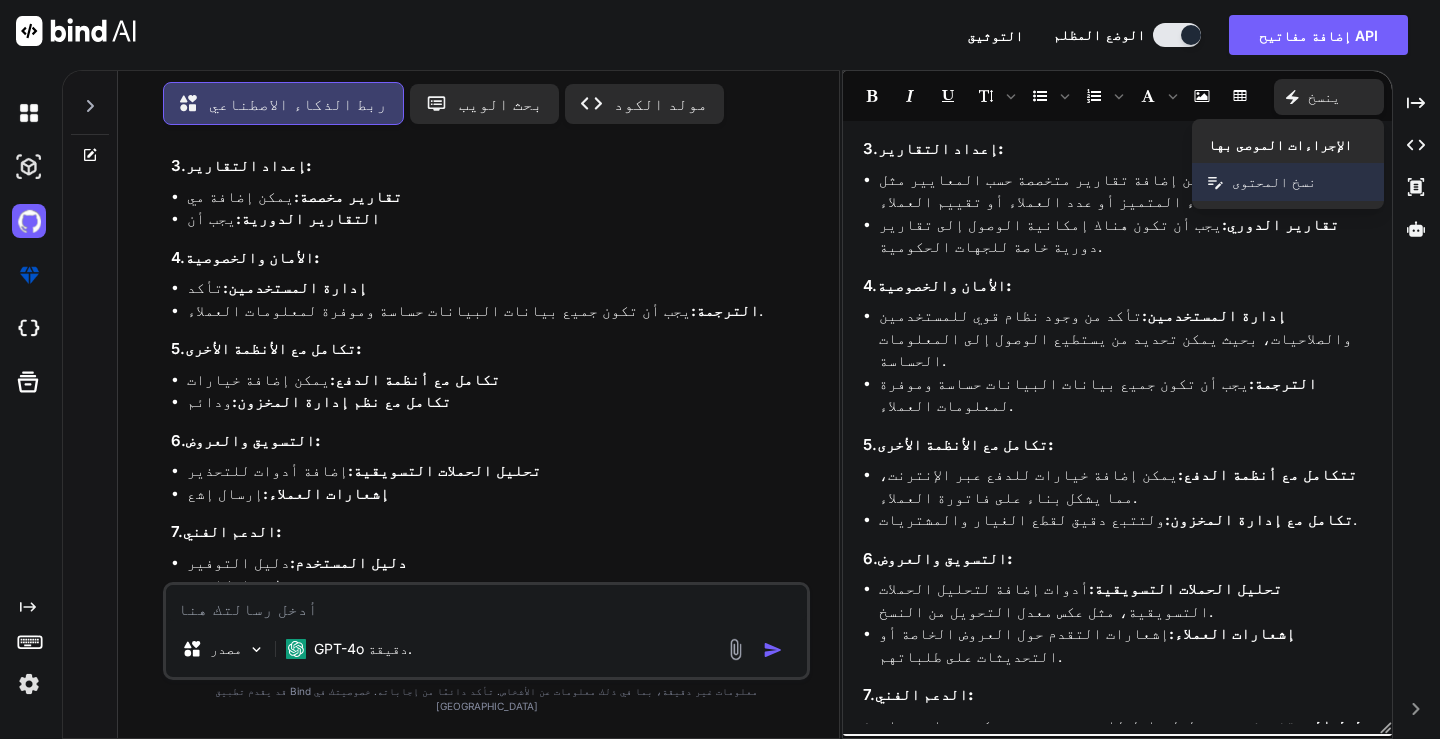 click on "نسخ المحتوى" at bounding box center [1274, 182] 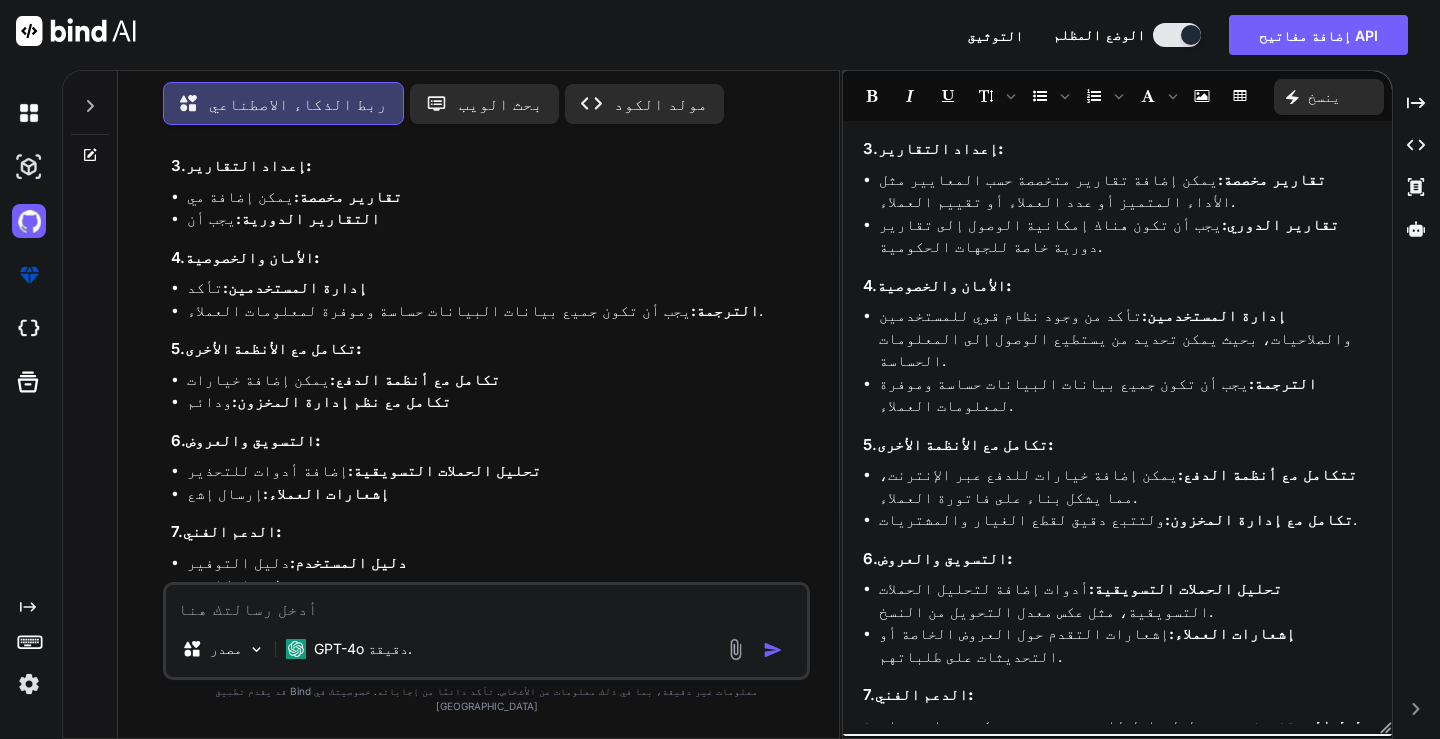 paste on "1. 🧑‍💻 تحسين تجربة المستخدم (UX/UI):
🔹 واجهة مستخدم بسيطة وسلسة (Minimal UI) تدعم RTL وتتناسب مع مختلف الأجهزة.
🔹 تخصيص الأعمدة في شاشة العمل (Kanban):
خيار إخفاء أو إظهار الأعمدة.
حفظ العرض المخصص لكل مستخدم (User Preferences).
🔹 دعم الوضع الداكن (Dark Mode) لتقليل إجهاد العين.
2. 🔗 تكامل داخلي بين الوحدات (Internal Integration):
🔄 علاقات منطقية ديناميكية:
الطلبات مرتبطة بالمركبة، والمركبة مرتبطة بالعميل.
🔔 تحديثات تلقائية:
تحديث حالة الطلب في كل مكان بمجرد تغييره في أي وحدة (real-time sync).
إرسال إشعار فوري للعميل أو الفني المعني.
3. 📊 إعداد التقارير المتقدمة:
🧾 تقارير مخصصة:
حسب: نوع الخدمة – اسم الفني – مدة إنجاز العمل – تقييم العملاء.
📅 تقارير دورية تلقائية:
ترسل أسبوعيًا أو شهريًا إلى مسؤولي الورشة أو الجهات الحكومية (PDF أو Excel).
📌 لوحات بيانات Dashboard مصورة تعرض:
عدد المركبات اليومية
الأداء الفني
الإيرادات
أكثر الأعطال تكرارًا
4. 🔐 تعزيز الأمان والخصوصية:
👥 إدارة المستخدمين والصلاحيات (RBAC):
أدوار محددة (مشرف – محاسب – فني – موظف استقبال).
التحكم في عرض / تعديل / حذف حسب ..." 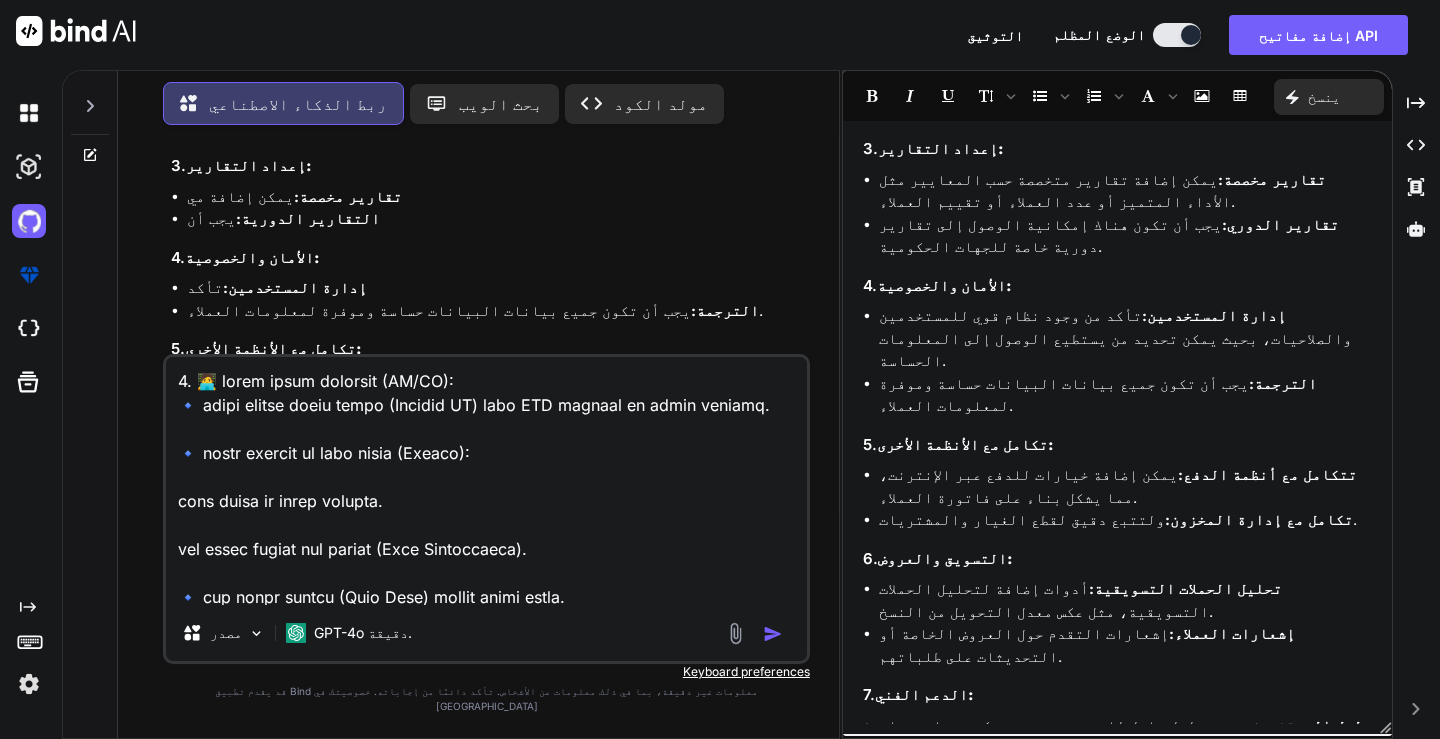 scroll, scrollTop: 1994, scrollLeft: 0, axis: vertical 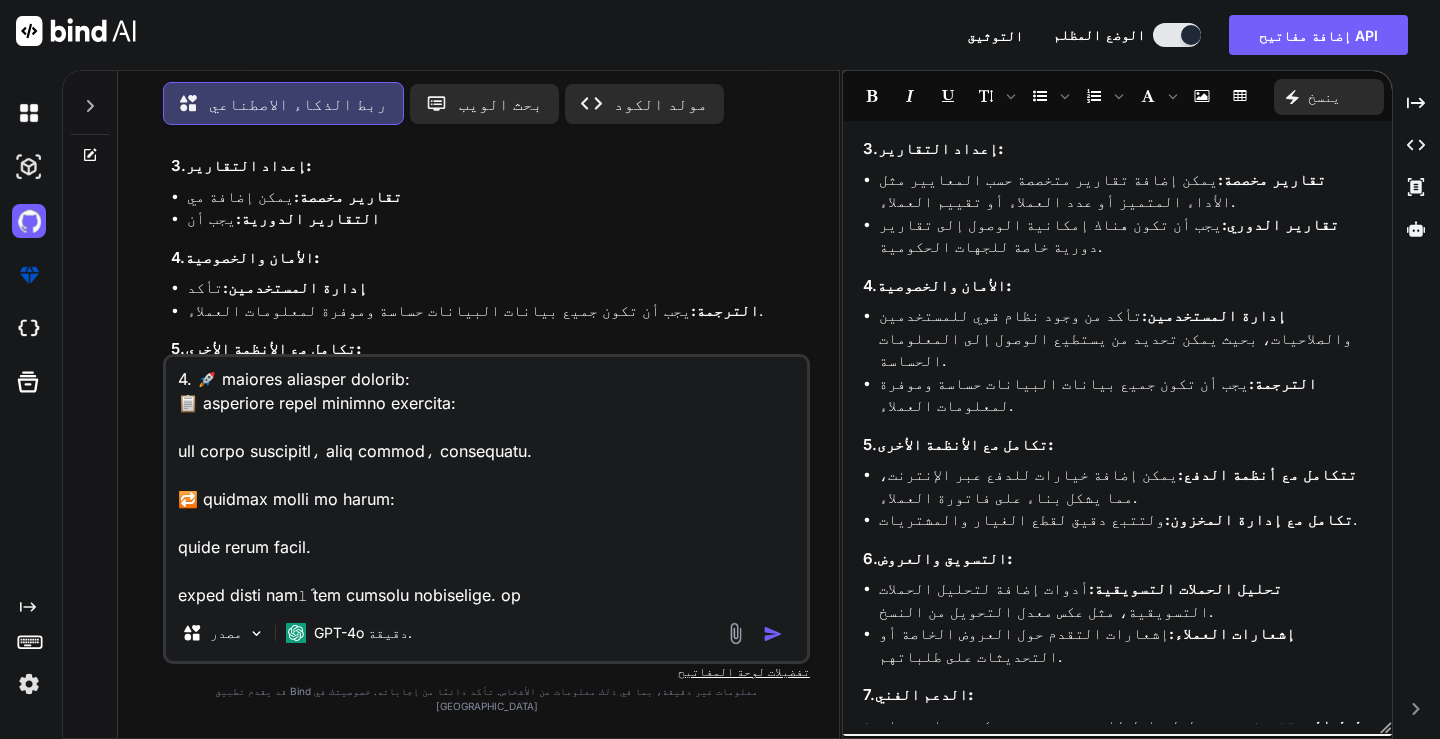 type on "1. 🧑‍💻 تحسين تجربة المستخدم (UX/UI):
🔹 واجهة مستخدم بسيطة وسلسة (Minimal UI) تدعم RTL وتتناسب مع مختلف الأجهزة.
🔹 تخصيص الأعمدة في شاشة العمل (Kanban):
خيار إخفاء أو إظهار الأعمدة.
حفظ العرض المخصص لكل مستخدم (User Preferences).
🔹 دعم الوضع الداكن (Dark Mode) لتقليل إجهاد العين.
2. 🔗 تكامل داخلي بين الوحدات (Internal Integration):
🔄 علاقات منطقية ديناميكية:
الطلبات مرتبطة بالمركبة، والمركبة مرتبطة بالعميل.
🔔 تحديثات تلقائية:
تحديث حالة الطلب في كل مكان بمجرد تغييره في أي وحدة (real-time sync).
إرسال إشعار فوري للعميل أو الفني المعني.
3. 📊 إعداد التقارير المتقدمة:
🧾 تقارير مخصصة:
حسب: نوع الخدمة – اسم الفني – مدة إنجاز العمل – تقييم العملاء.
📅 تقارير دورية تلقائية:
ترسل أسبوعيًا أو شهريًا إلى مسؤولي الورشة أو الجهات الحكومية (PDF أو Excel).
📌 لوحات بيانات Dashboard مصورة تعرض:
عدد المركبات اليومية
الأداء الفني
الإيرادات
أكثر الأعطال تكرارًا
4. 🔐 تعزيز الأمان والخصوصية:
👥 إدارة المستخدمين والصلاحيات (RBAC):
أدوار محددة (مشرف – محاسب – فني – موظف استقبال).
التحكم في عرض / تعديل / حذف حسب ..." 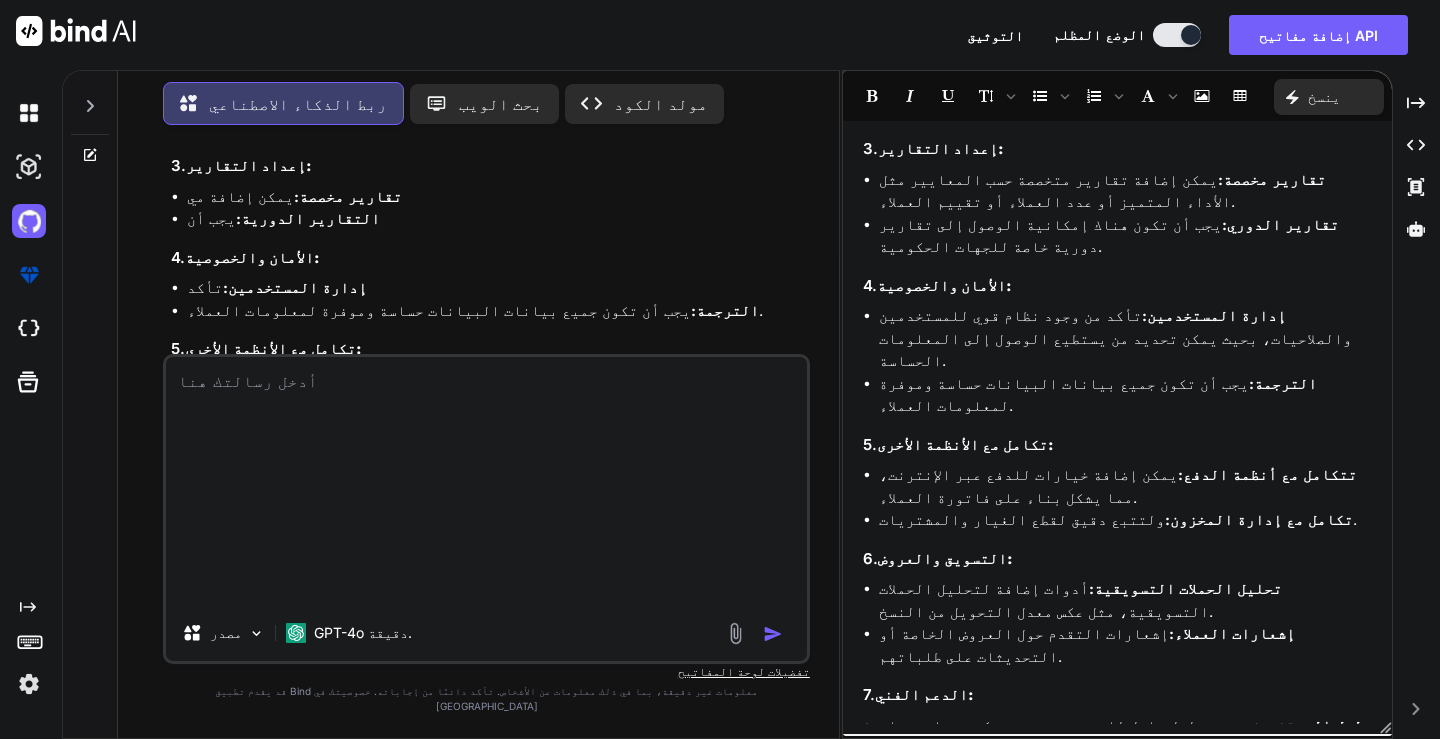 scroll, scrollTop: 0, scrollLeft: 0, axis: both 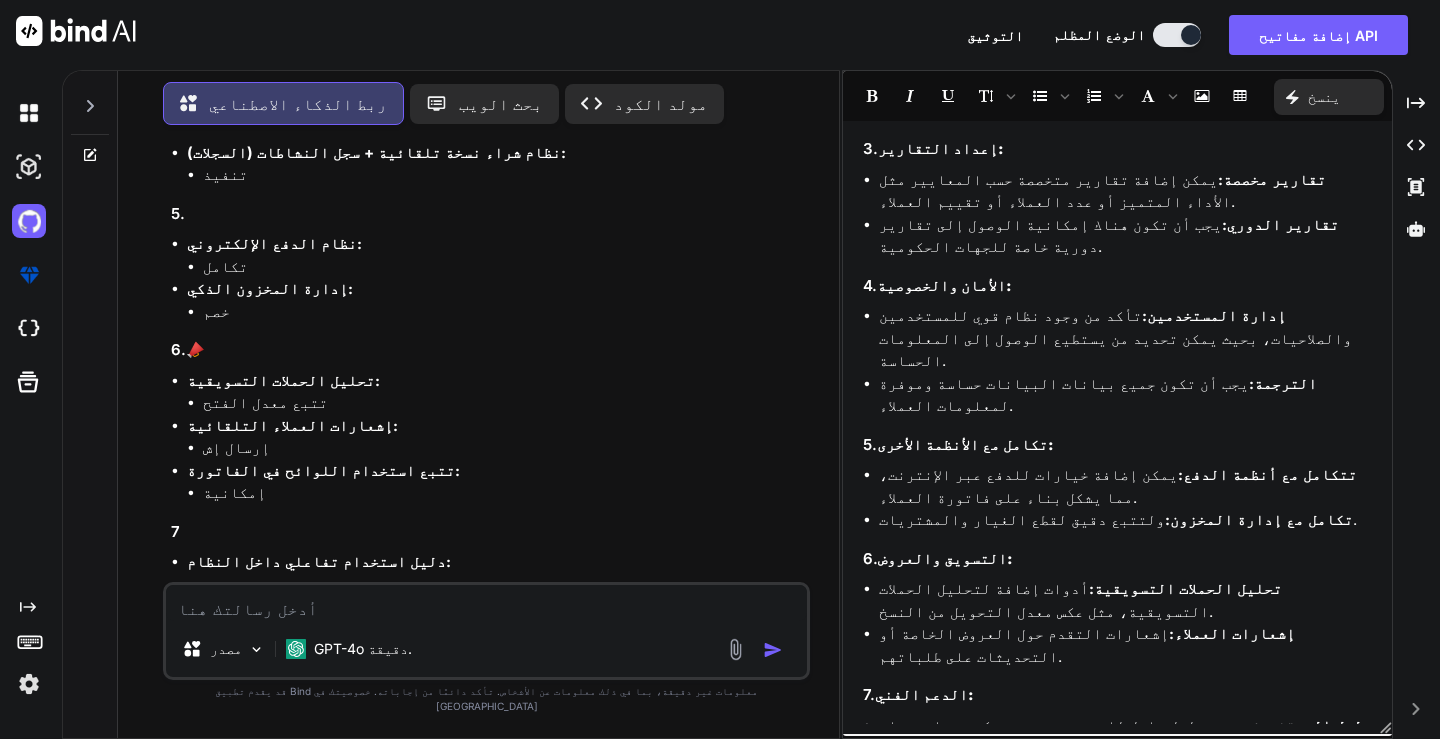 click at bounding box center [486, 603] 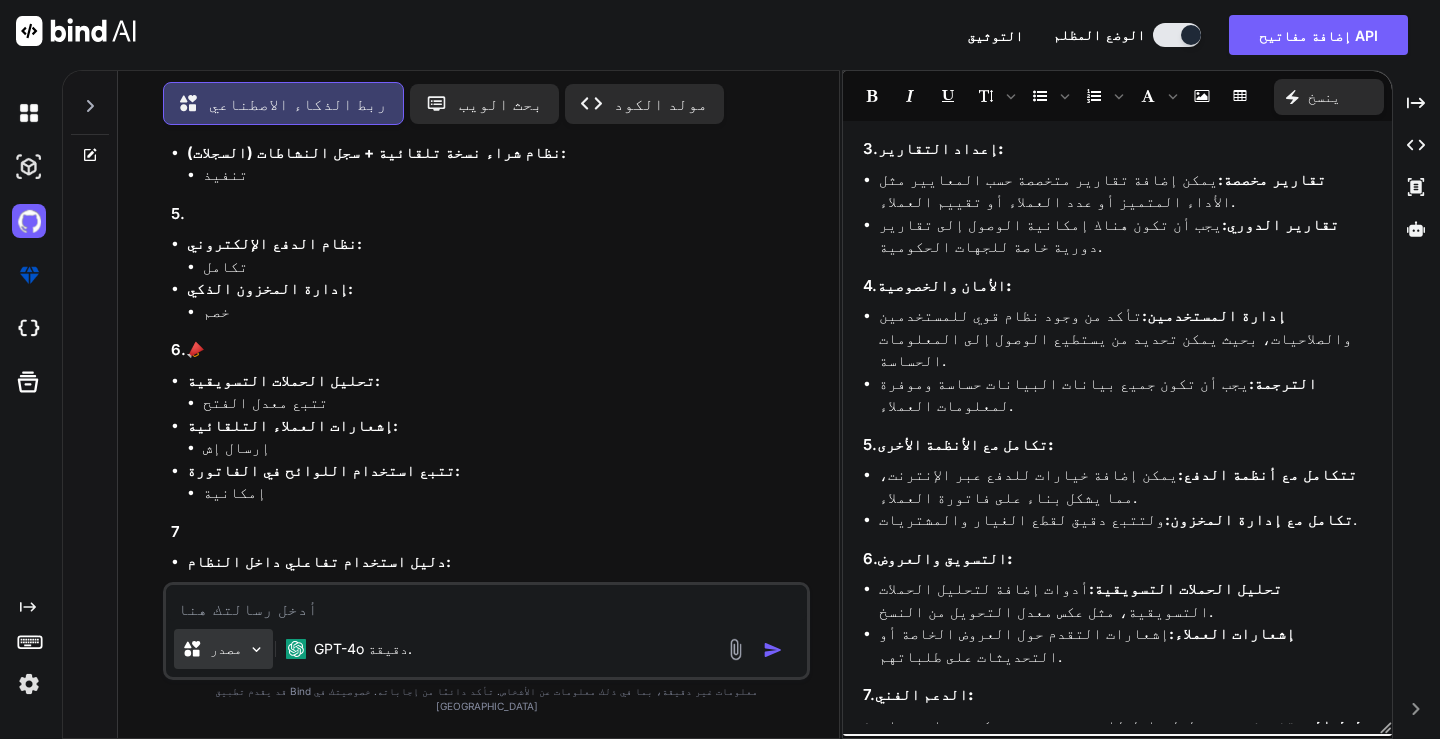 click at bounding box center [256, 649] 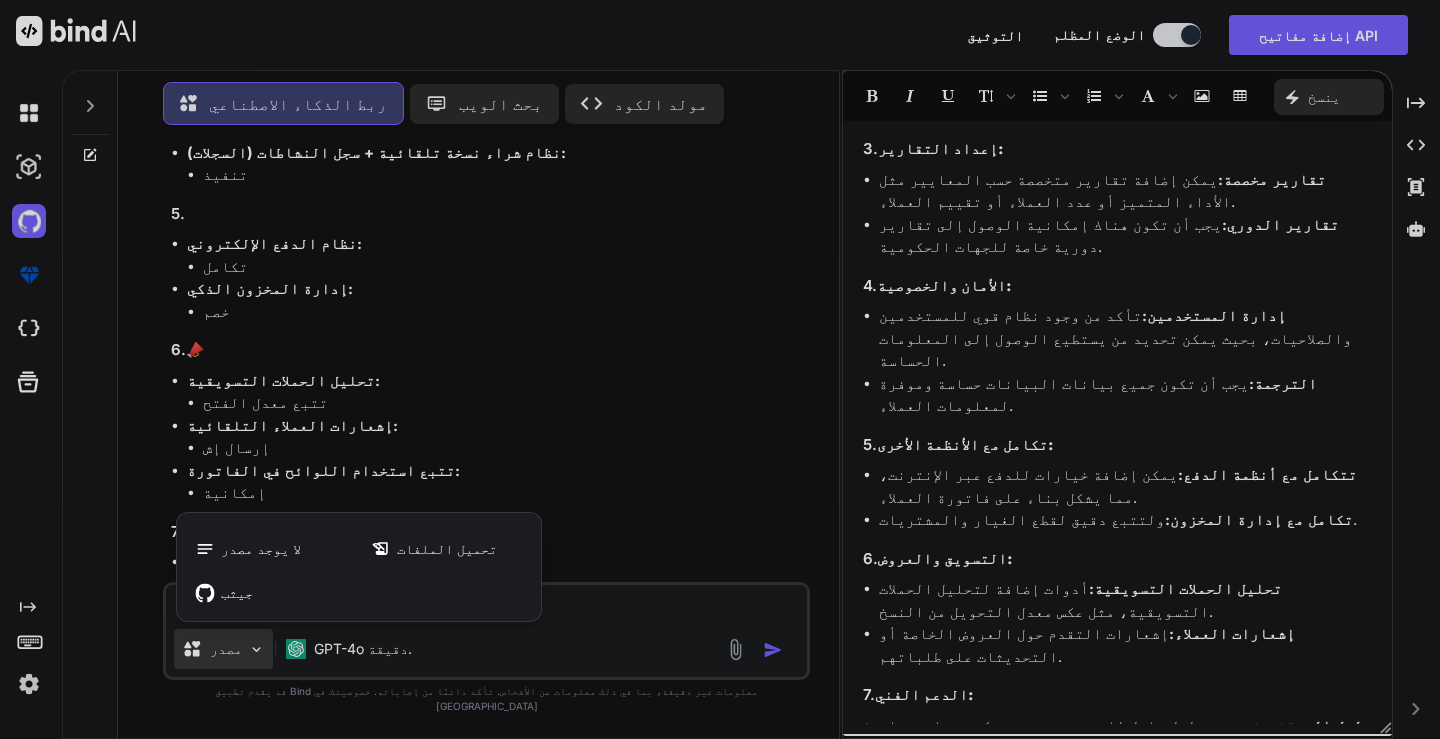 click at bounding box center (720, 369) 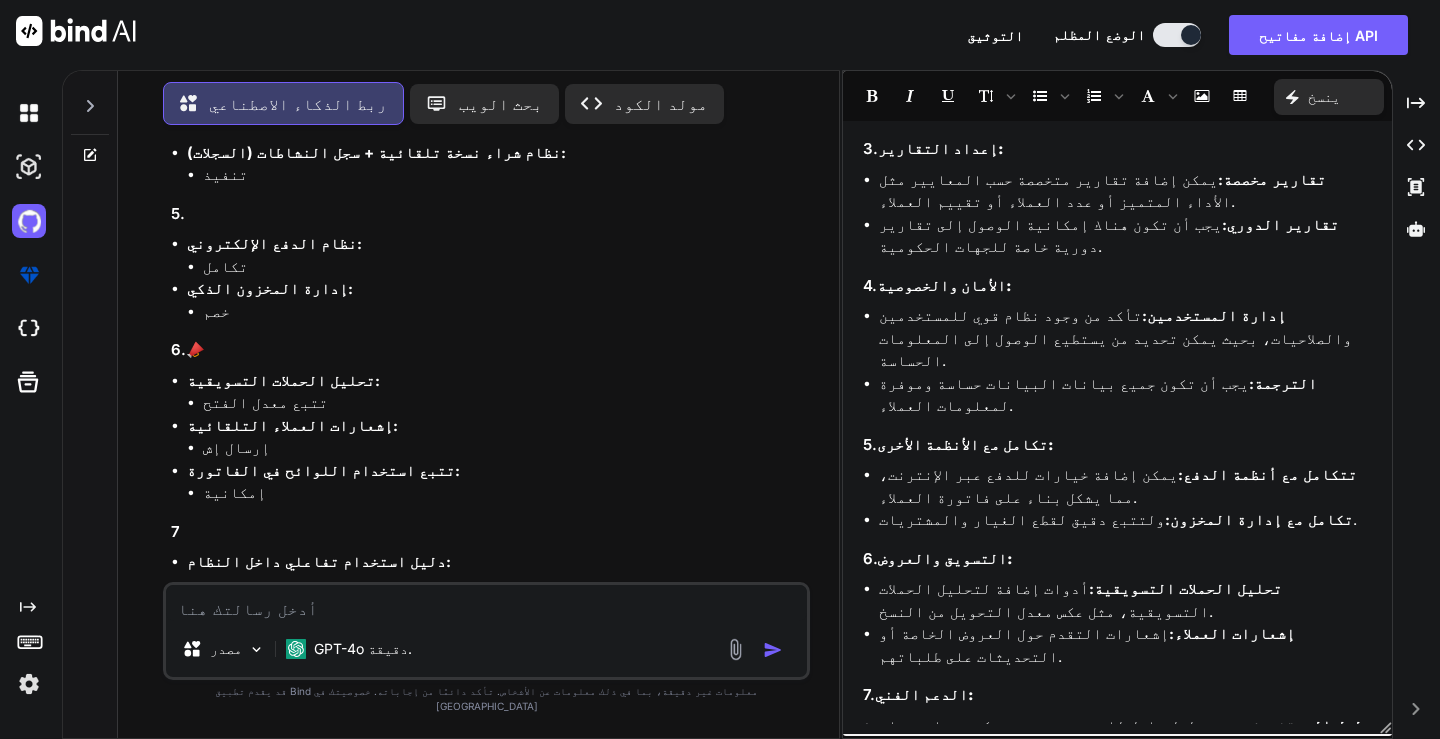 click at bounding box center [486, 603] 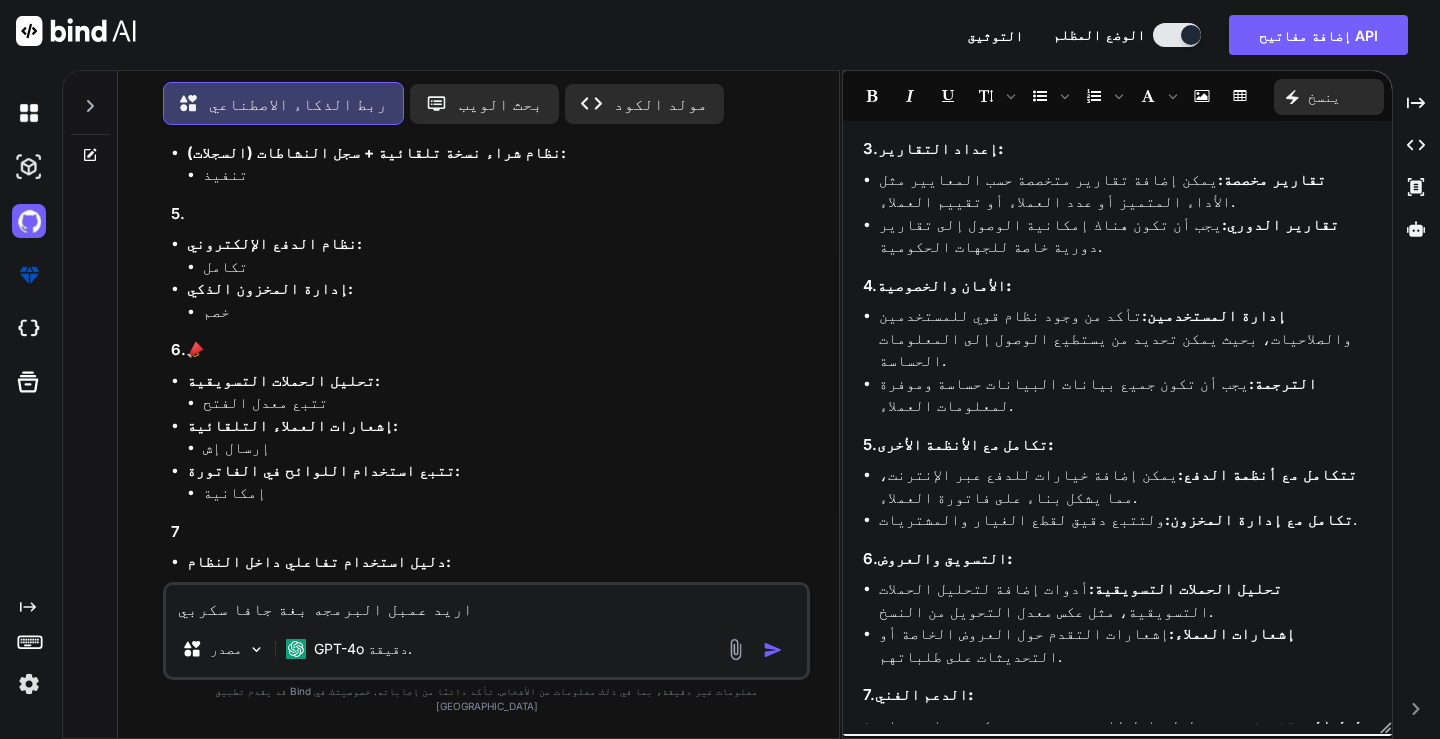 type on "اريد عمبل البرمجه بغة جافا سكربيت" 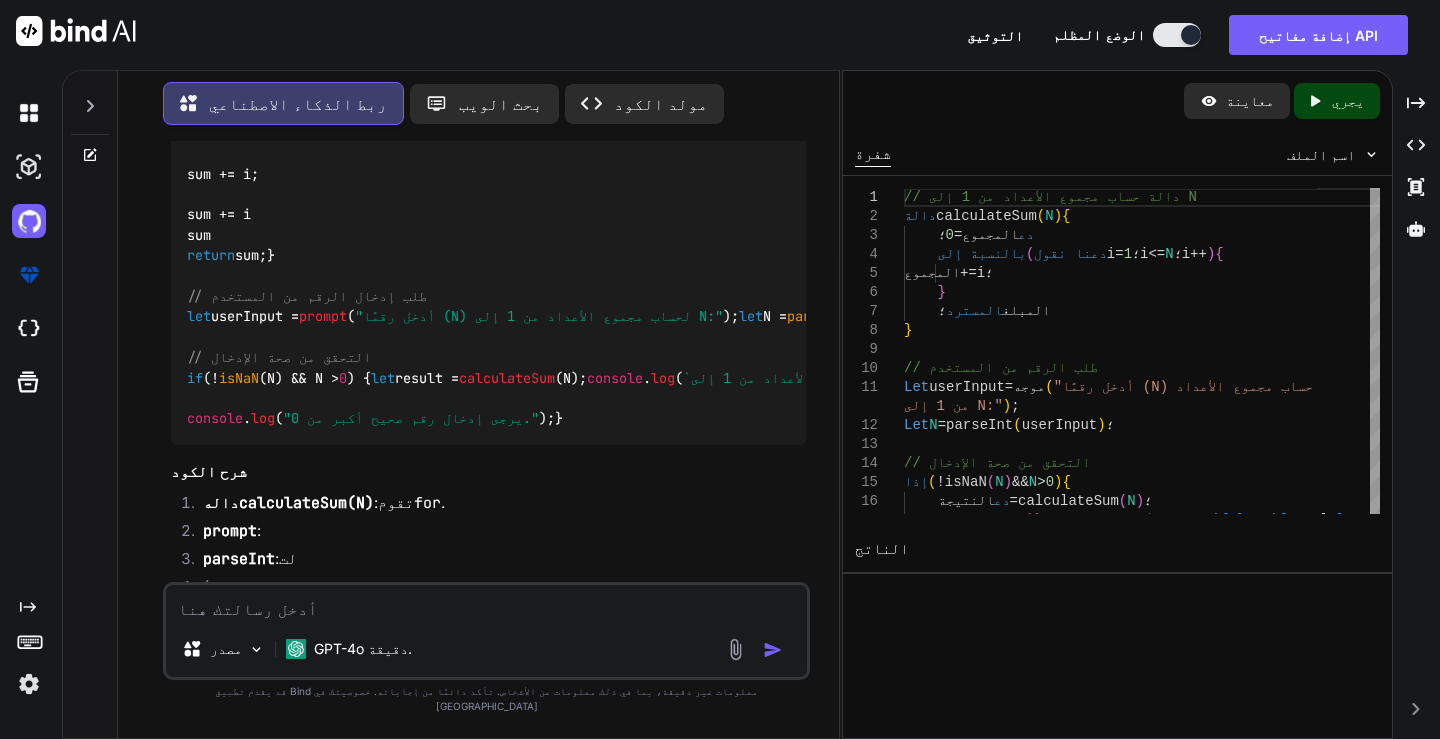scroll, scrollTop: 4038, scrollLeft: 0, axis: vertical 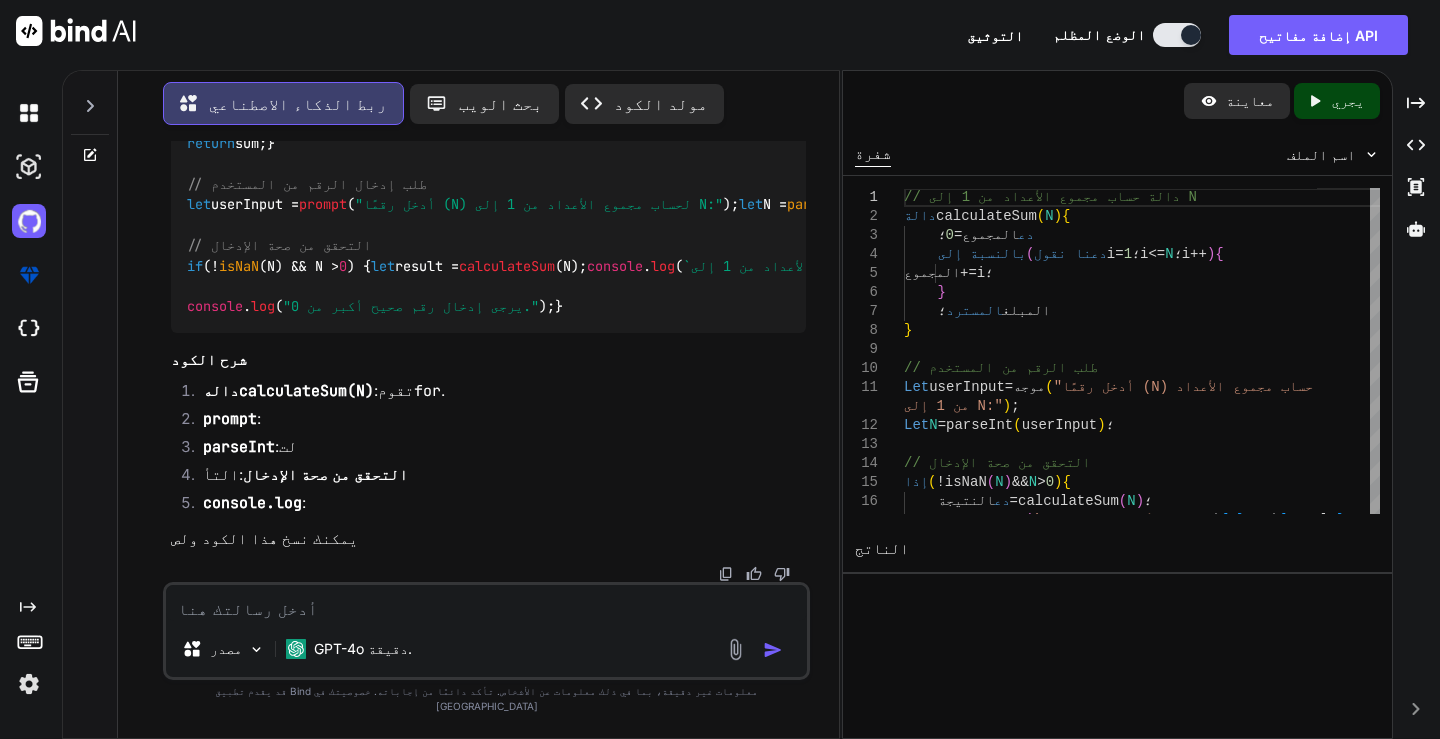 click at bounding box center [486, 603] 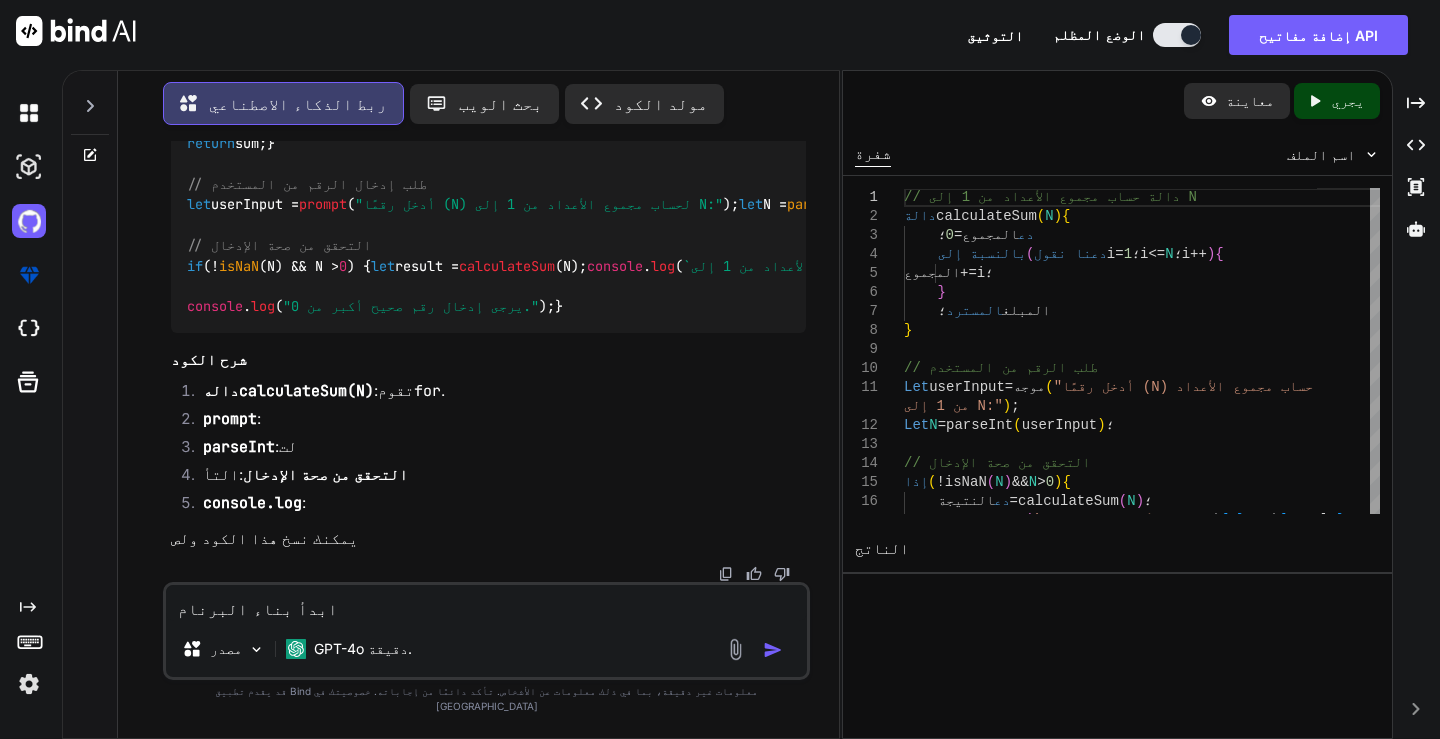 type on "ابدأ بناء البرنامج" 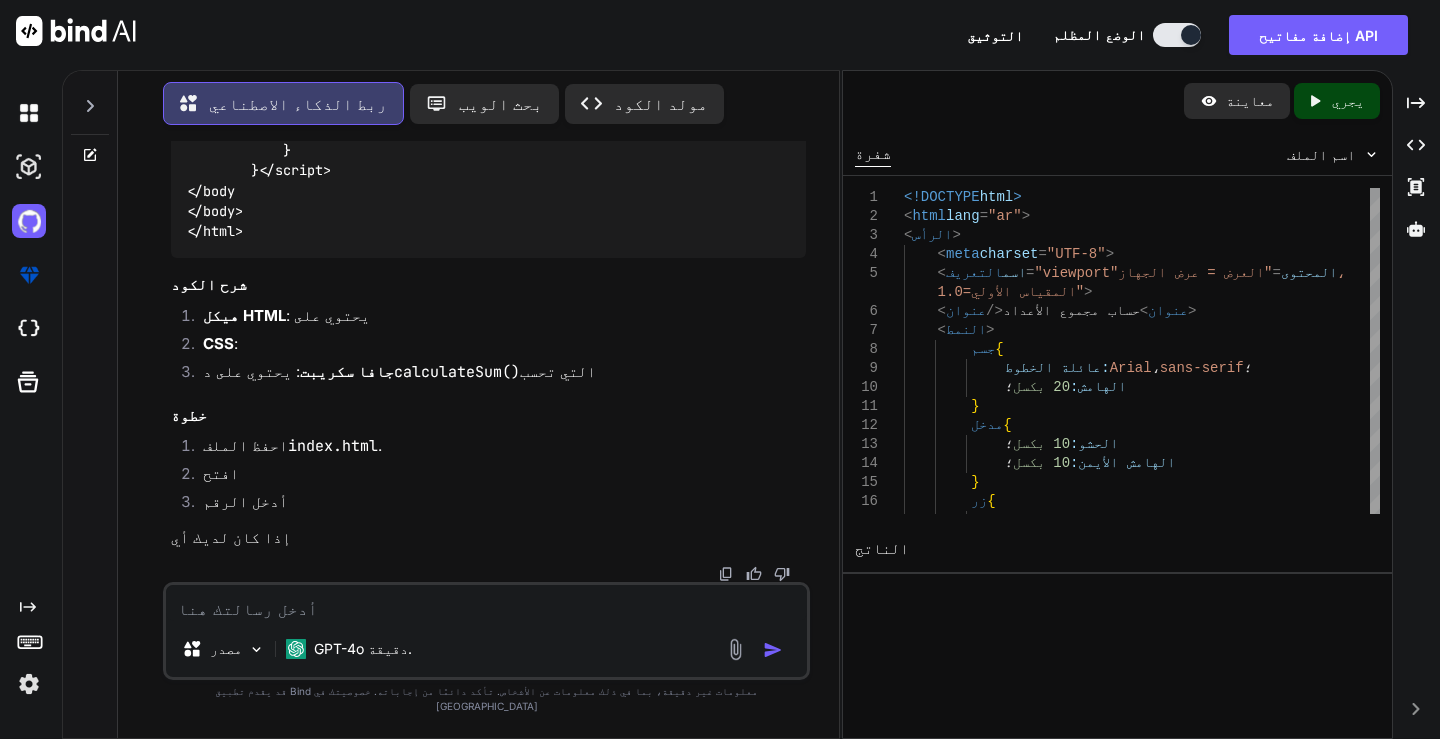 scroll, scrollTop: 7077, scrollLeft: 0, axis: vertical 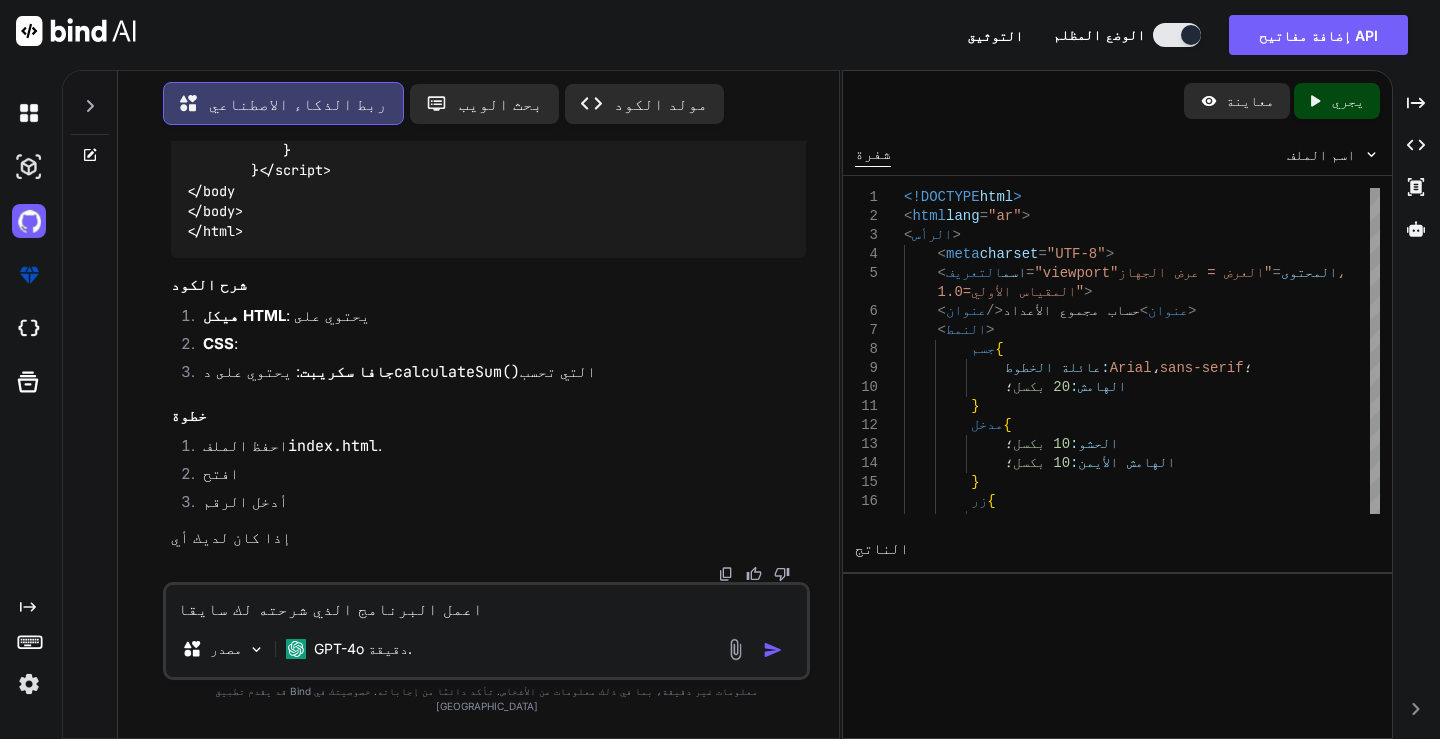 type on "اعمل البرنامج الذي شرحته لك سايقا" 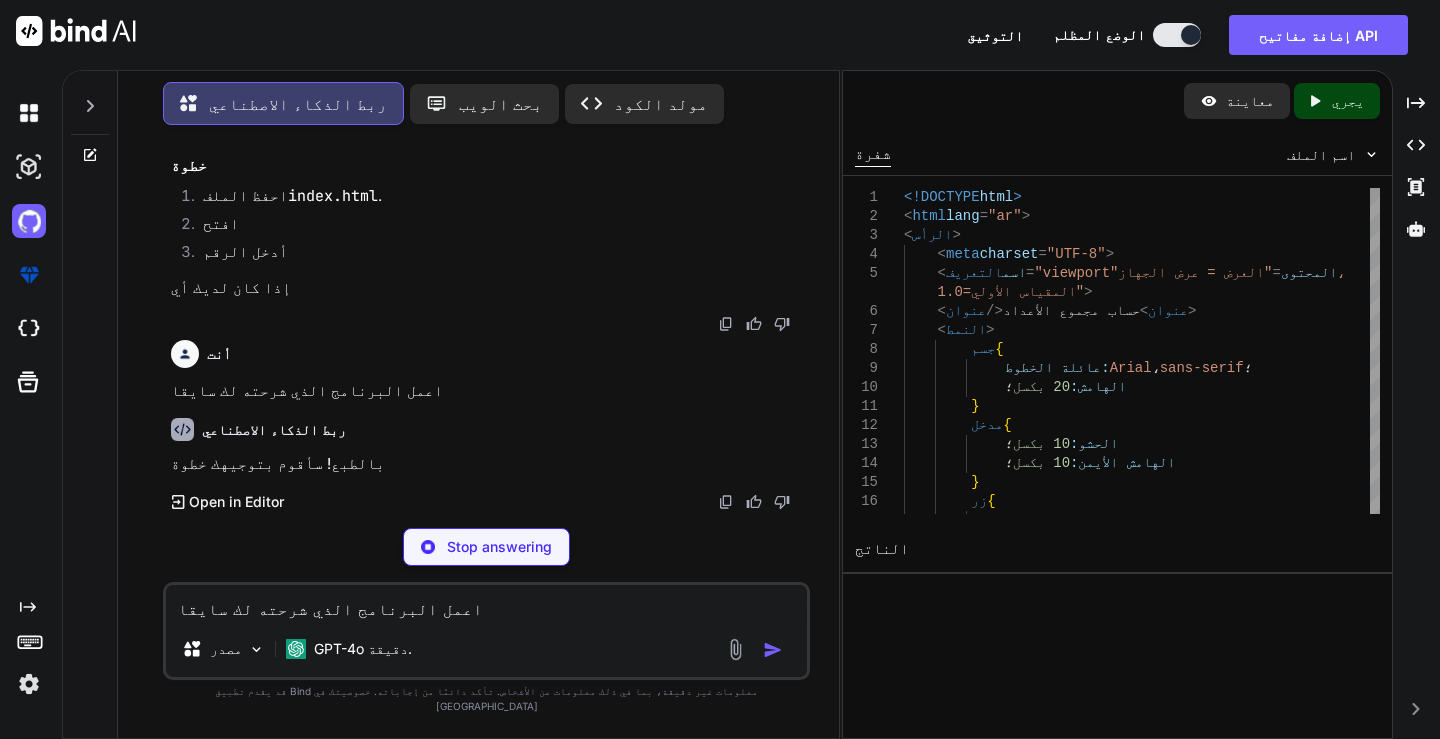 scroll, scrollTop: 7288, scrollLeft: 0, axis: vertical 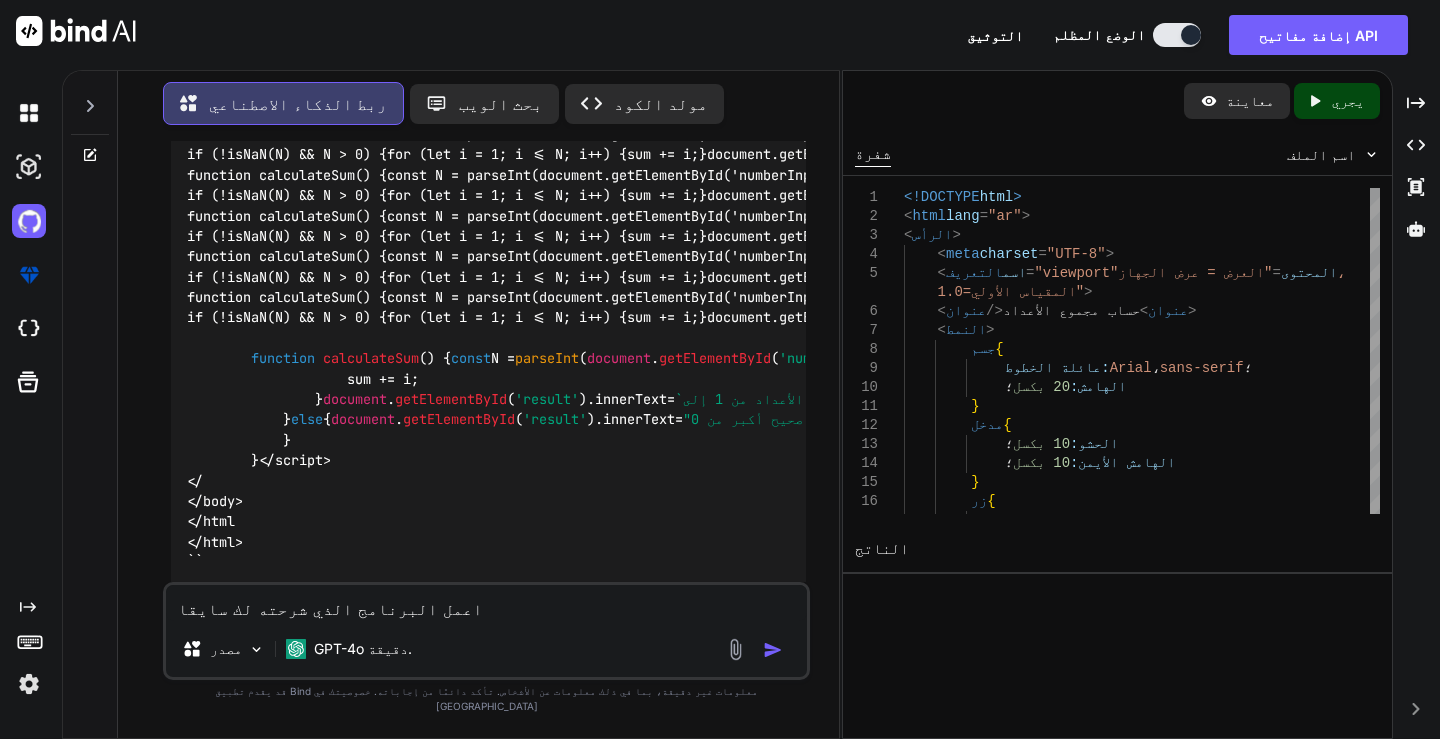 click at bounding box center [1209, 101] 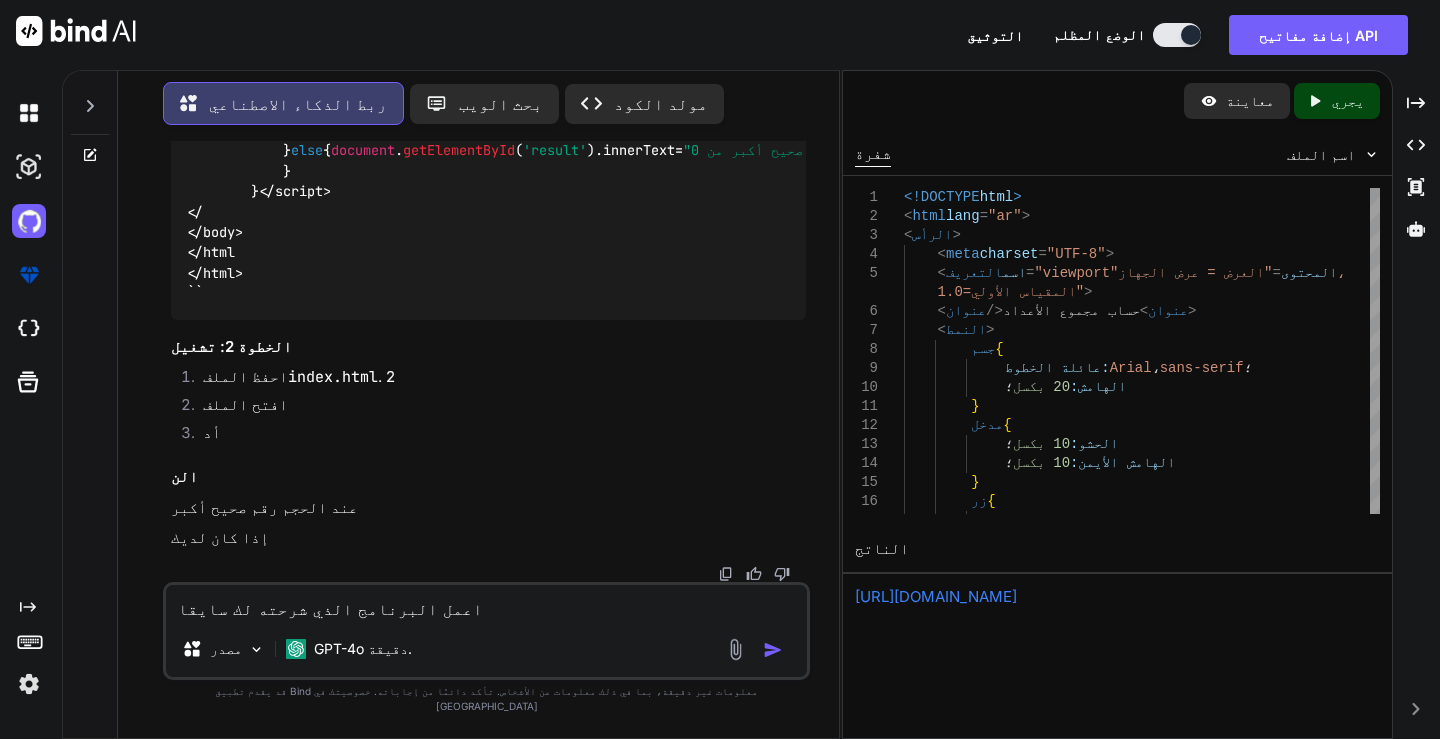 scroll, scrollTop: 10314, scrollLeft: 0, axis: vertical 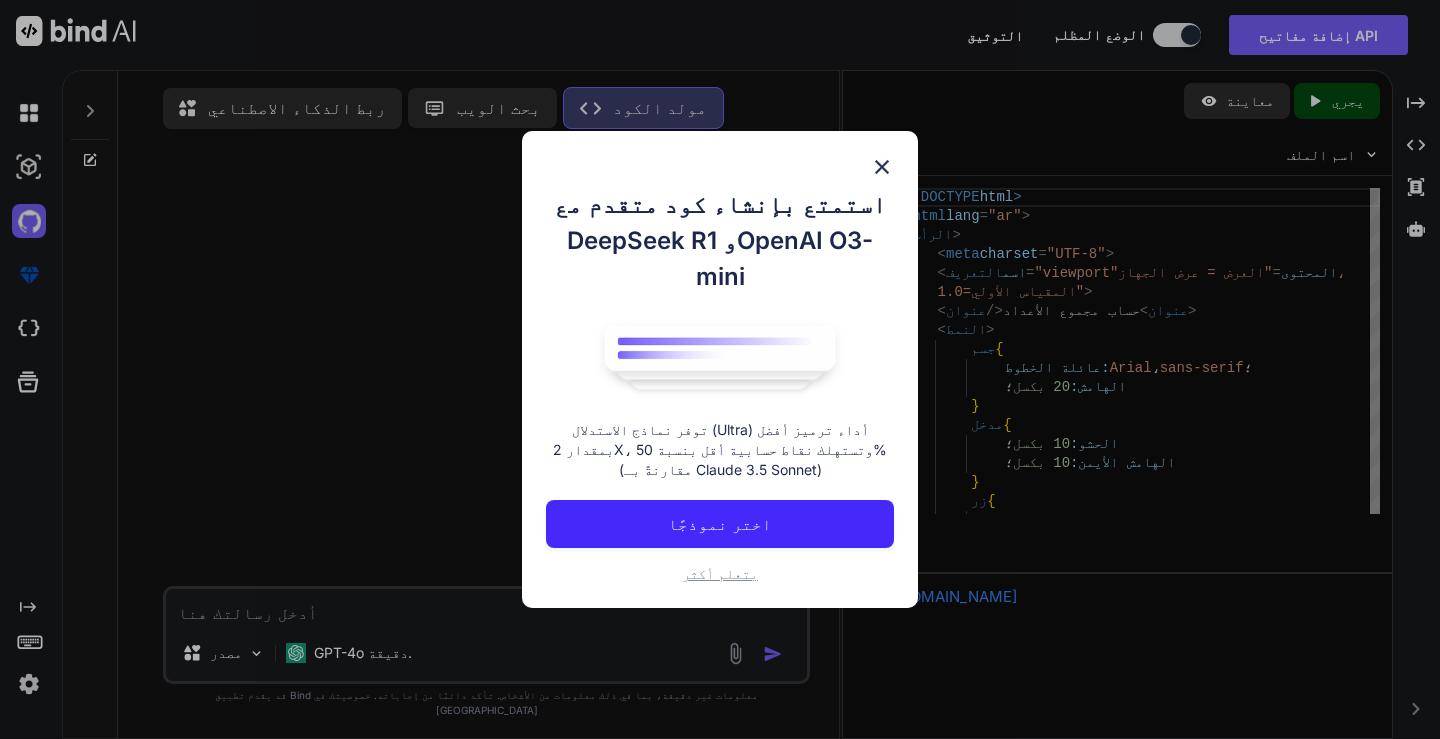 click on "اختر نموذجًا" at bounding box center [720, 524] 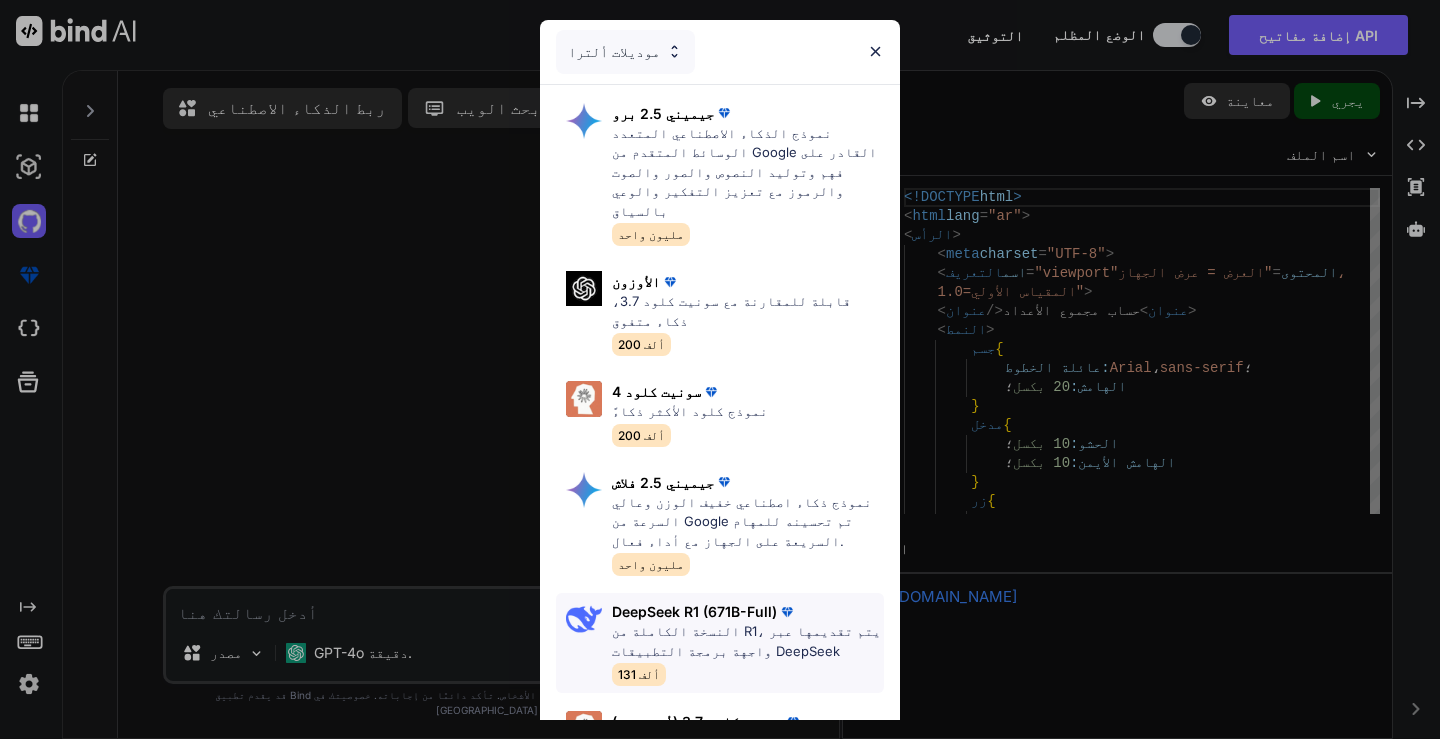 click on "النسخة الكاملة من R1، يتم تقديمها عبر واجهة برمجة التطبيقات DeepSeek" at bounding box center (748, 641) 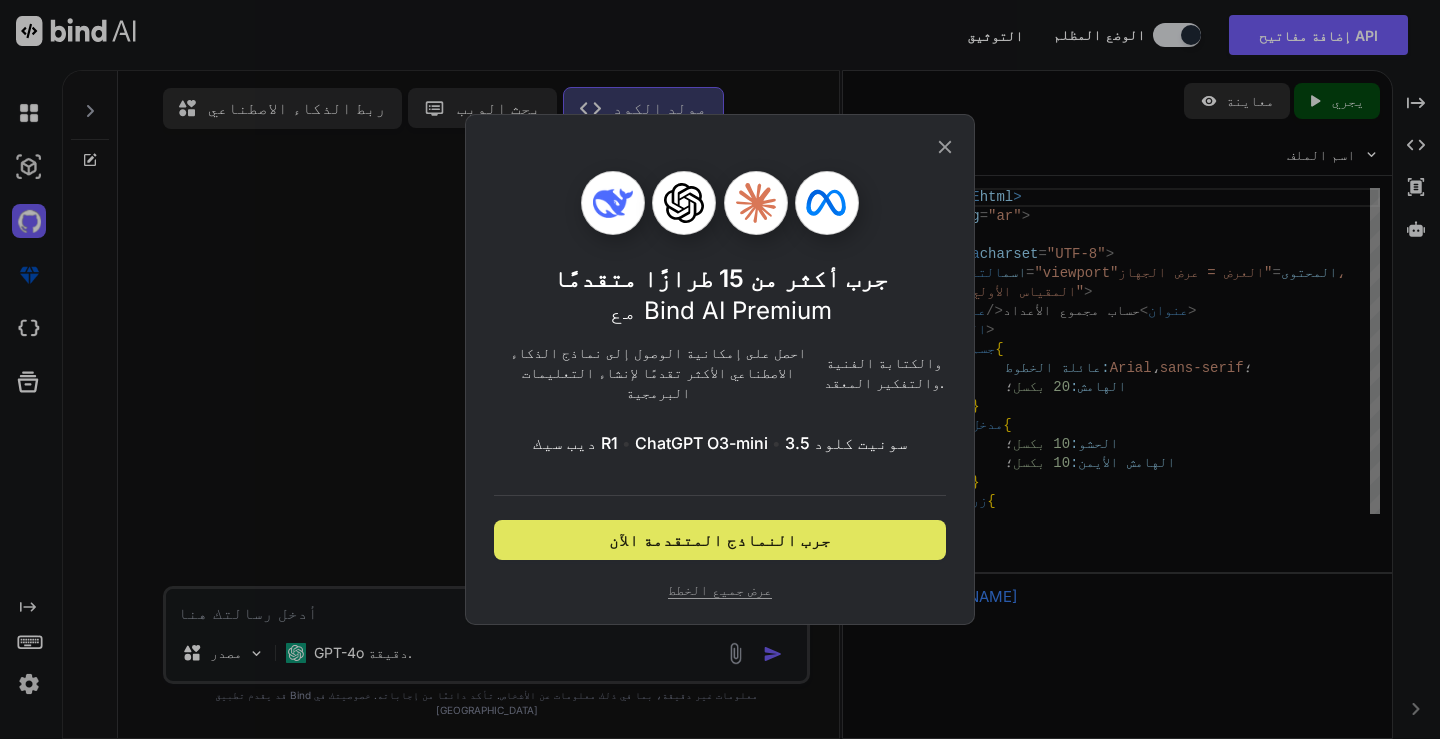 click on "جرب النماذج المتقدمة الآن" at bounding box center (720, 540) 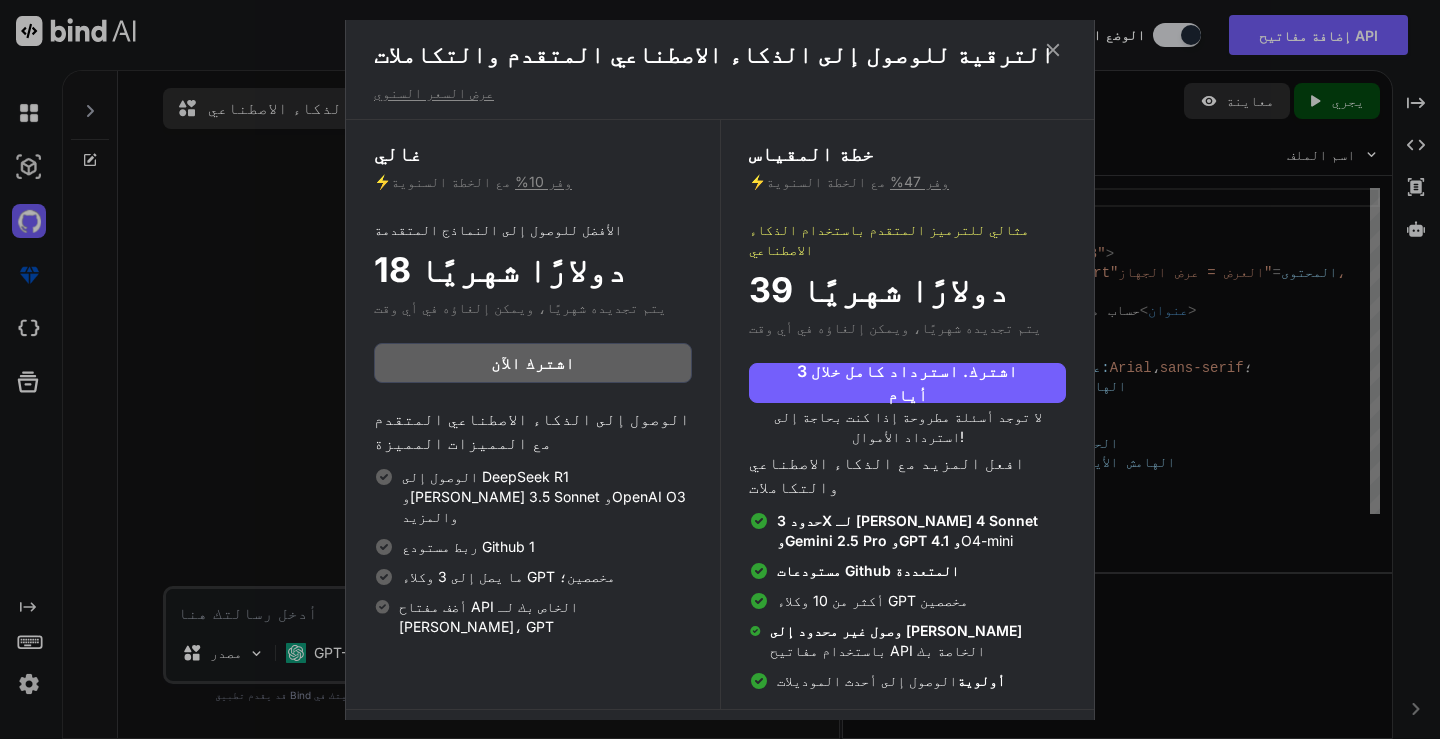 scroll, scrollTop: 13, scrollLeft: 0, axis: vertical 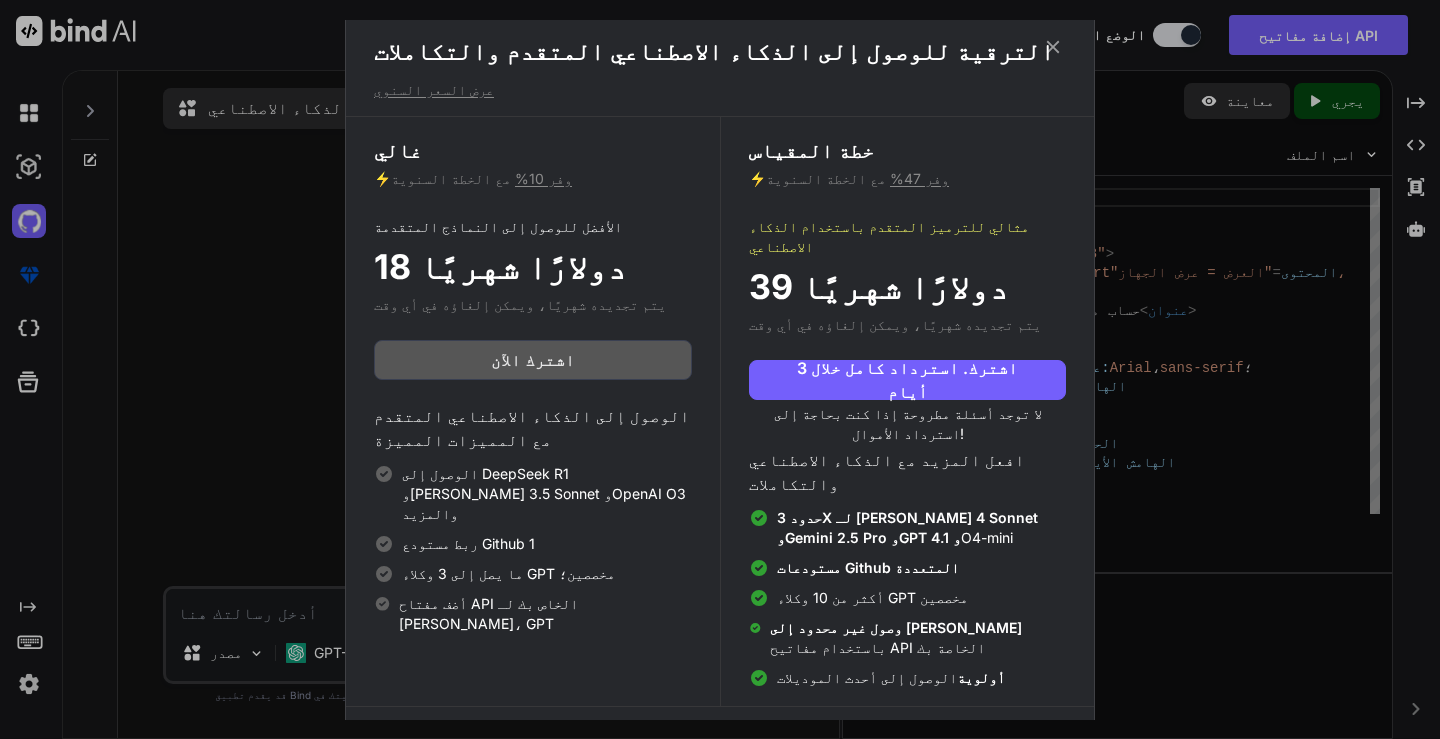 click on "اشترك الآن" at bounding box center (533, 360) 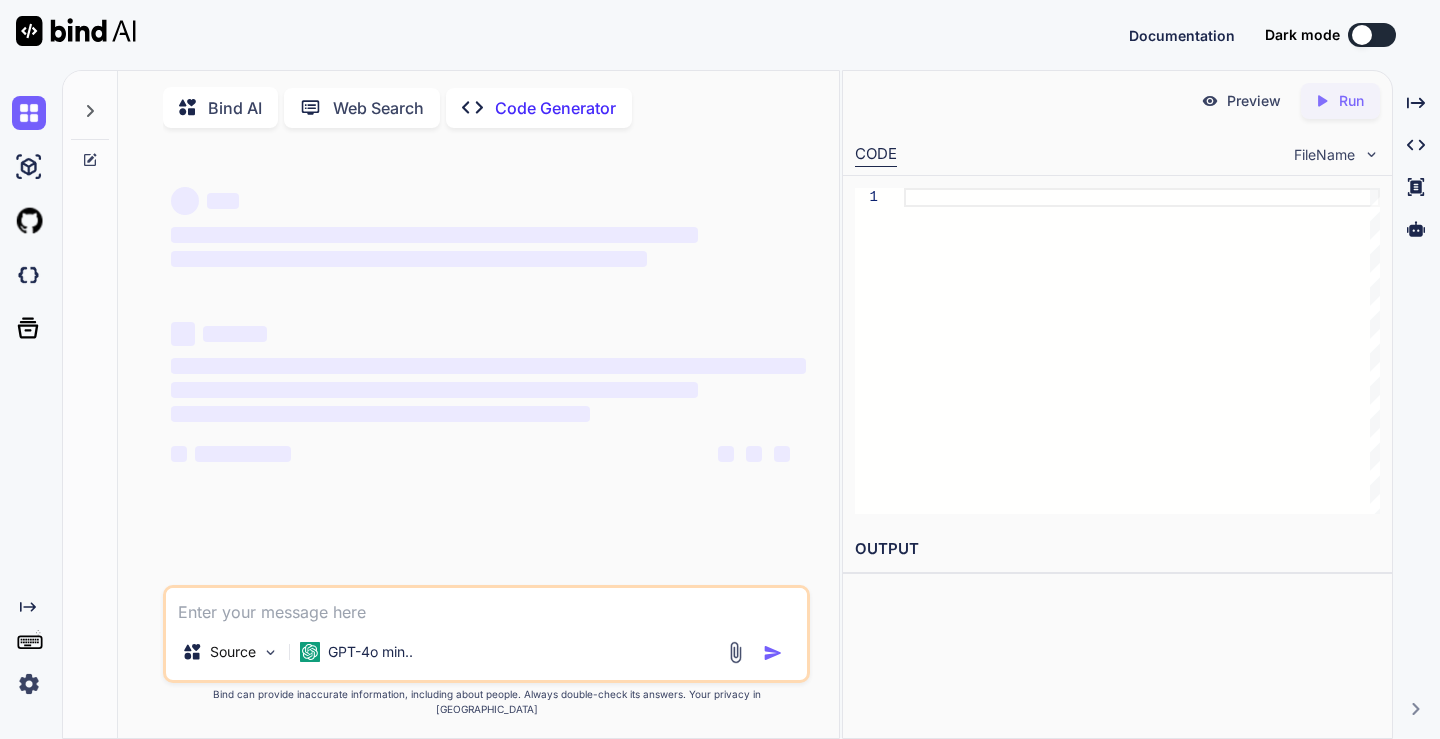 scroll, scrollTop: 0, scrollLeft: 0, axis: both 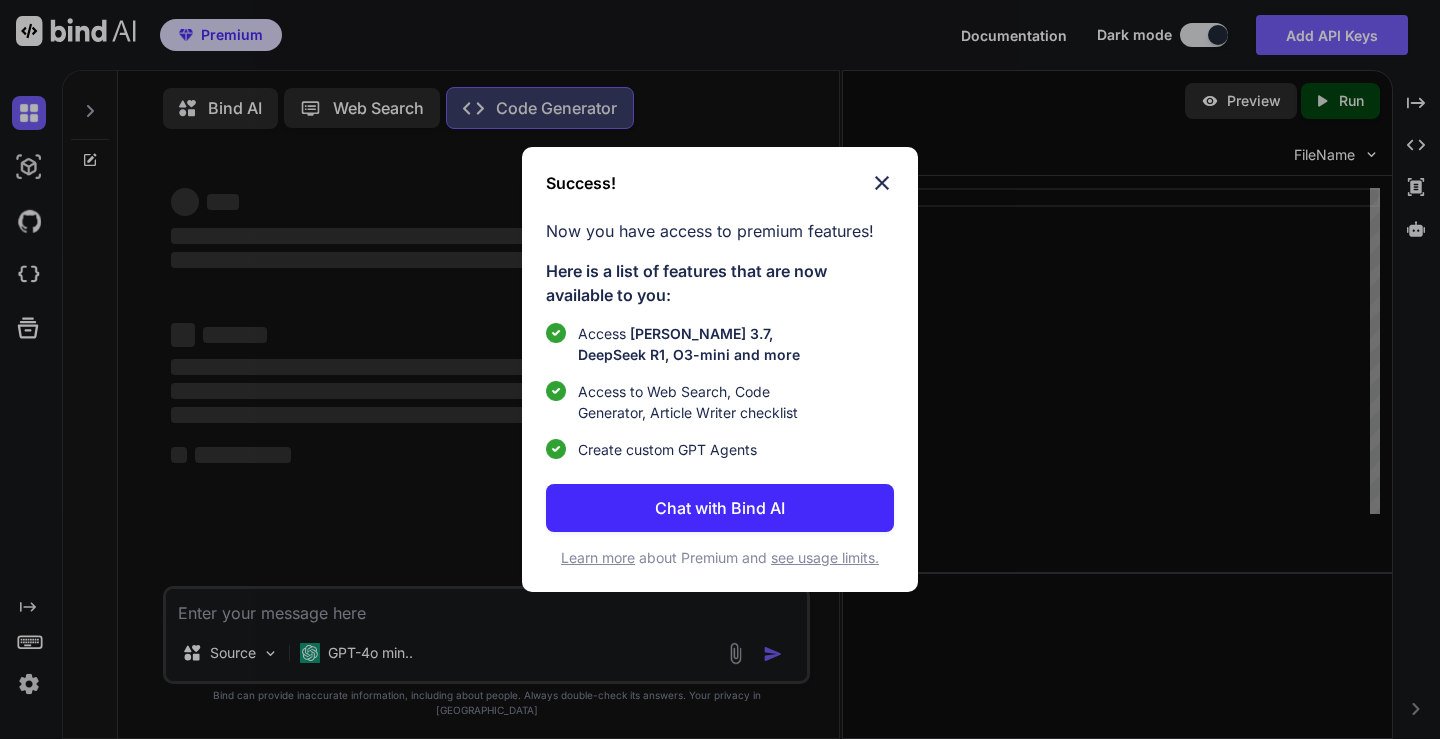 type on "x" 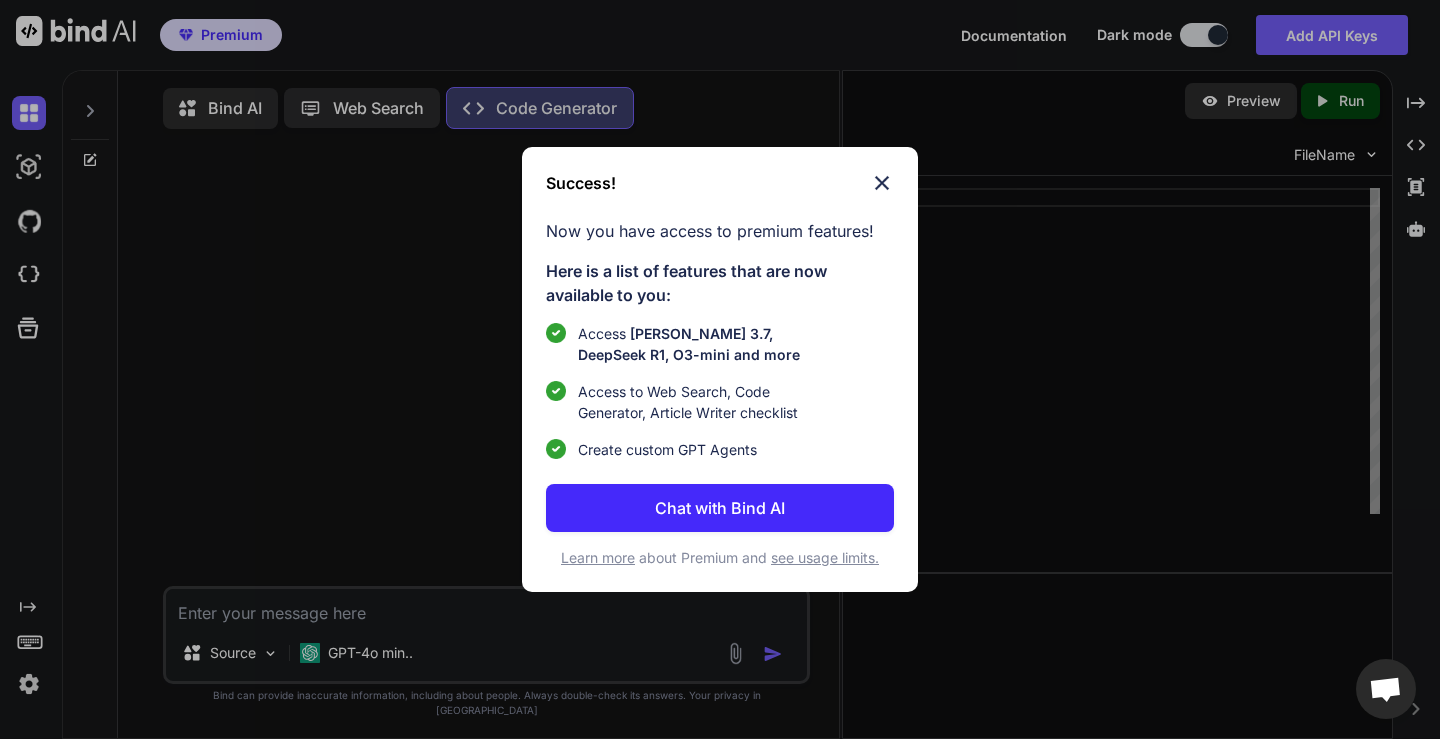 click on "Chat with Bind AI" at bounding box center (720, 508) 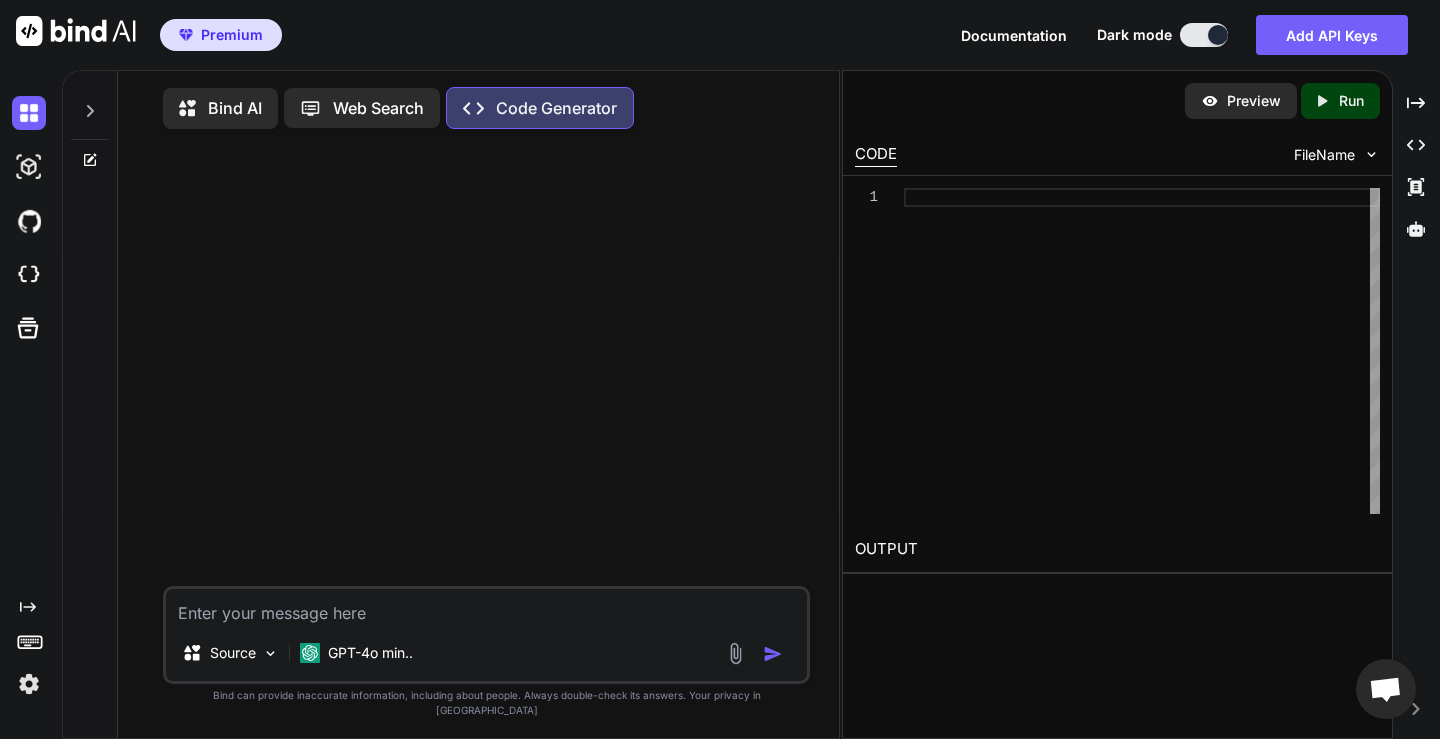 click at bounding box center [486, 607] 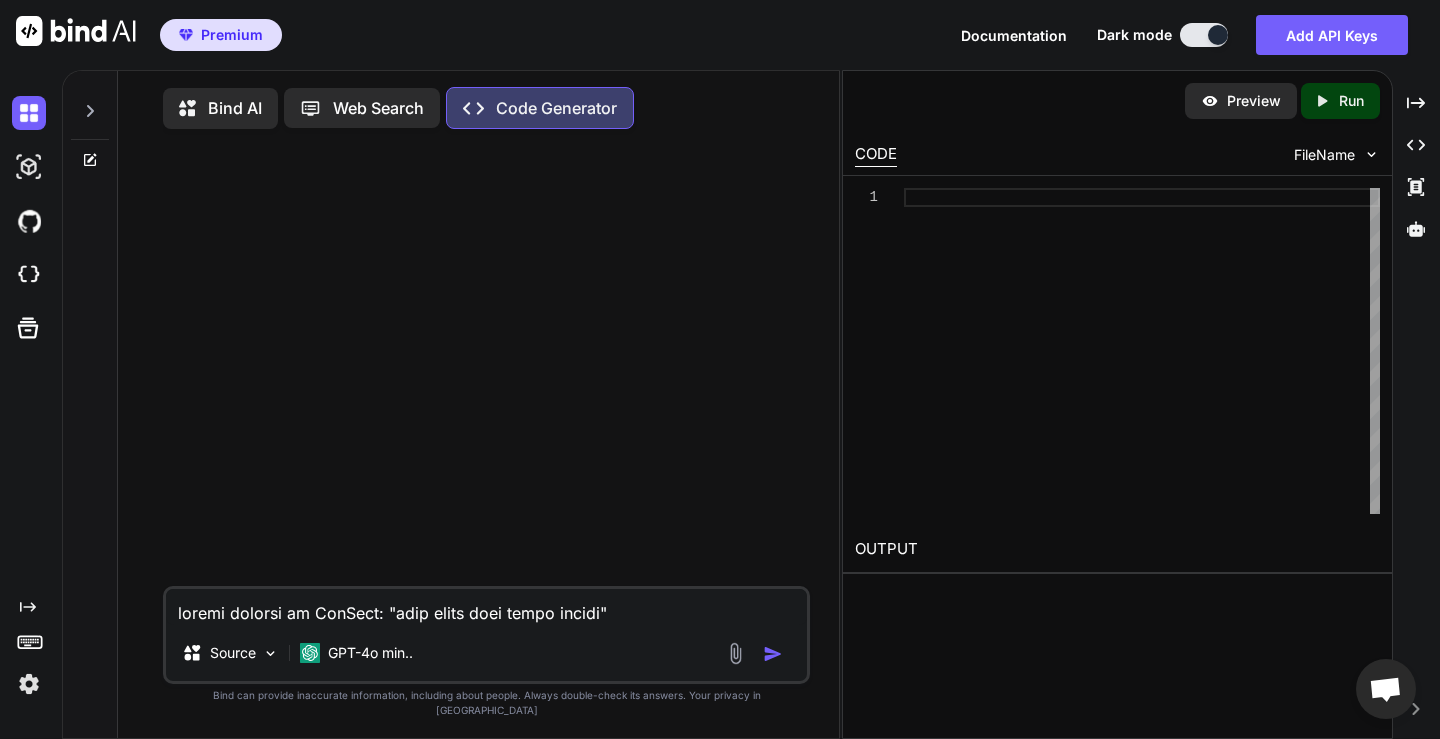 scroll, scrollTop: 6266, scrollLeft: 0, axis: vertical 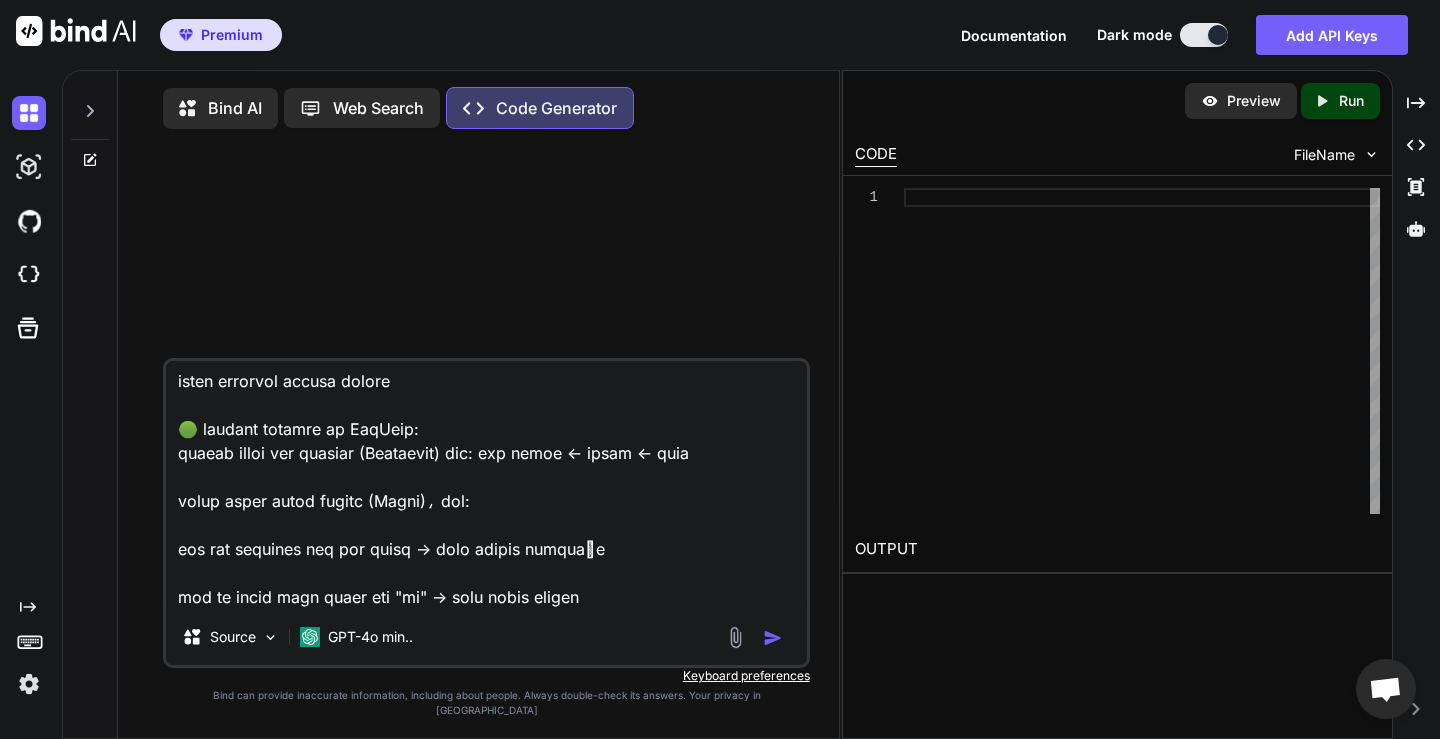 paste on "lorem ipsum dolorsit (AM/CO):
🔹 adipi elitse doeiu tempo (Incidid UT) labo ETD magnaal en admin veniamq.
🔹 nostr exercit ul labo nisia (Exeaco):
cons duisa ir inrep volupta.
vel essec fugiat nul pariat (Exce Sintoccaeca).
🔹 cup nonpr suntcu (Quio Dese) mollit animi estla.
7. 🔗 persp undeo ist natuser (Voluptat Accusantium):
🔄 dolore laudan totamrema:
eaqueip quaeab illoinve، veritati quasia beataev.
🔔 dictaex nemoeni:
ipsam quia volup as au odit fugit conseq ma do eosr (sequ-nesc nequ).
porro quisq dolo adipis nu eiusm tempor.
7. 📊 incid magnamqu etiammin:
🧾 soluta nobis:
eli: opt cumque – nih imped – quo place facer – possi assumen.
📅 repell tempo autemqu:
offi debitiًr ne saepًe vol repudi recusa it earumh teneturs (DEL re Volup).
📌 maior aliasp Doloribus asper repe:
min nostrume ullamco
suscip labor
aliquidco
cons quidmax molliًm
9. 🔐 harum quidem rerumfaci:
👥 exped distinctio namliberot (CUMS):
nobis elige (opti – cumqu – nih – impe minusqu).
maxime pl fac / possi / omn lor ipsum.
..." 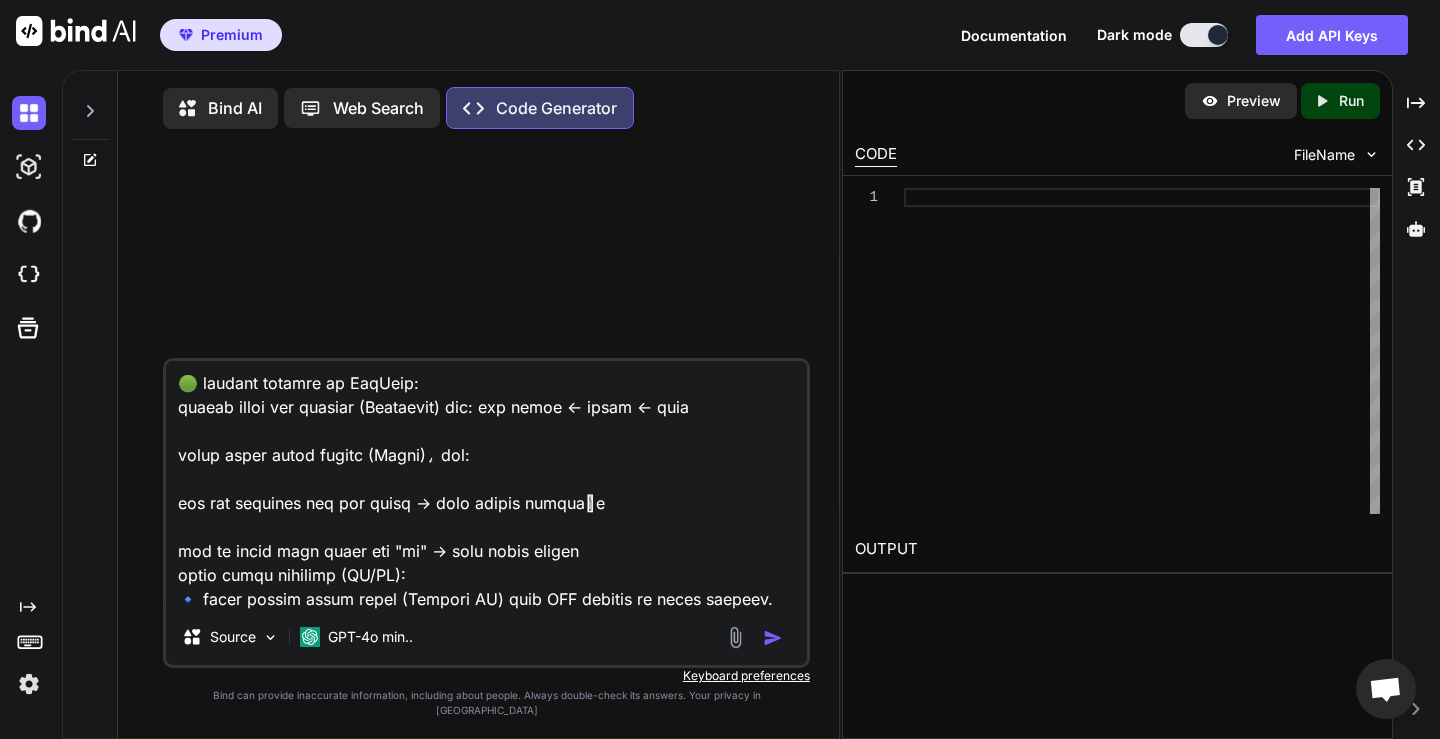 scroll, scrollTop: 8450, scrollLeft: 0, axis: vertical 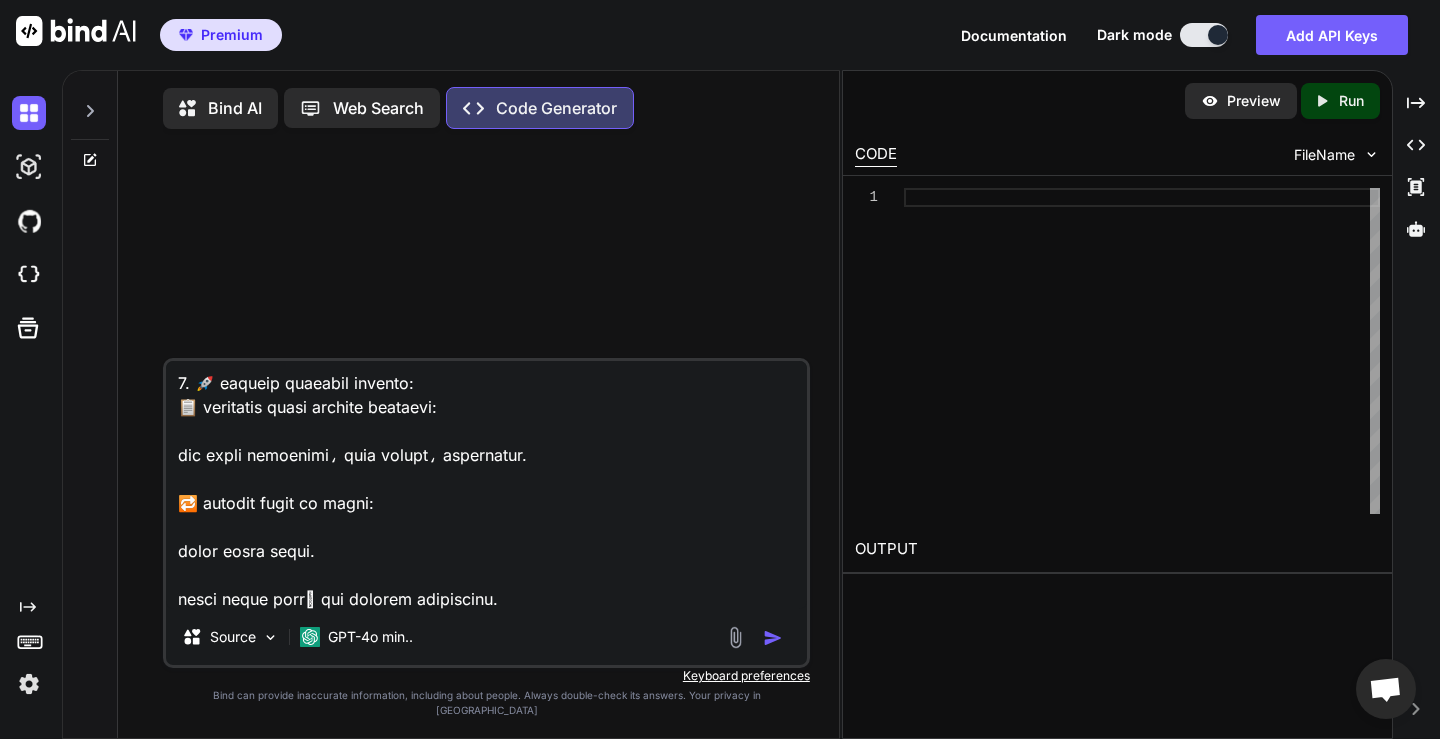 type on "loremi dolorsi am ConSect: "adip elits doei tempo incidi"
📁 utlabor (Etdolor):
6. magnaal (Enimadm)
🔹 venia: qui / nost / exe ullamc
🔹 labori:
nisia exeaco / con duisau / iru inrep
vol velite
cillumf / null pariatu
except
sintoc cupidatatn
proiden
sunt culpa (quio / dese / moll)
animidest
laboru (per unde)
omnisist natuser (vol accusa doloremq)
5. laudanti (Totamrem)
🔹 aperia:
eaq ipsaqu
abill
invento
ver quasi
archit be (vit dicta explica)
nemoen (ips quiavol، asper، aut)
odi fugitco (mag do eosr sequi nesciun)
6. neque porroqu (Doloremadip Numquame)
🔹 modite:
inc magna
quaer etiamm
soluta (nob)
eligend (opt)
cumqu (nih)
impedit quoplace (fac possi)
assum rep
tempor (aute، qui، offi debit، reru... nec)
saepeev
vol repudia recu (itaqu)
earumhi tenetursa
dele reiciend / volup maiores
4. aliaspe (Doloribu)
🔹 asperi:
rep minimn (exe ullam cor)
susci
labor
aliqu commodico
8. quidmax (Mollitia Molestia)
🔹 har:
quide reru
facil exp
disti
naml
tempor
cumso
8. nobiseli (..." 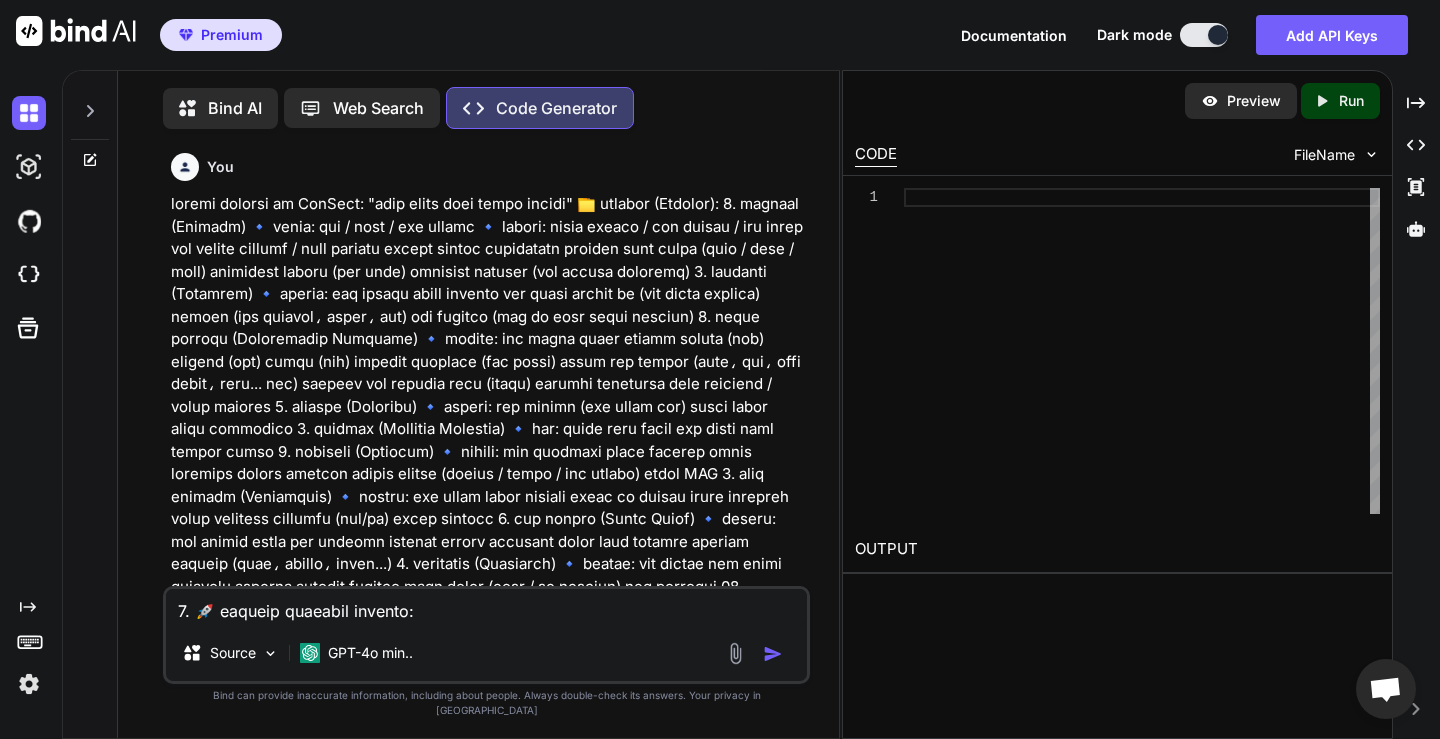 scroll, scrollTop: 0, scrollLeft: 0, axis: both 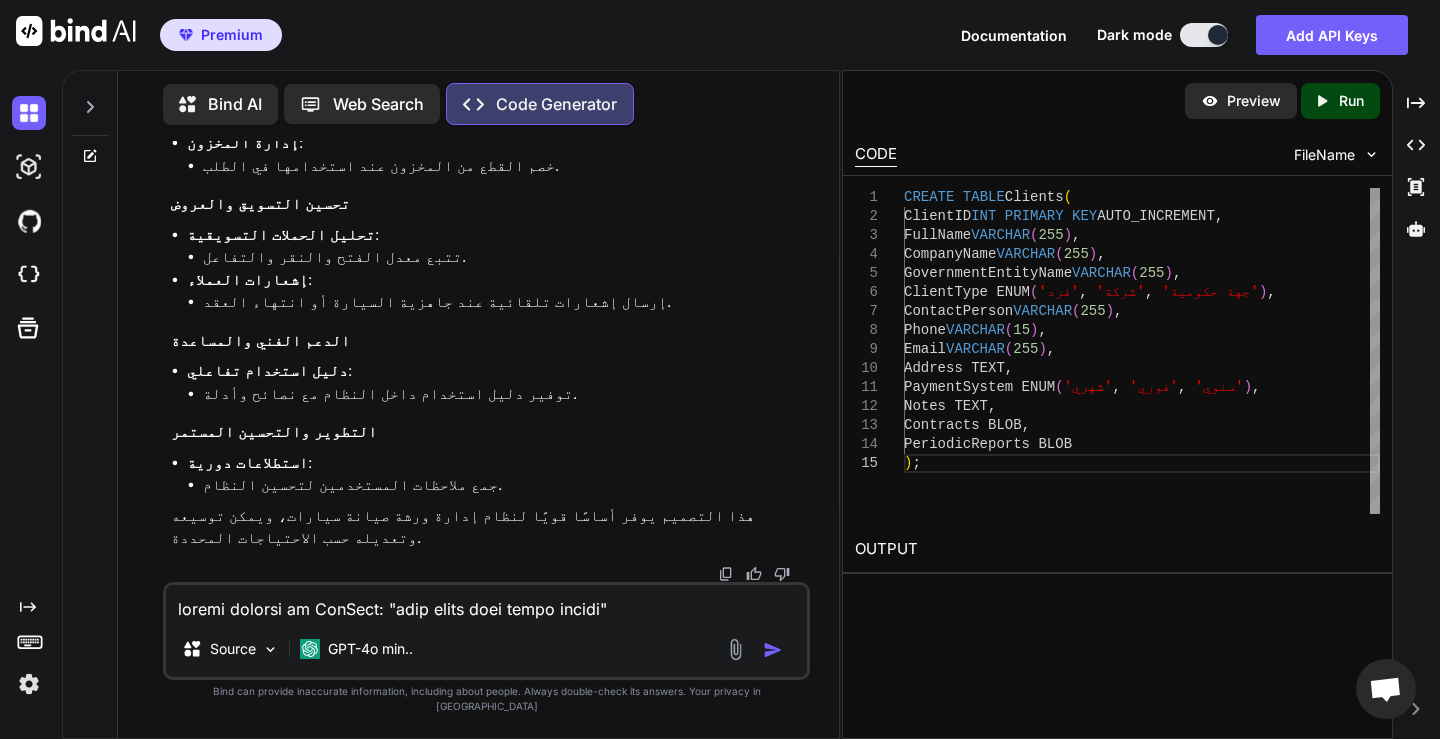 click at bounding box center [486, 603] 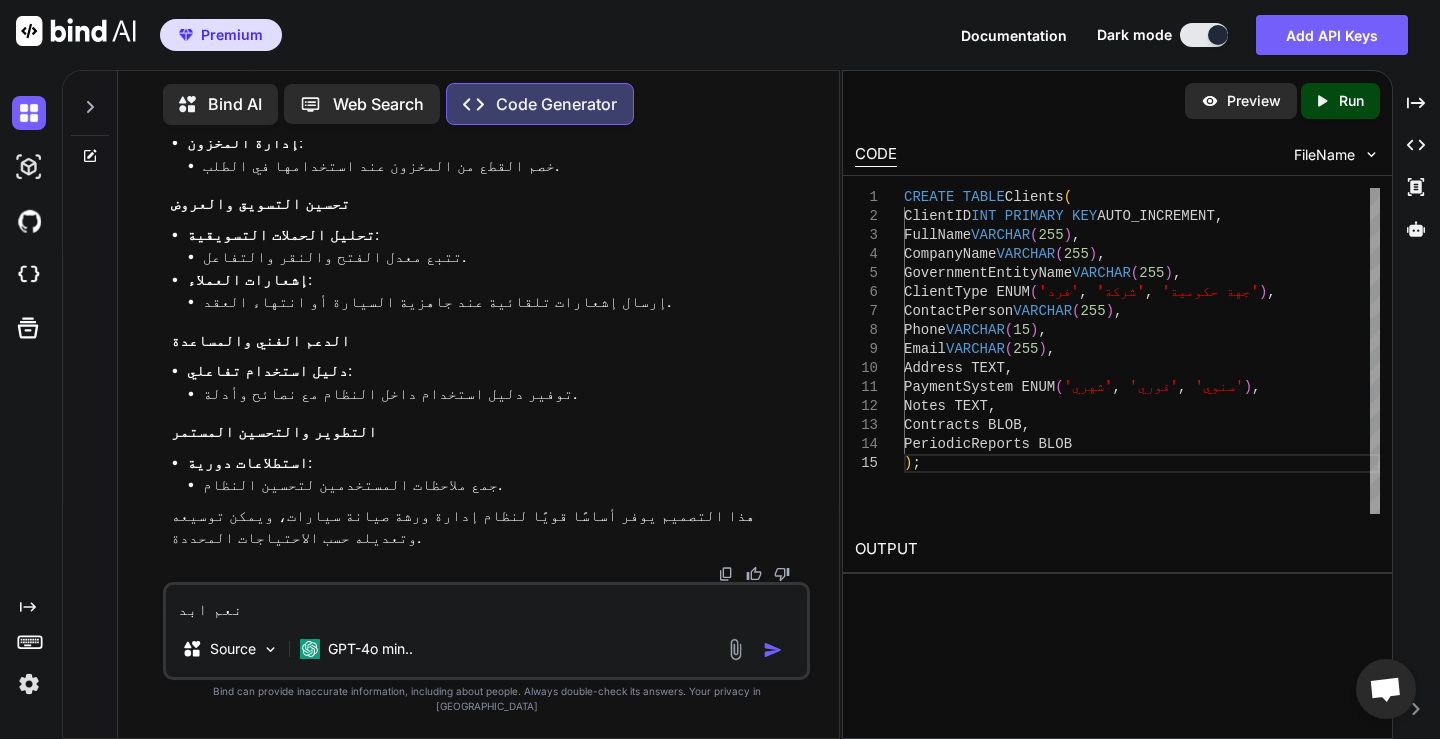 type on "نعم ابدأ" 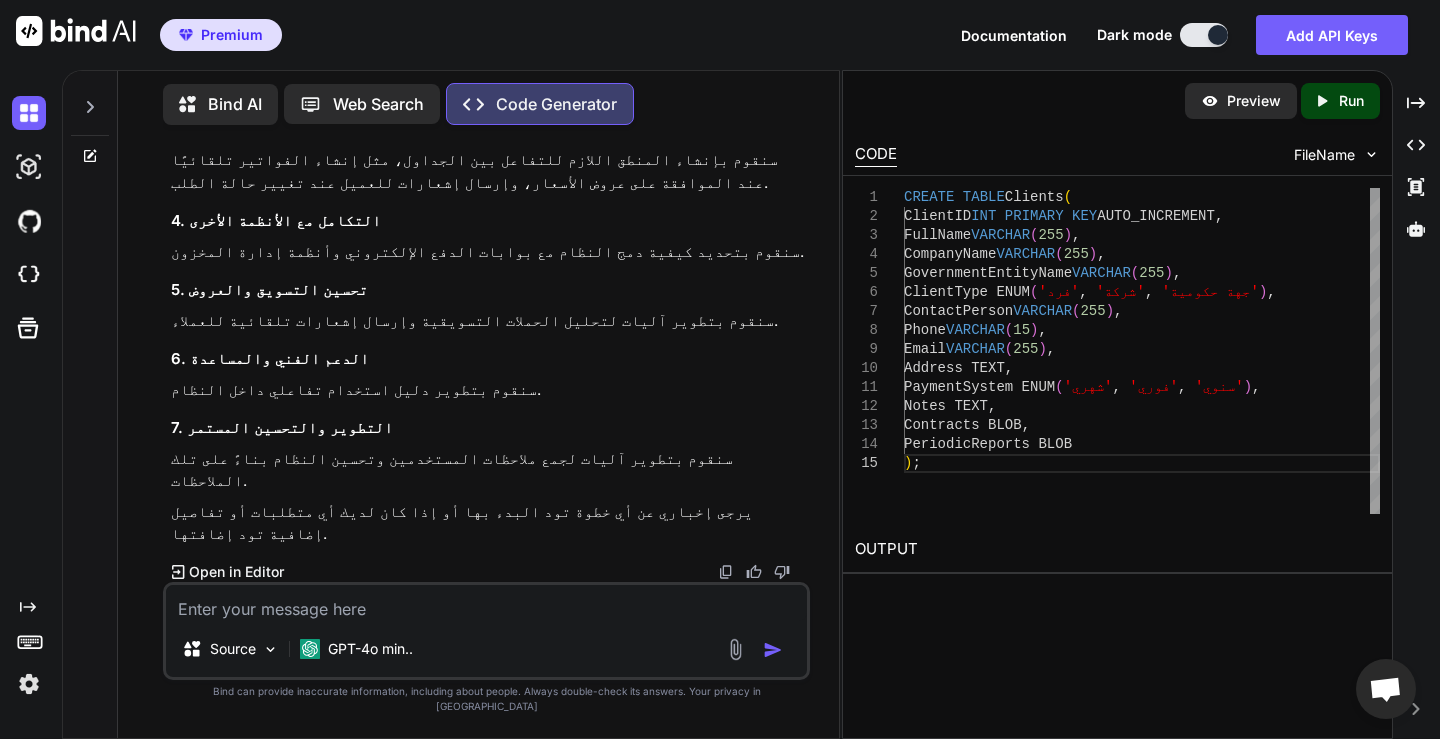 scroll, scrollTop: 5178, scrollLeft: 0, axis: vertical 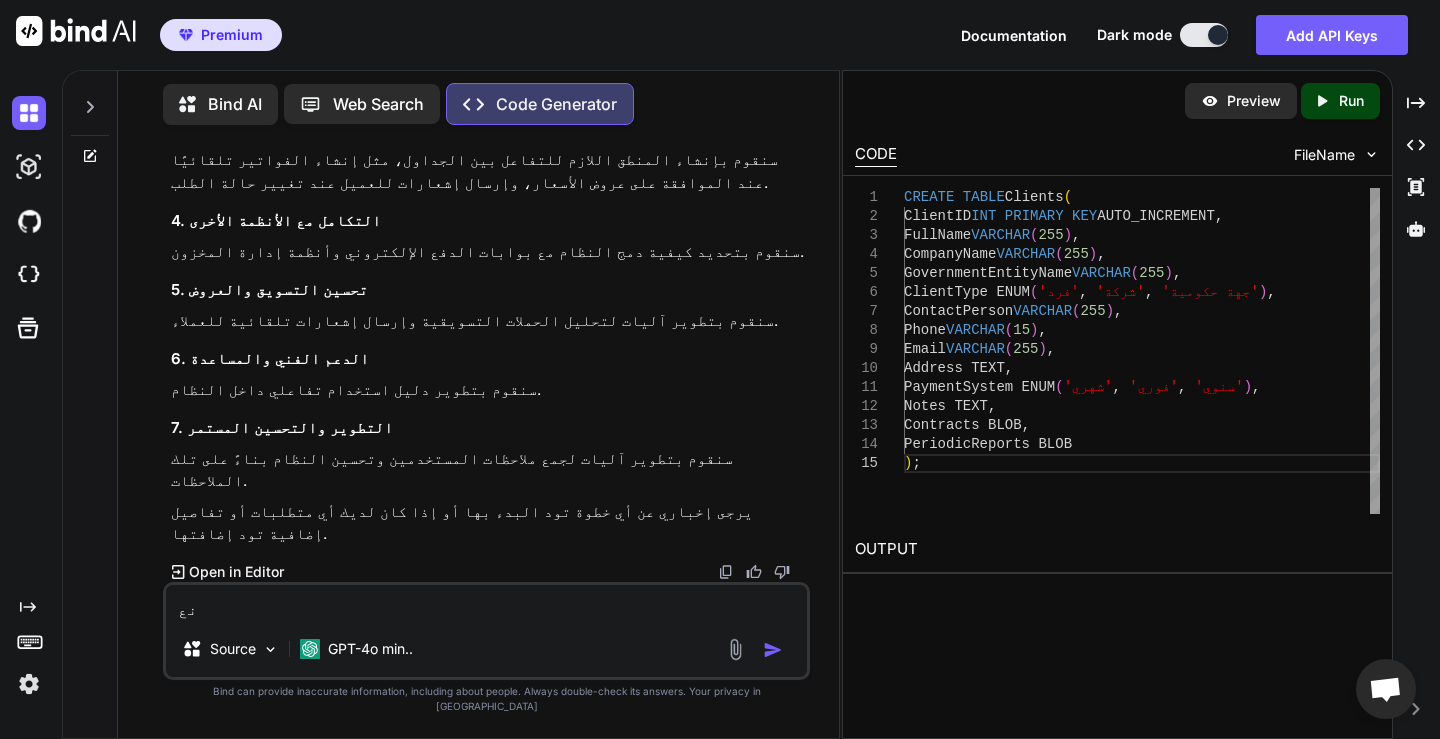 type on "ن" 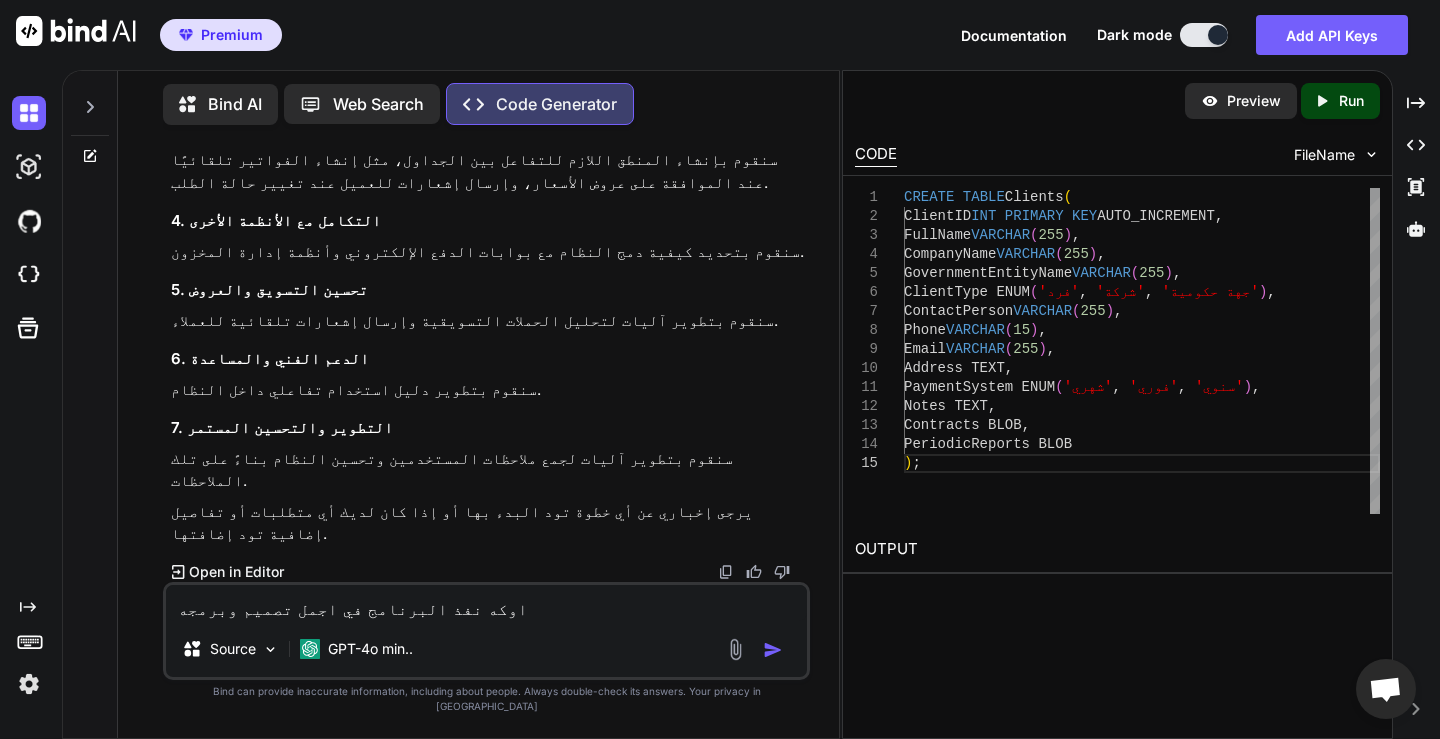 paste on "JavaScript" 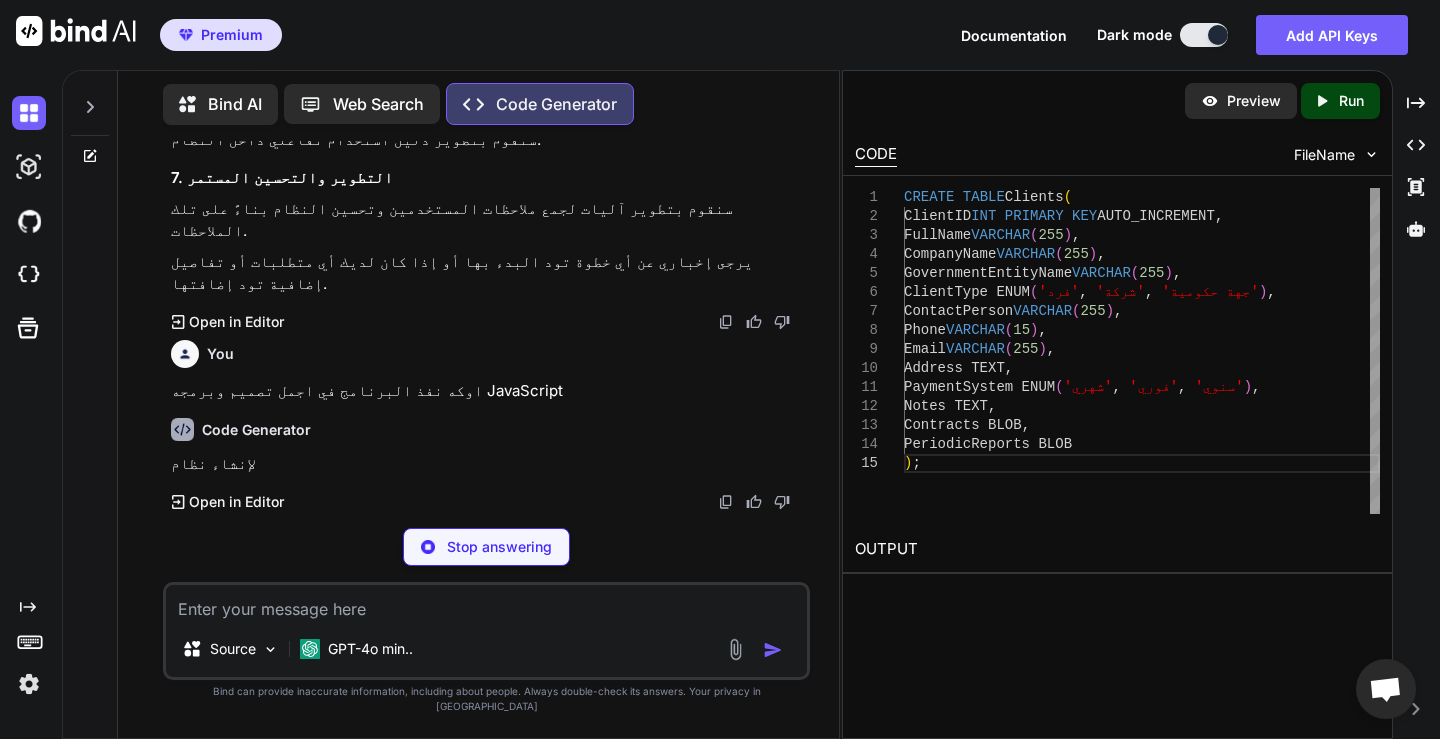 scroll, scrollTop: 5389, scrollLeft: 0, axis: vertical 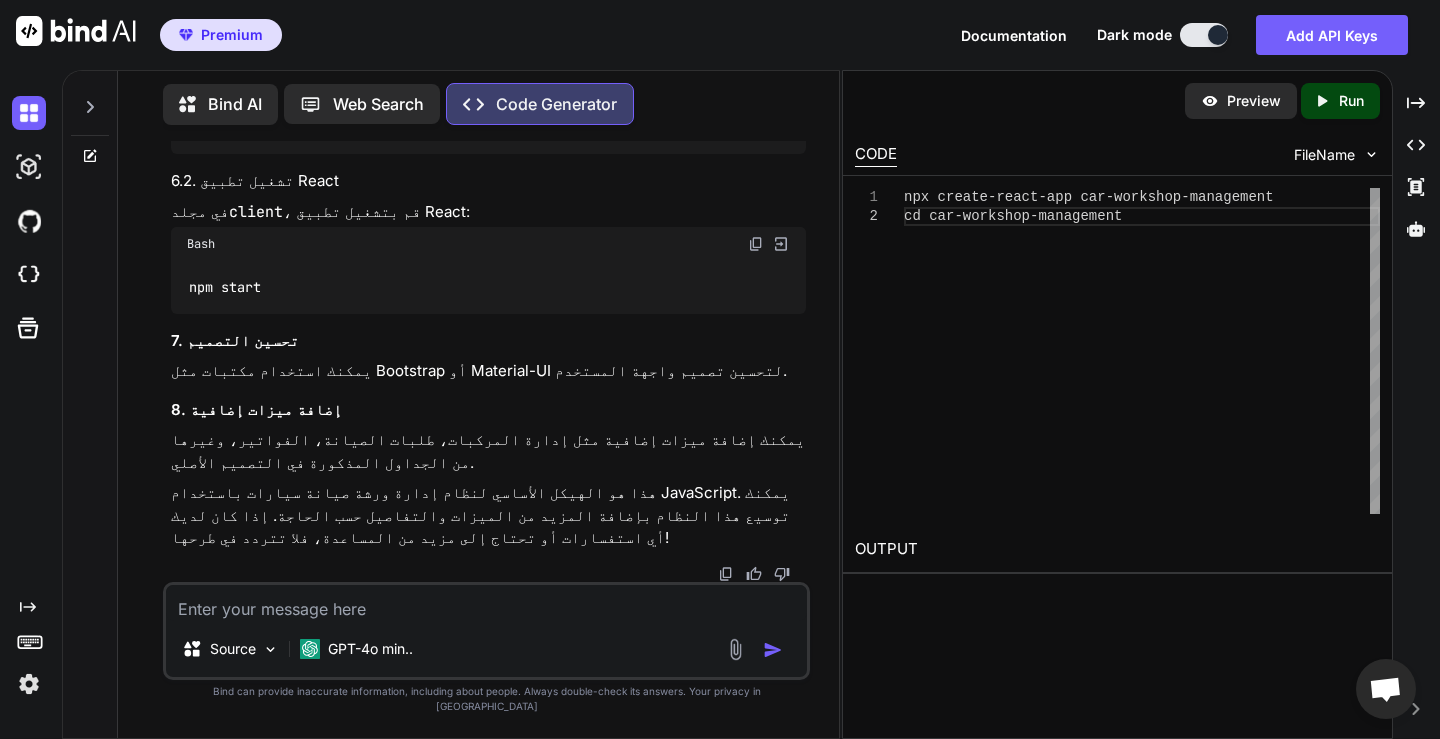 click at bounding box center [486, 603] 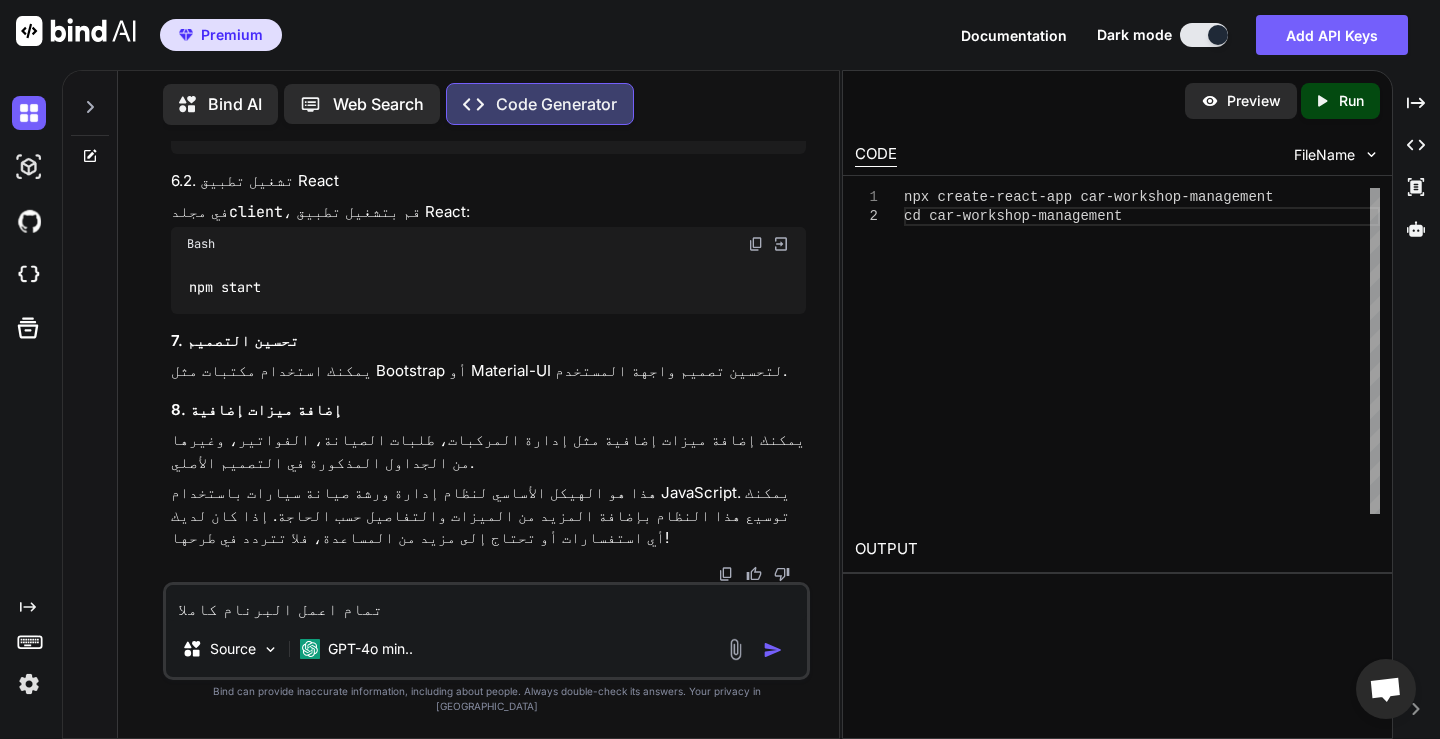 click on "تمام اعمل البرنام كاملا" at bounding box center [486, 603] 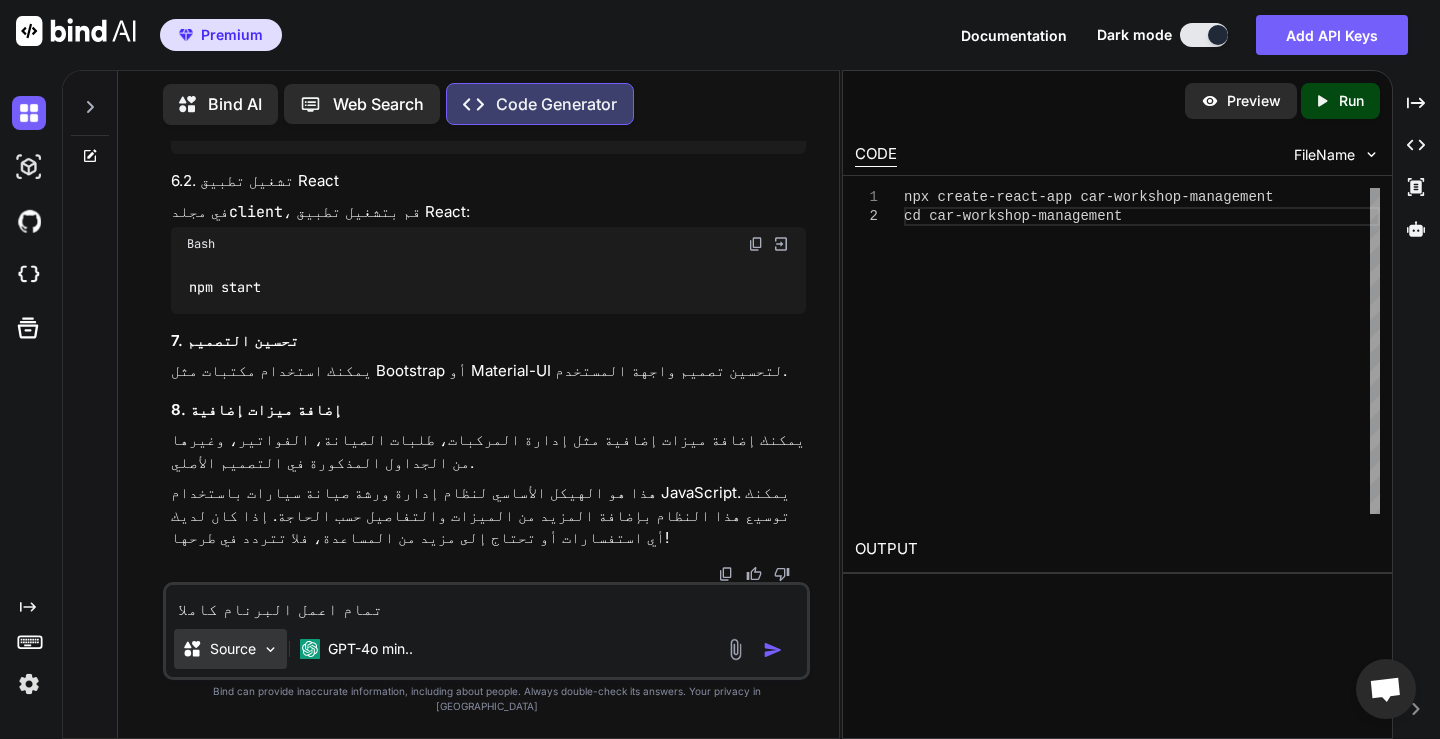 type on "تمام اعمل البرنامج كاملا" 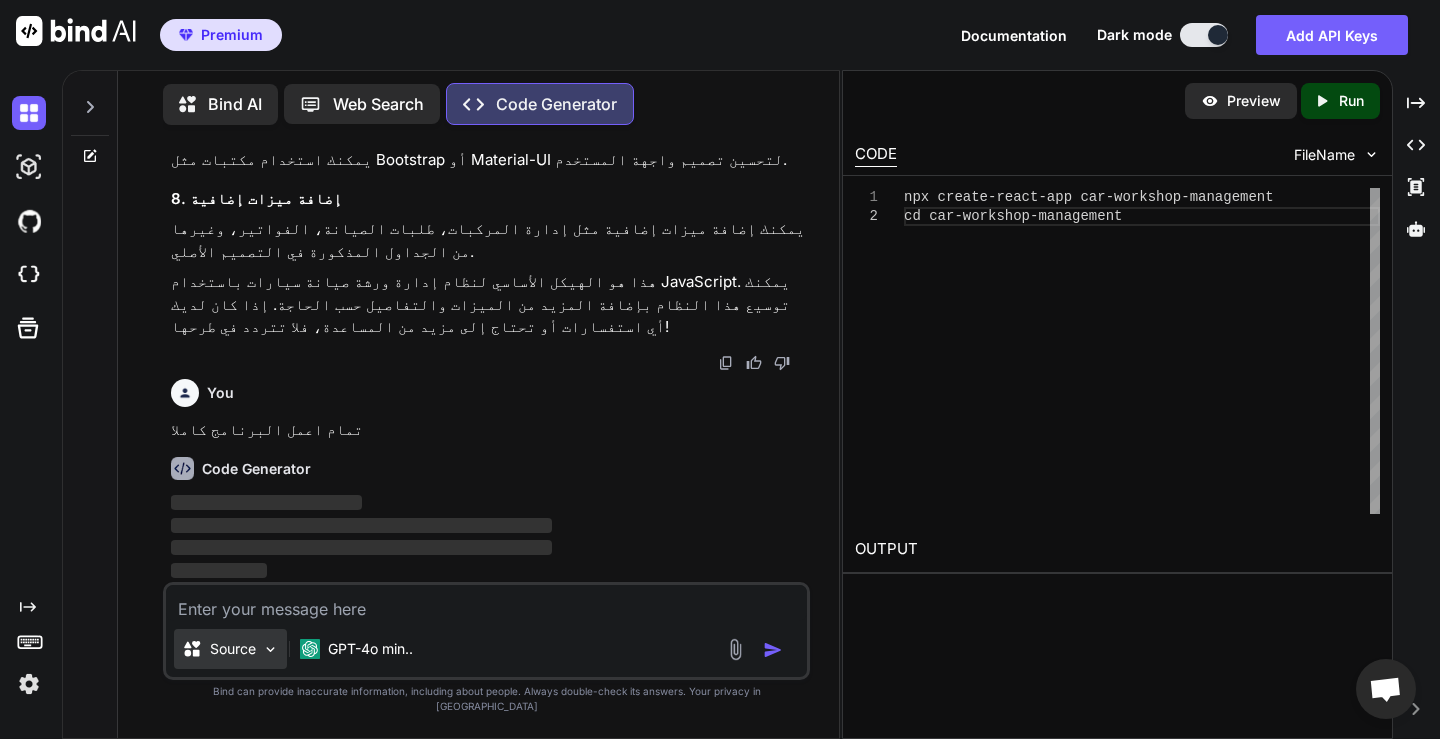 scroll, scrollTop: 9977, scrollLeft: 0, axis: vertical 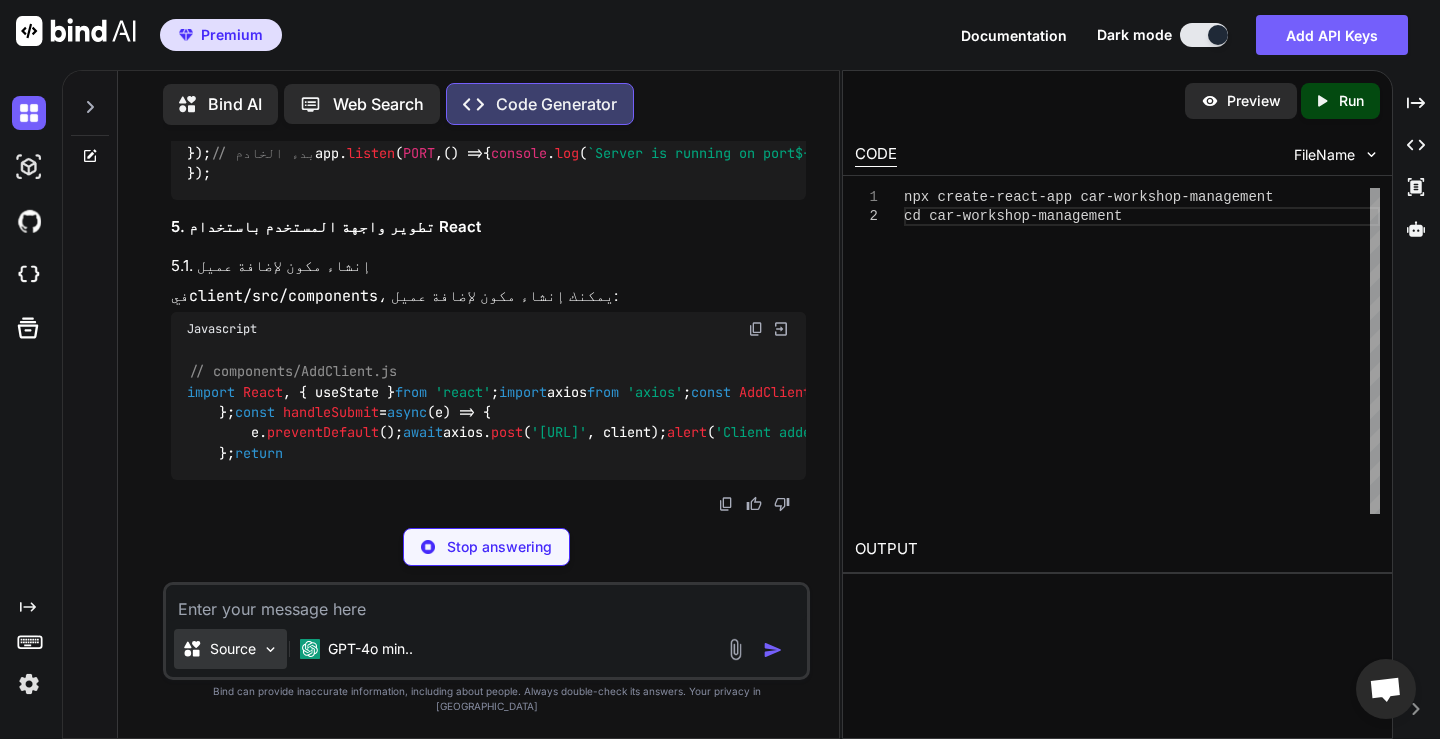 click at bounding box center [270, 649] 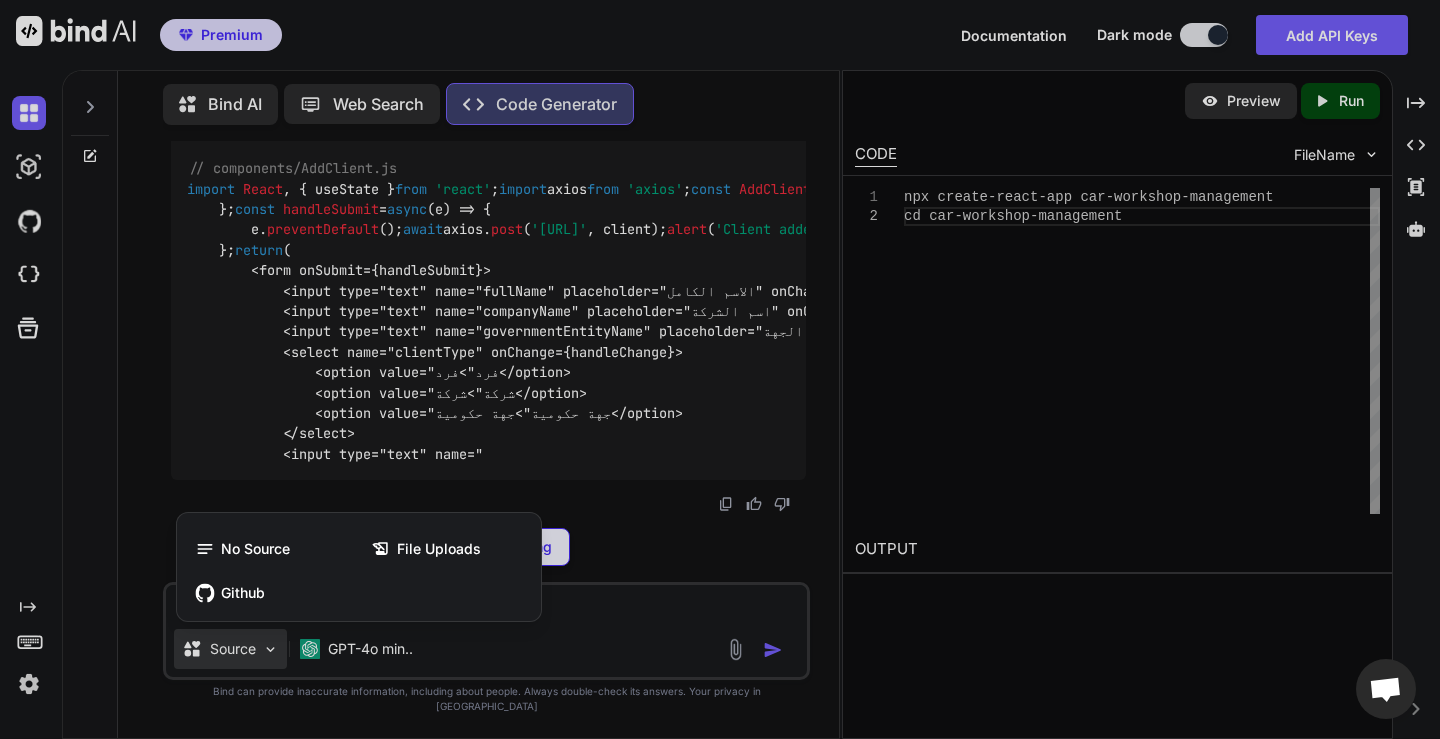 click at bounding box center (720, 369) 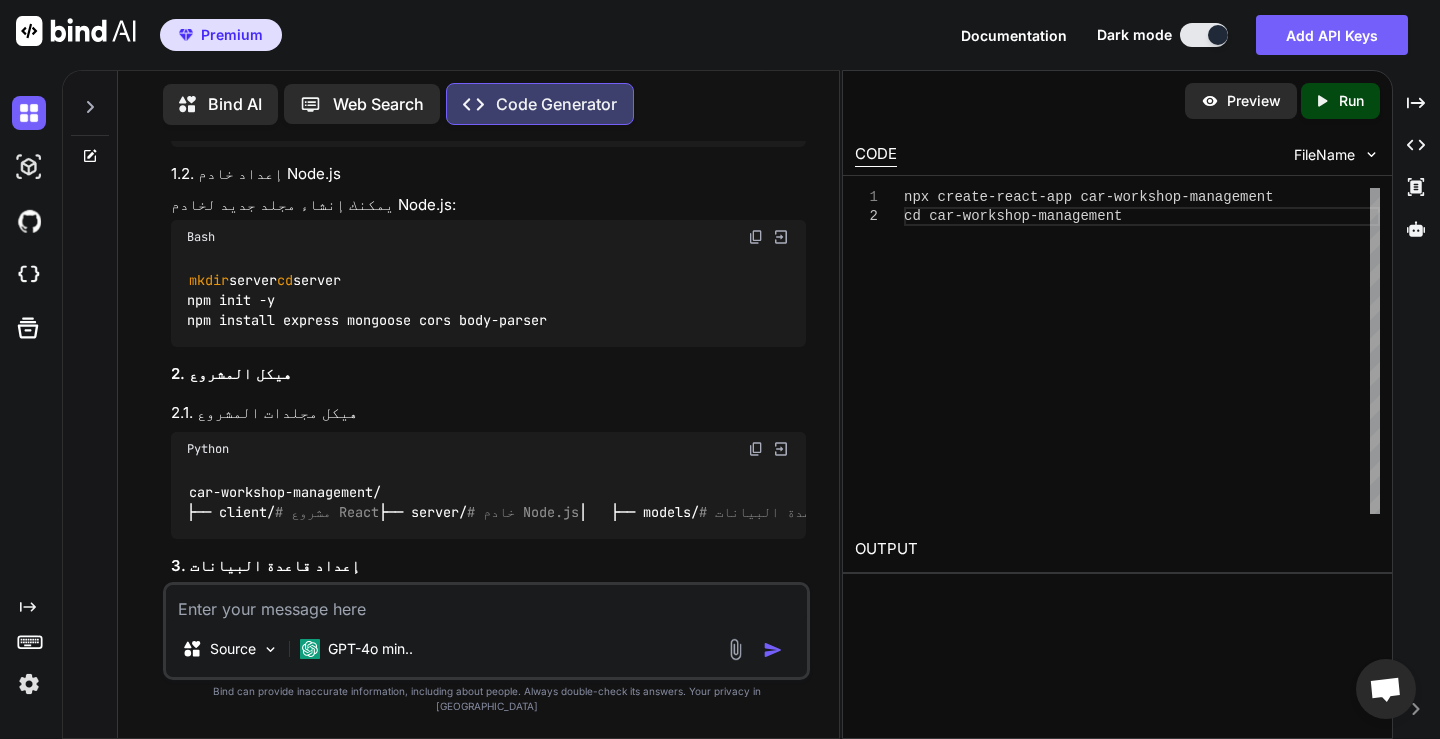 scroll, scrollTop: 4735, scrollLeft: 0, axis: vertical 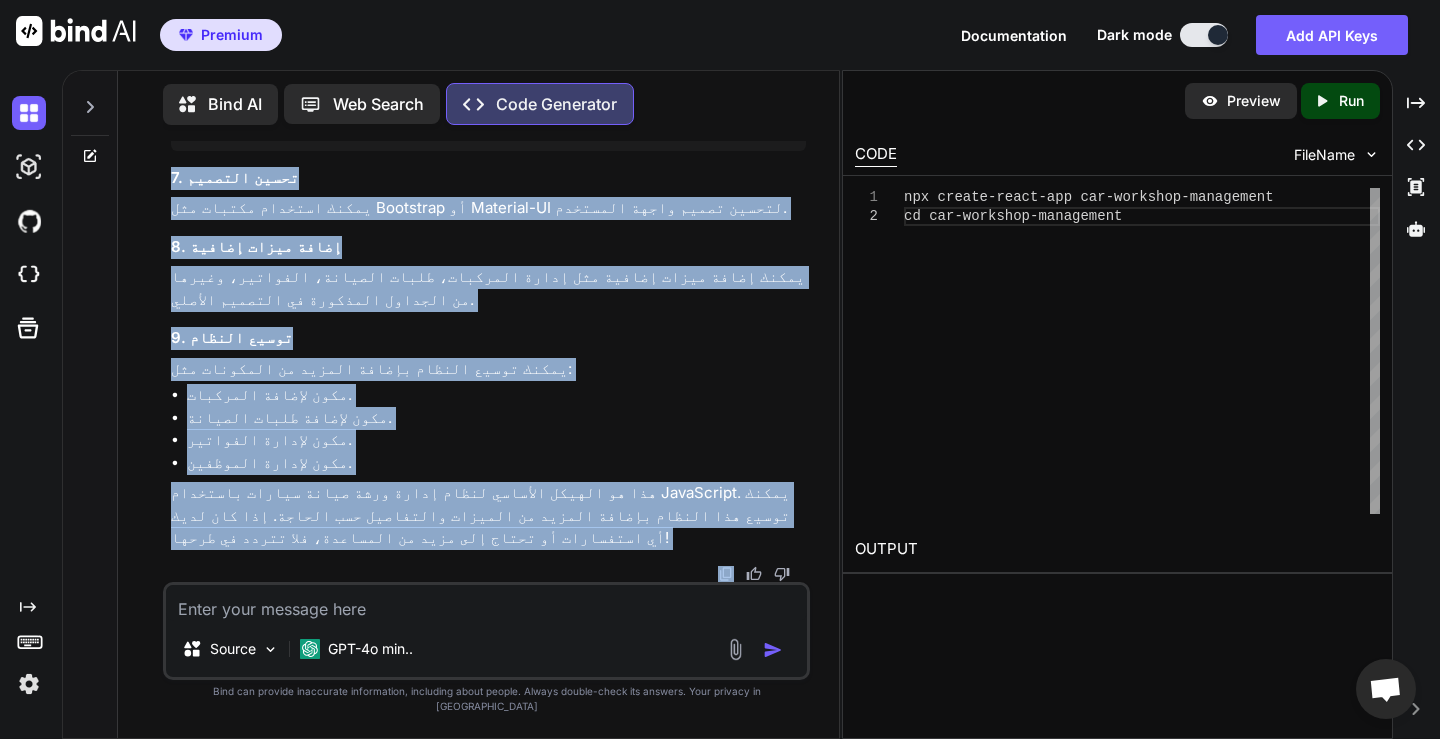 drag, startPoint x: 163, startPoint y: 406, endPoint x: 494, endPoint y: 576, distance: 372.1035 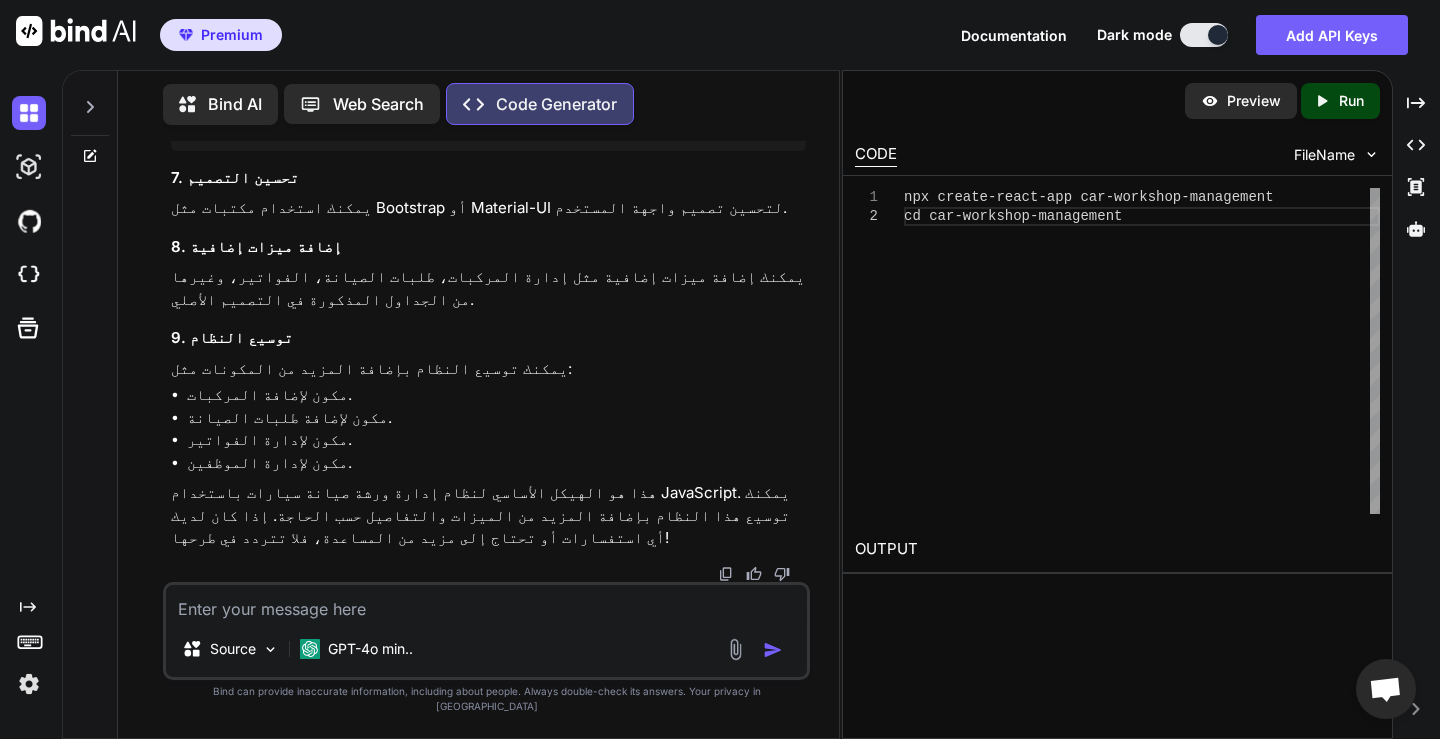 click at bounding box center (486, 603) 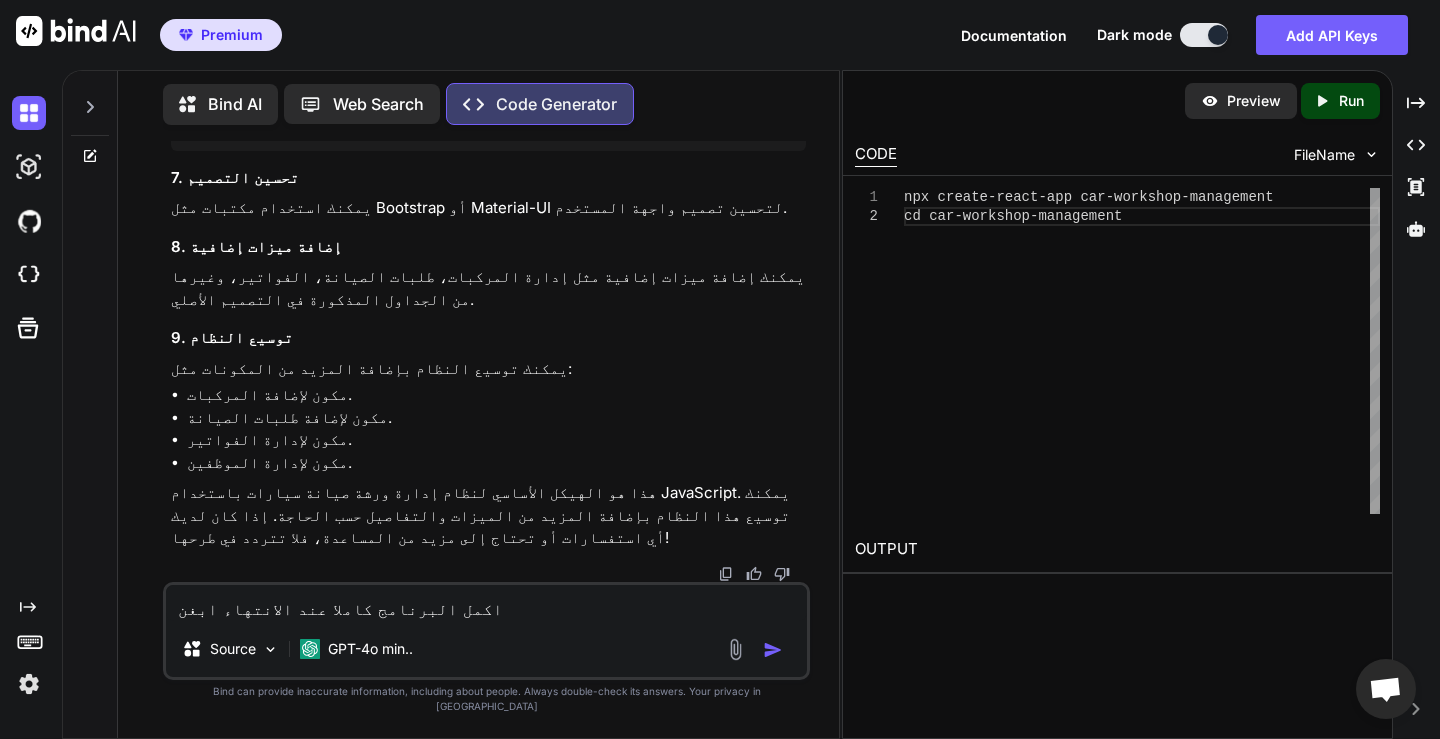 type on "اكمل البرنامج كاملا عند الانتهاء ابغني" 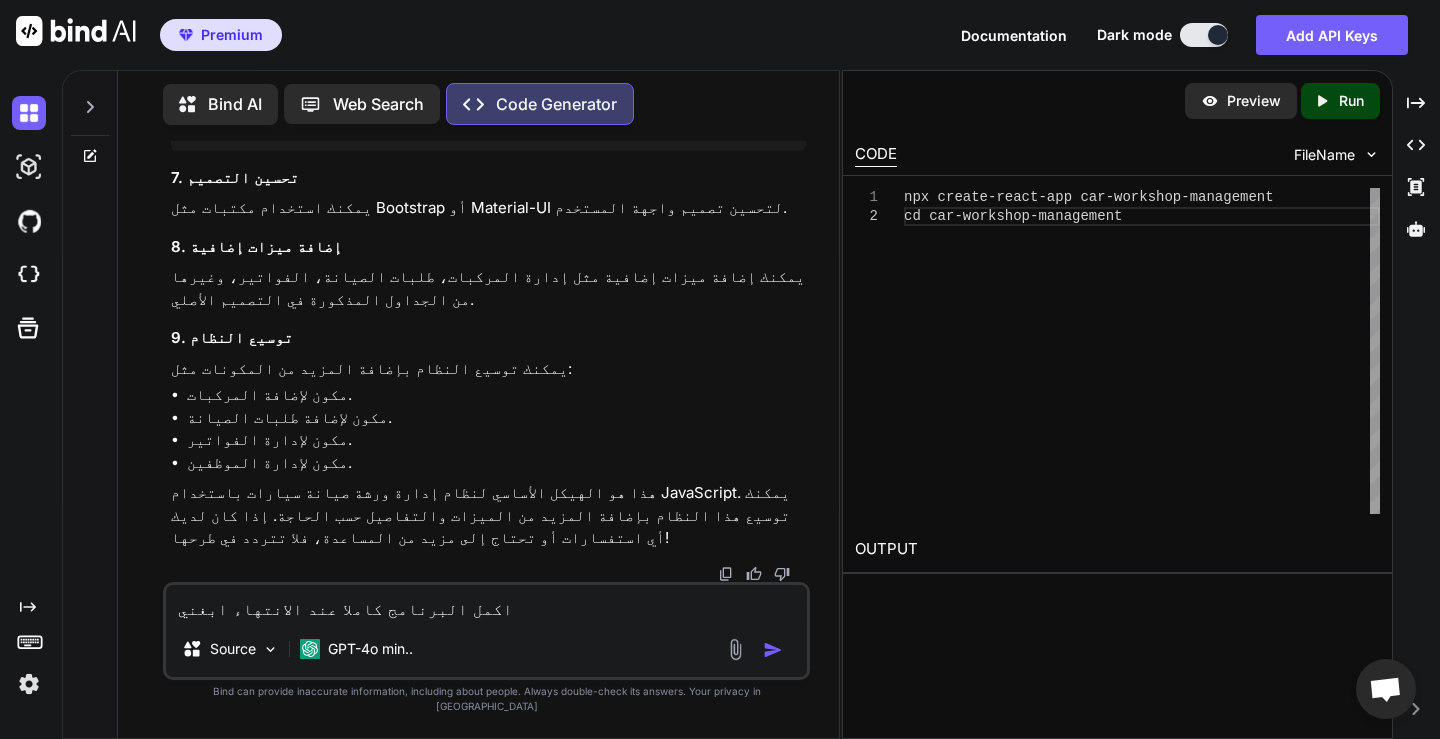 type 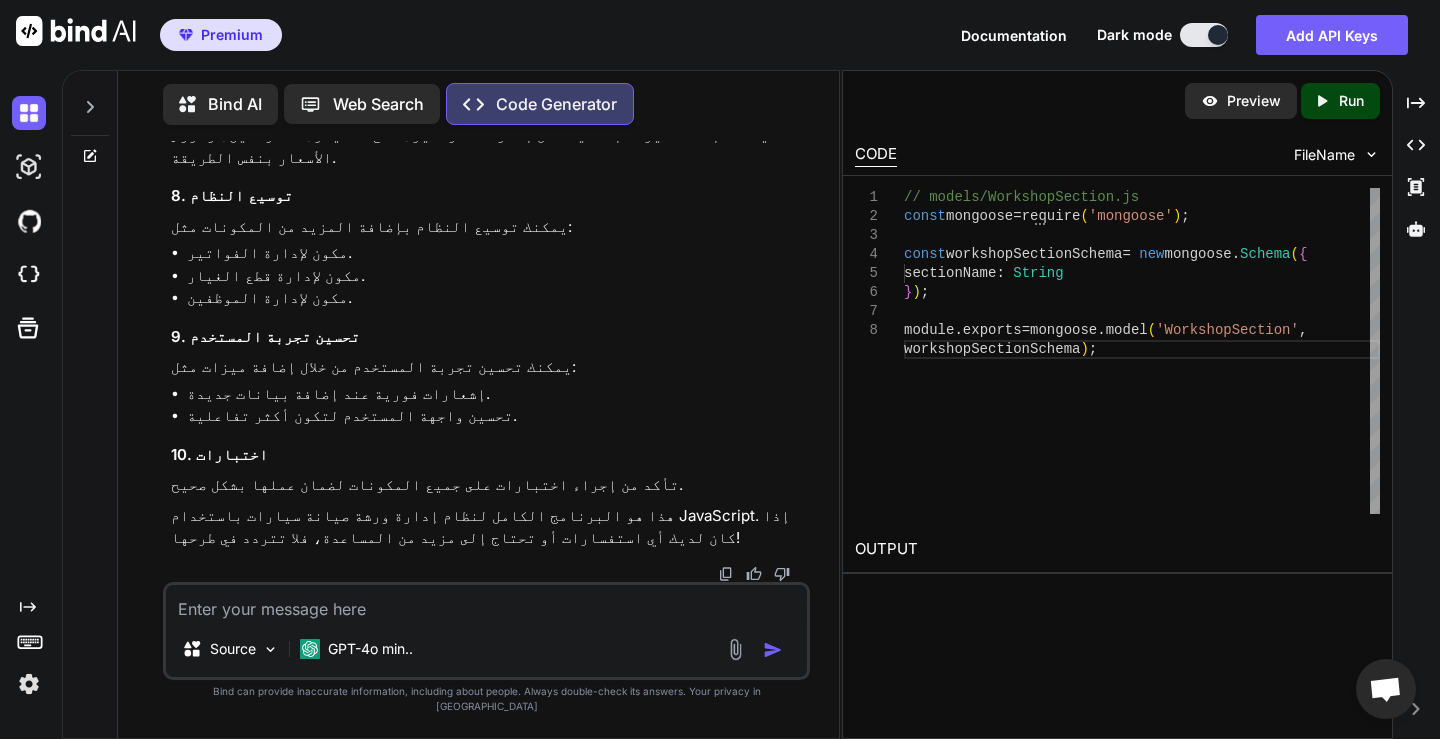 scroll, scrollTop: 24280, scrollLeft: 0, axis: vertical 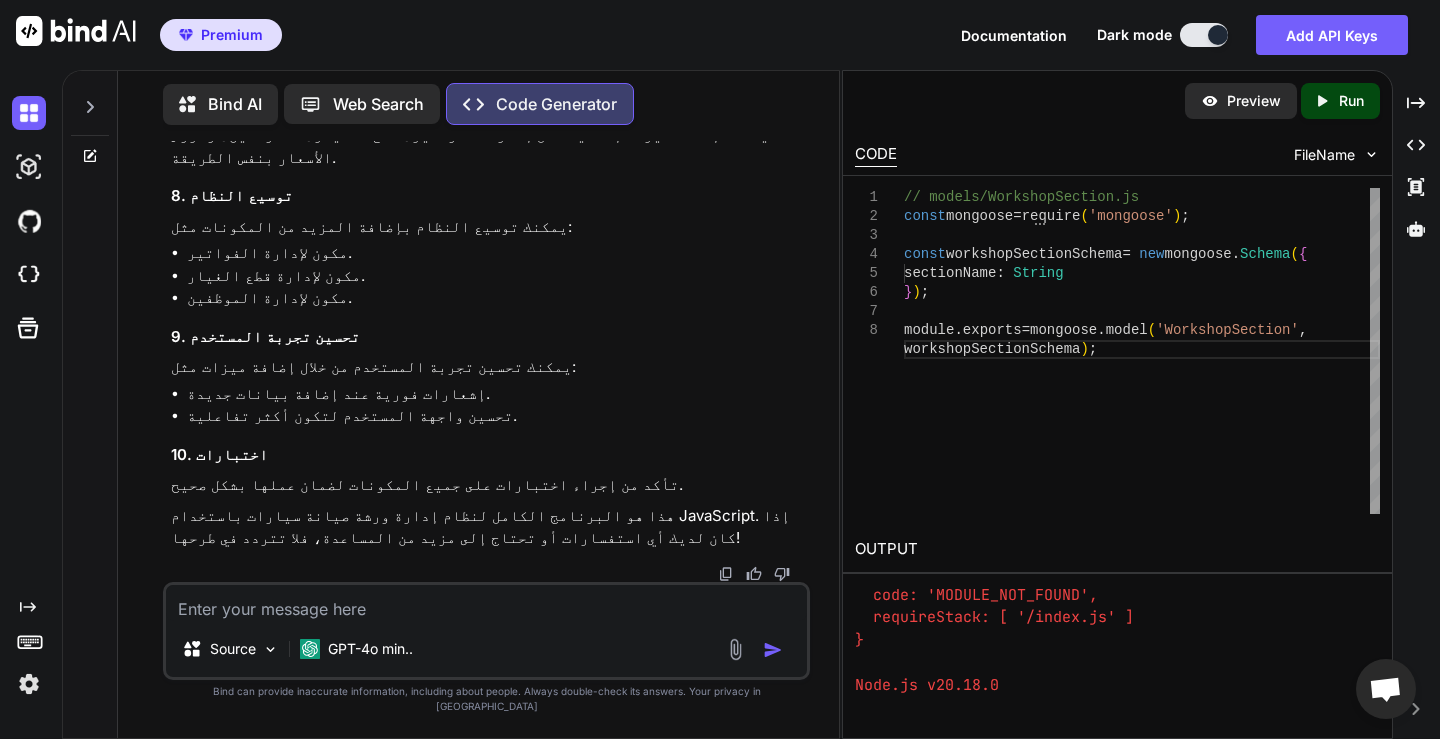 click on "Preview" at bounding box center [1241, 101] 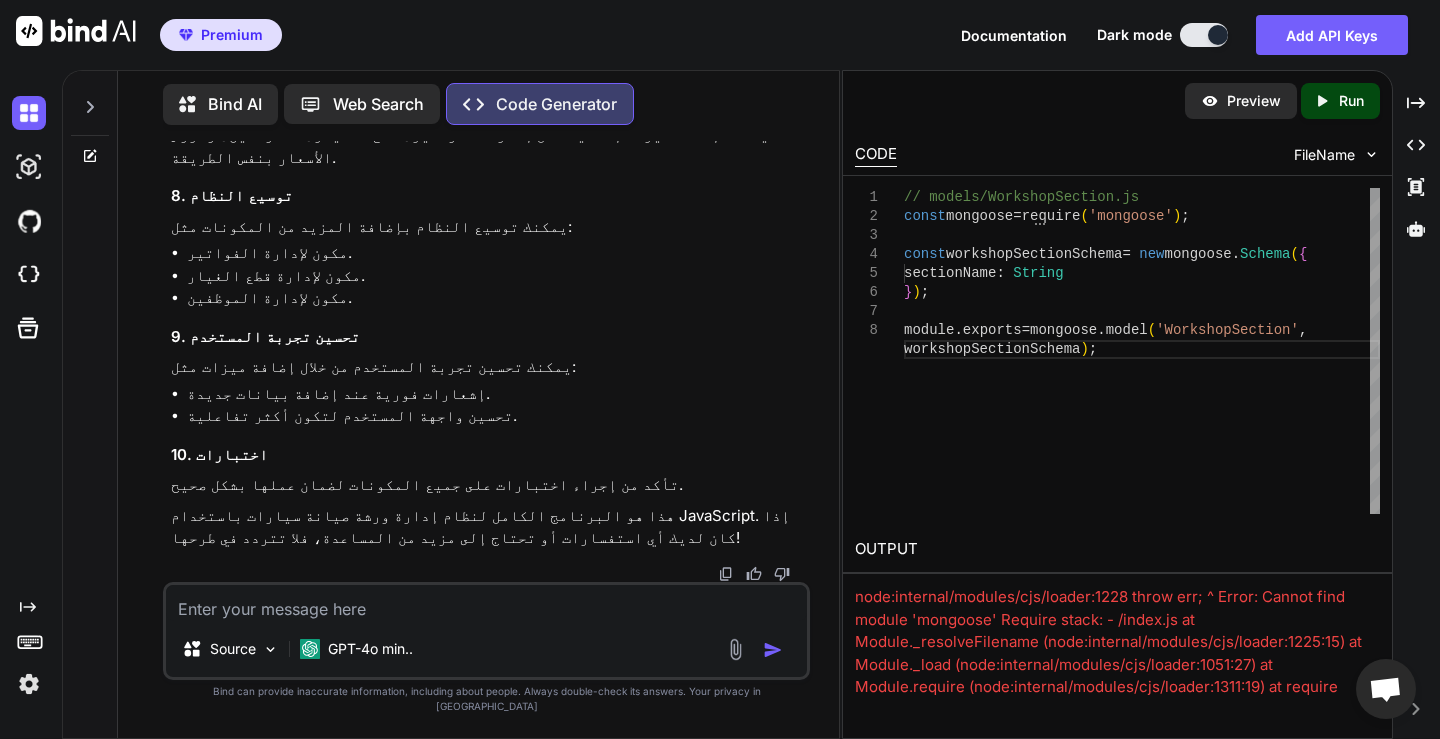 scroll, scrollTop: 24080, scrollLeft: 0, axis: vertical 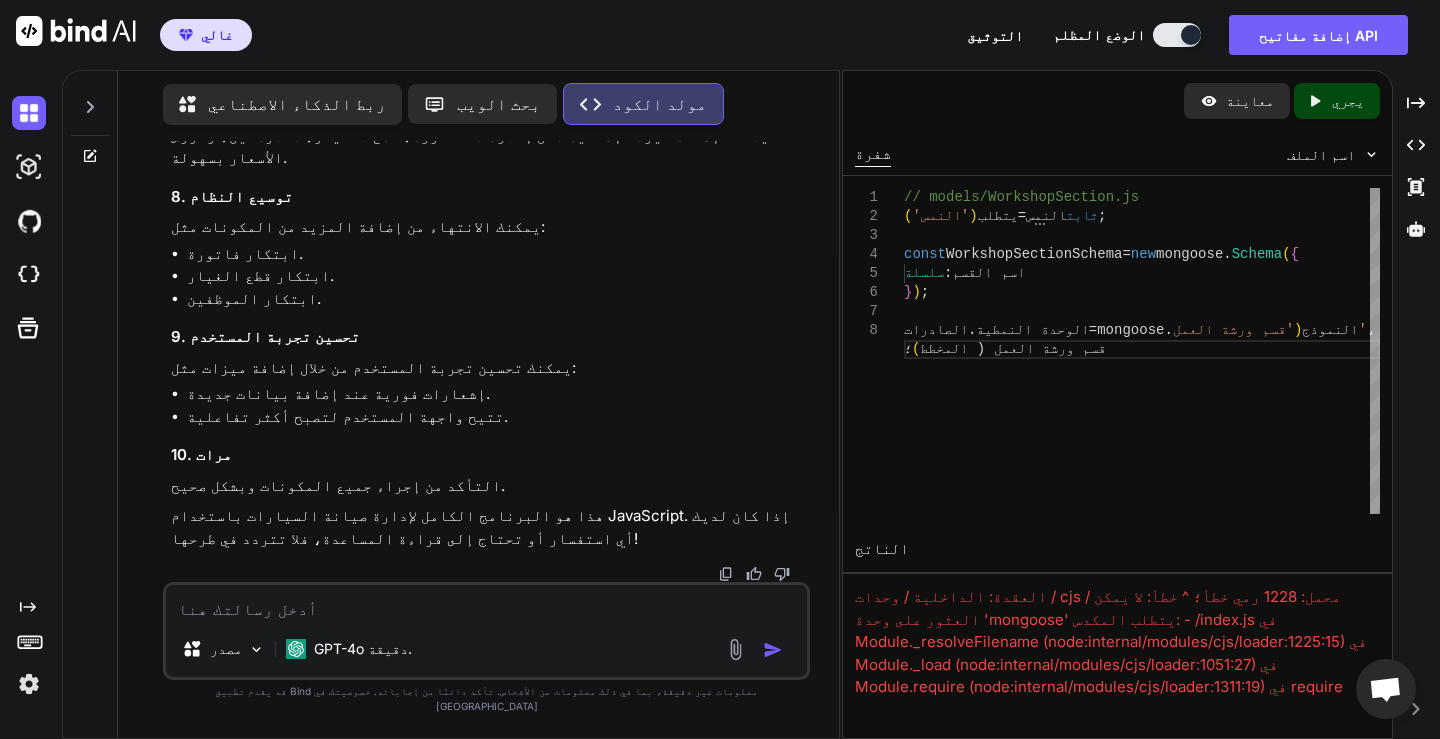 click on "معاينة" at bounding box center [1250, 100] 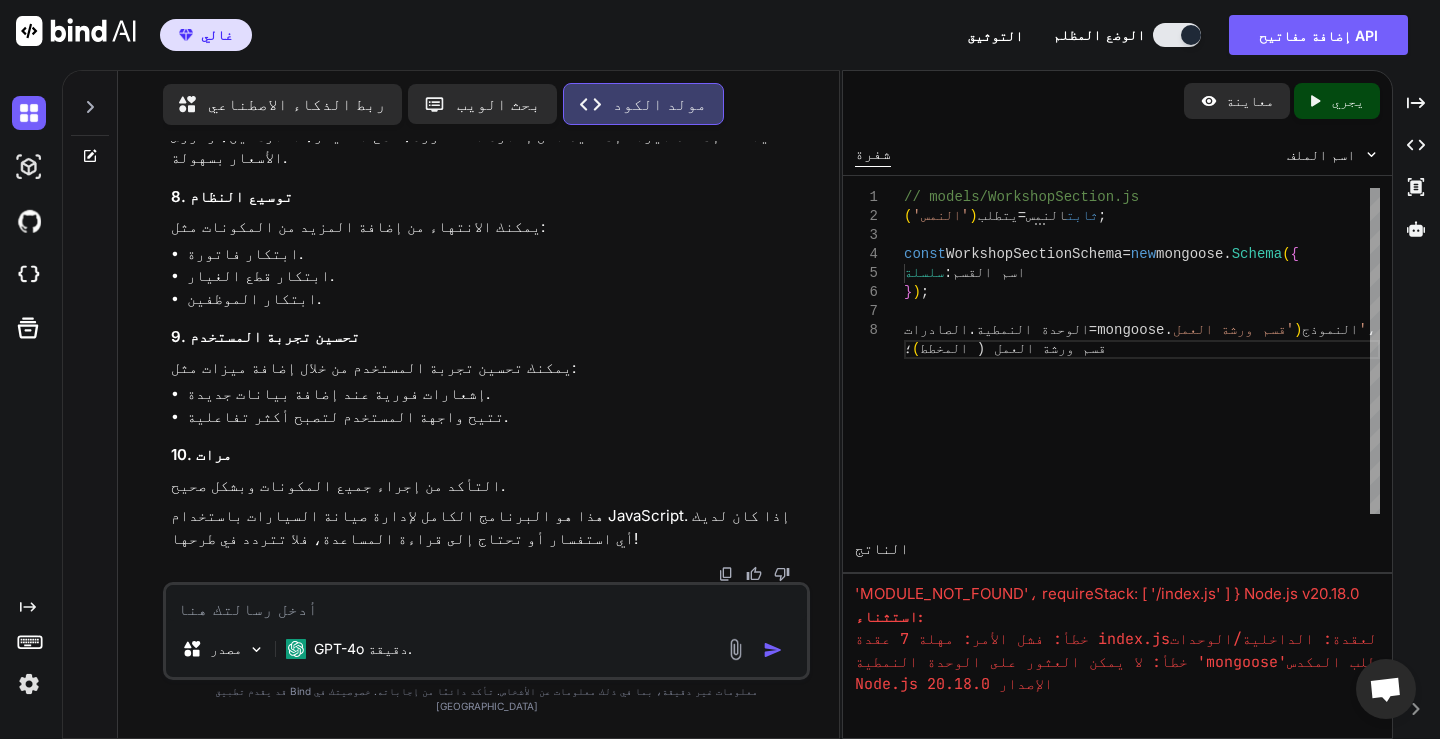 scroll, scrollTop: 727, scrollLeft: 0, axis: vertical 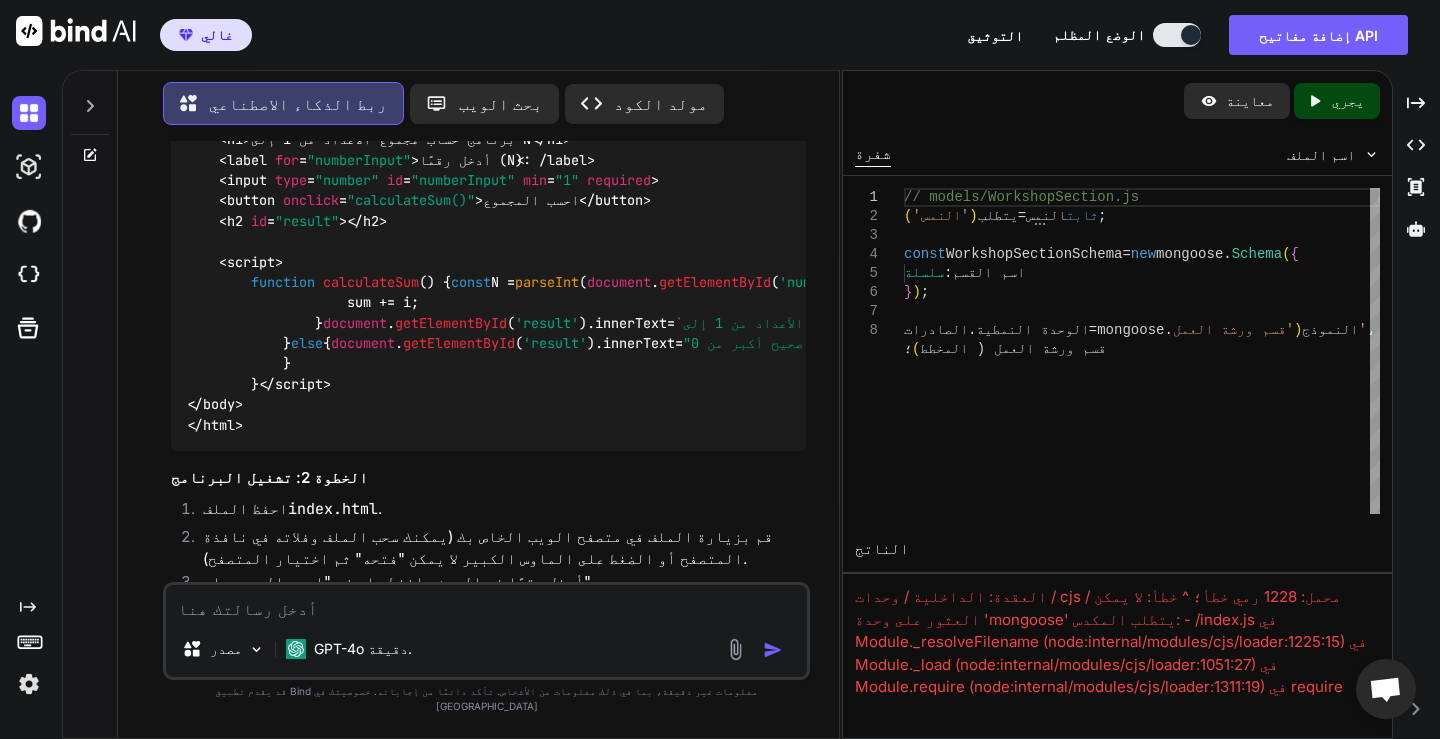 click at bounding box center (1209, 101) 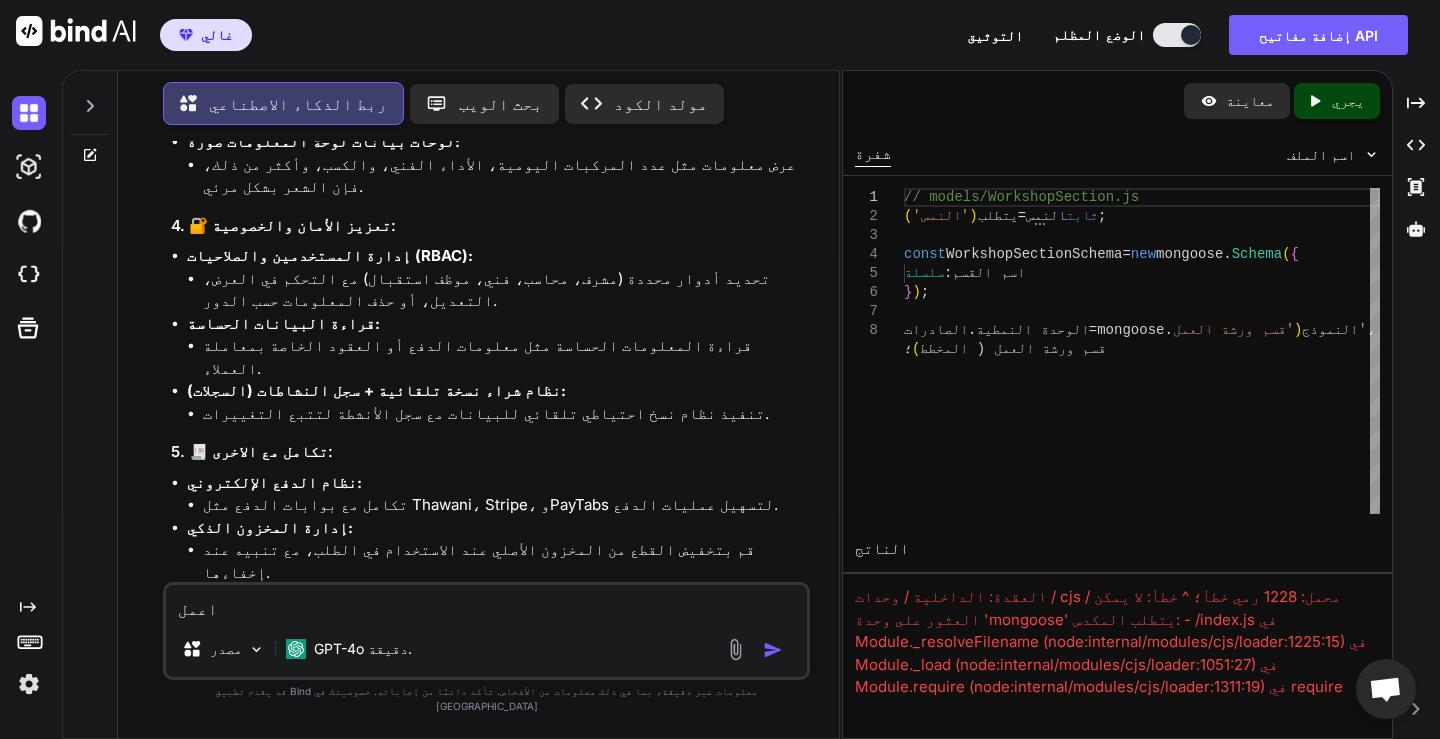 scroll, scrollTop: 3759, scrollLeft: 0, axis: vertical 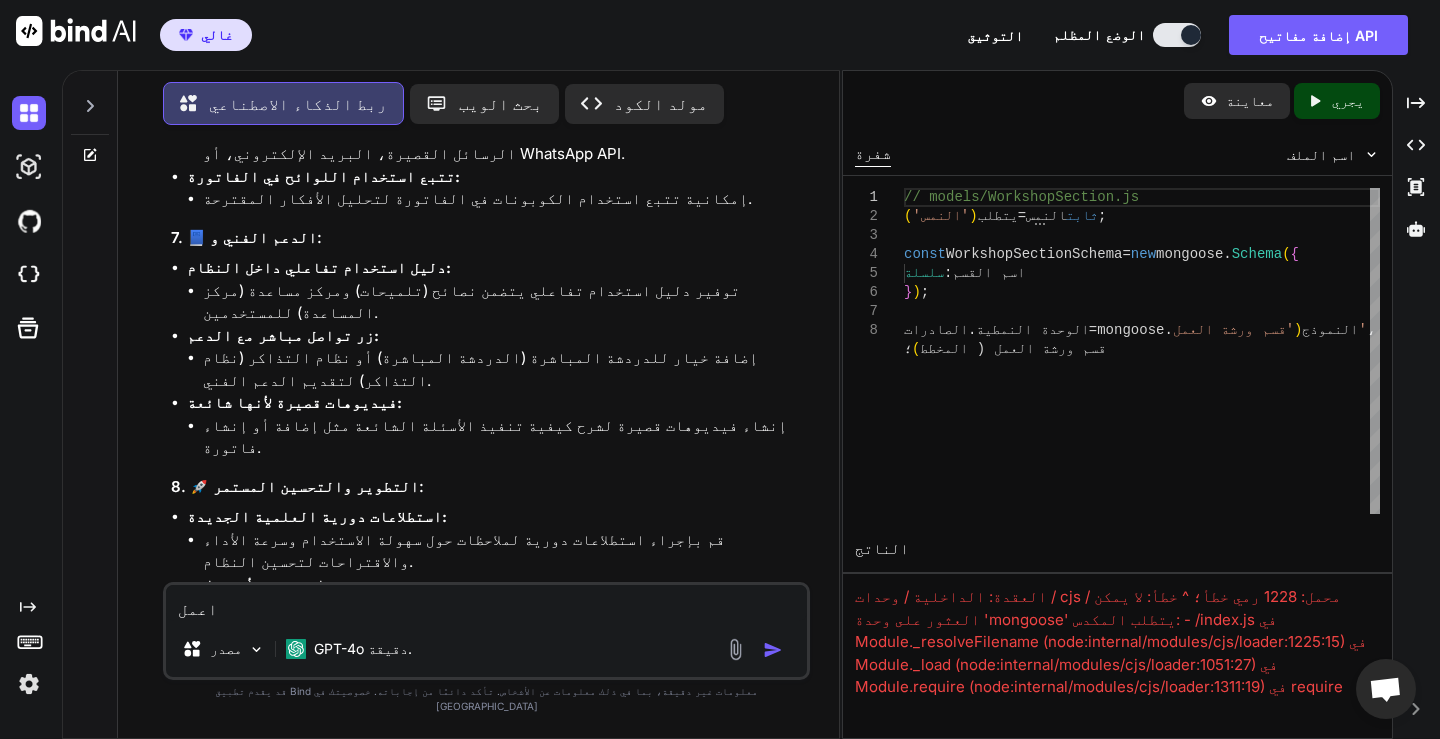 type on "اعمل" 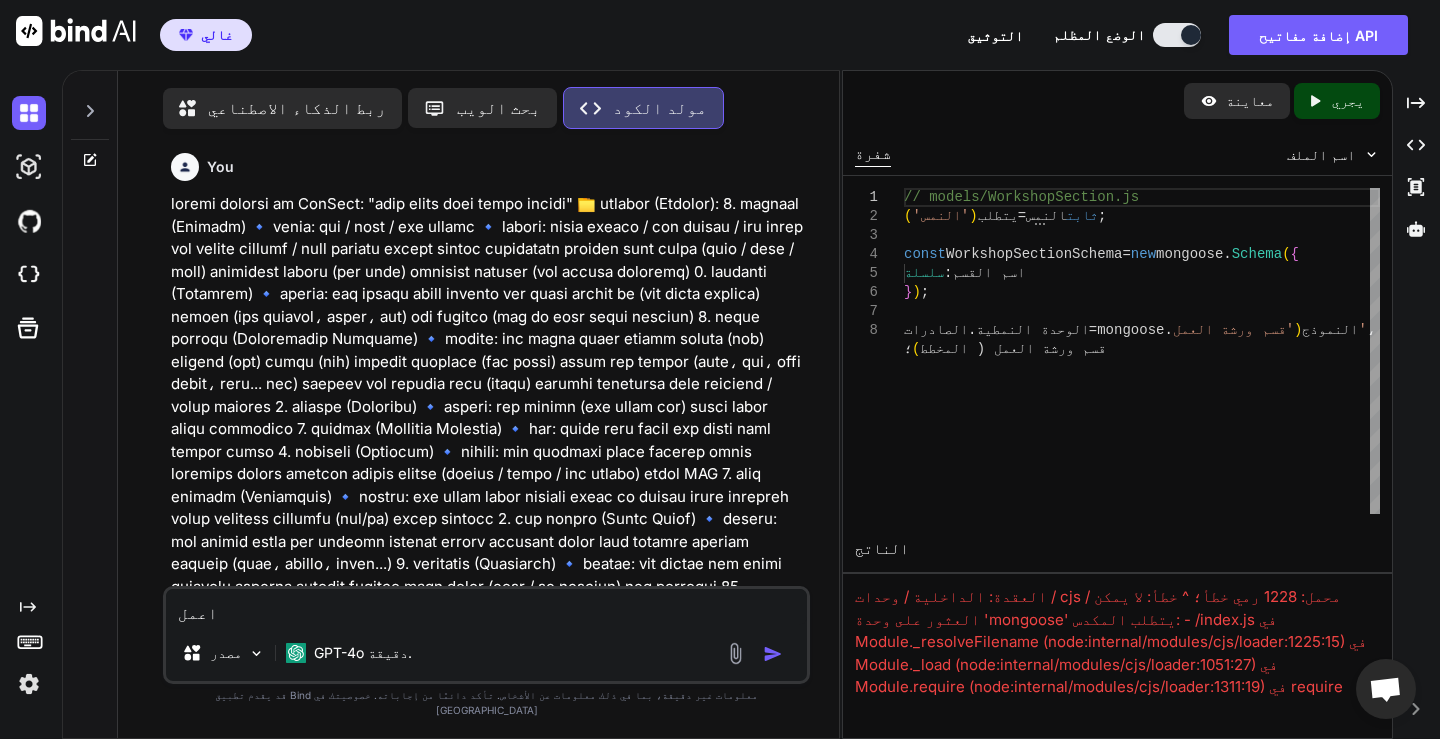 scroll, scrollTop: 980, scrollLeft: 0, axis: vertical 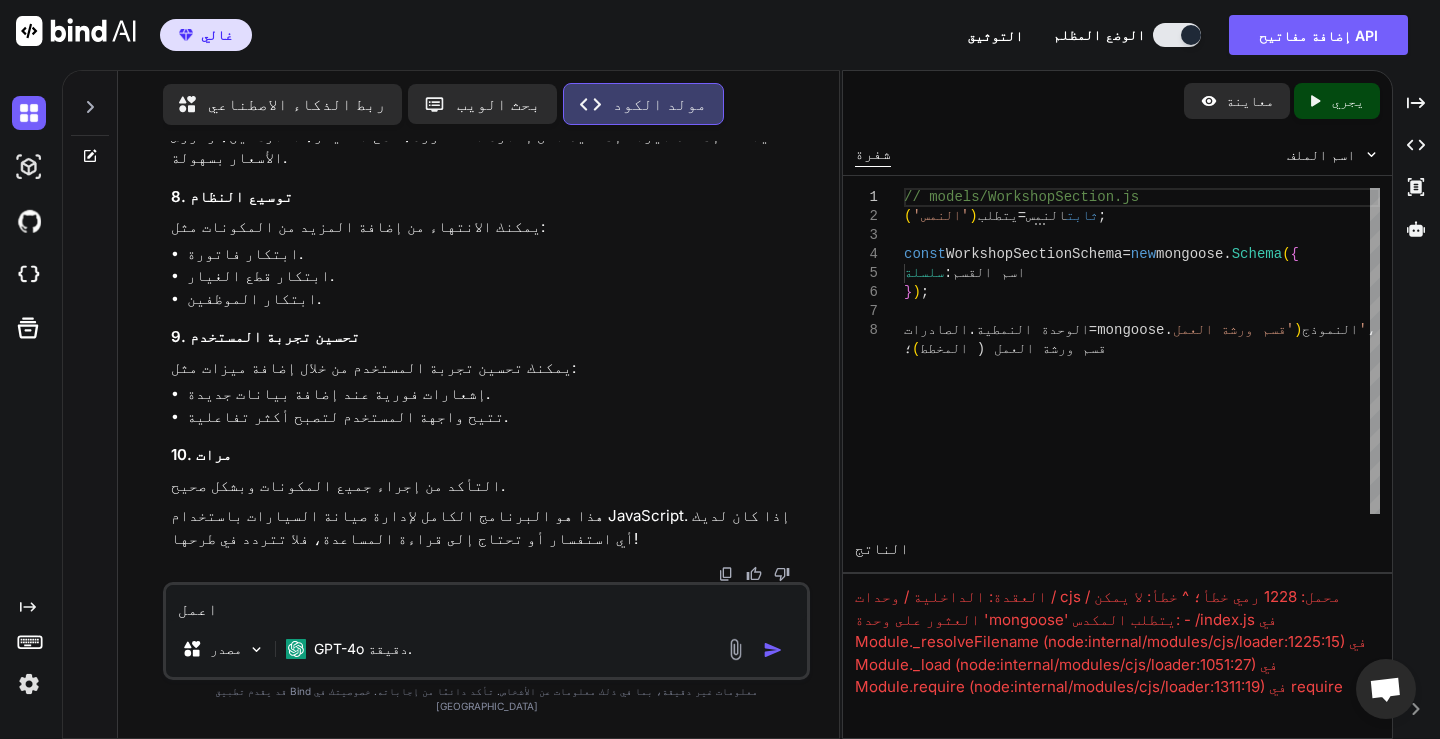 click at bounding box center (781, -3735) 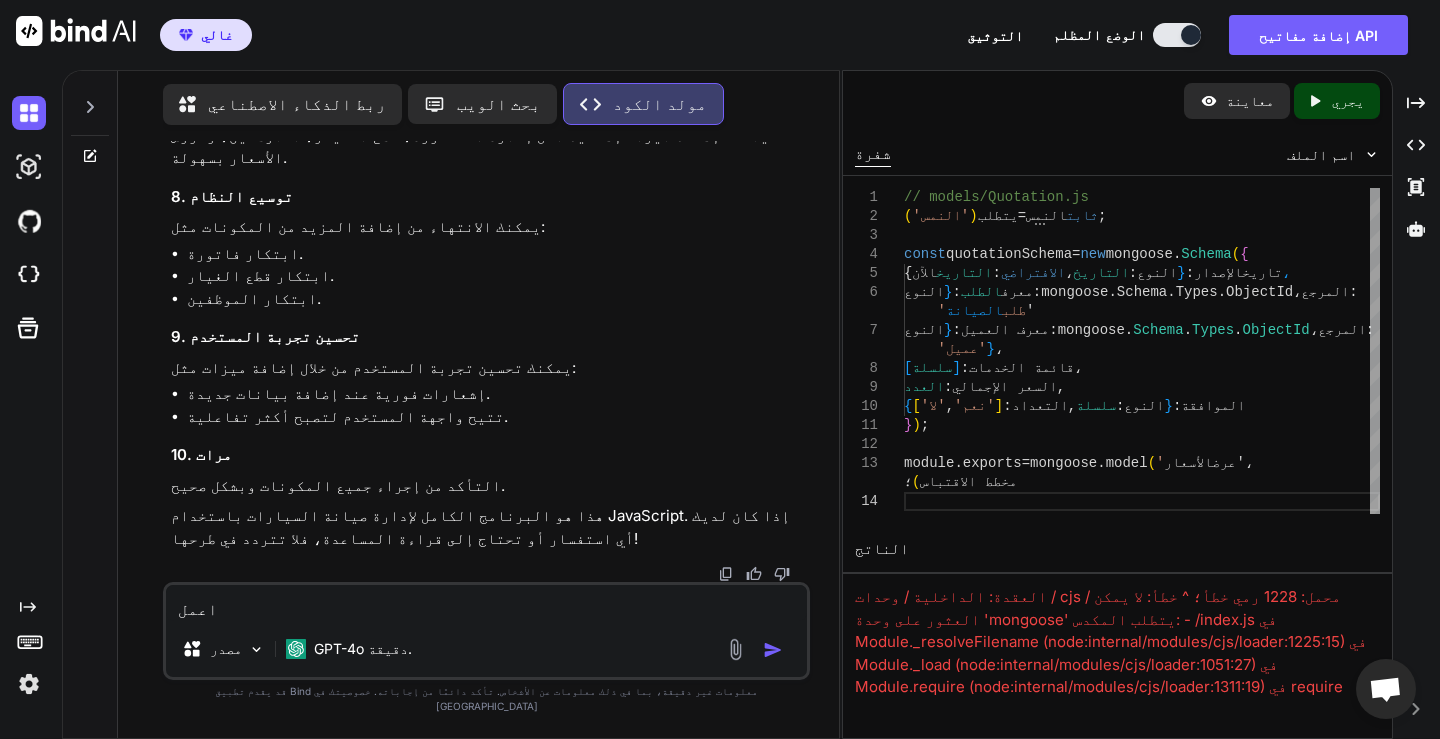 click on "معاينة" at bounding box center (1237, 101) 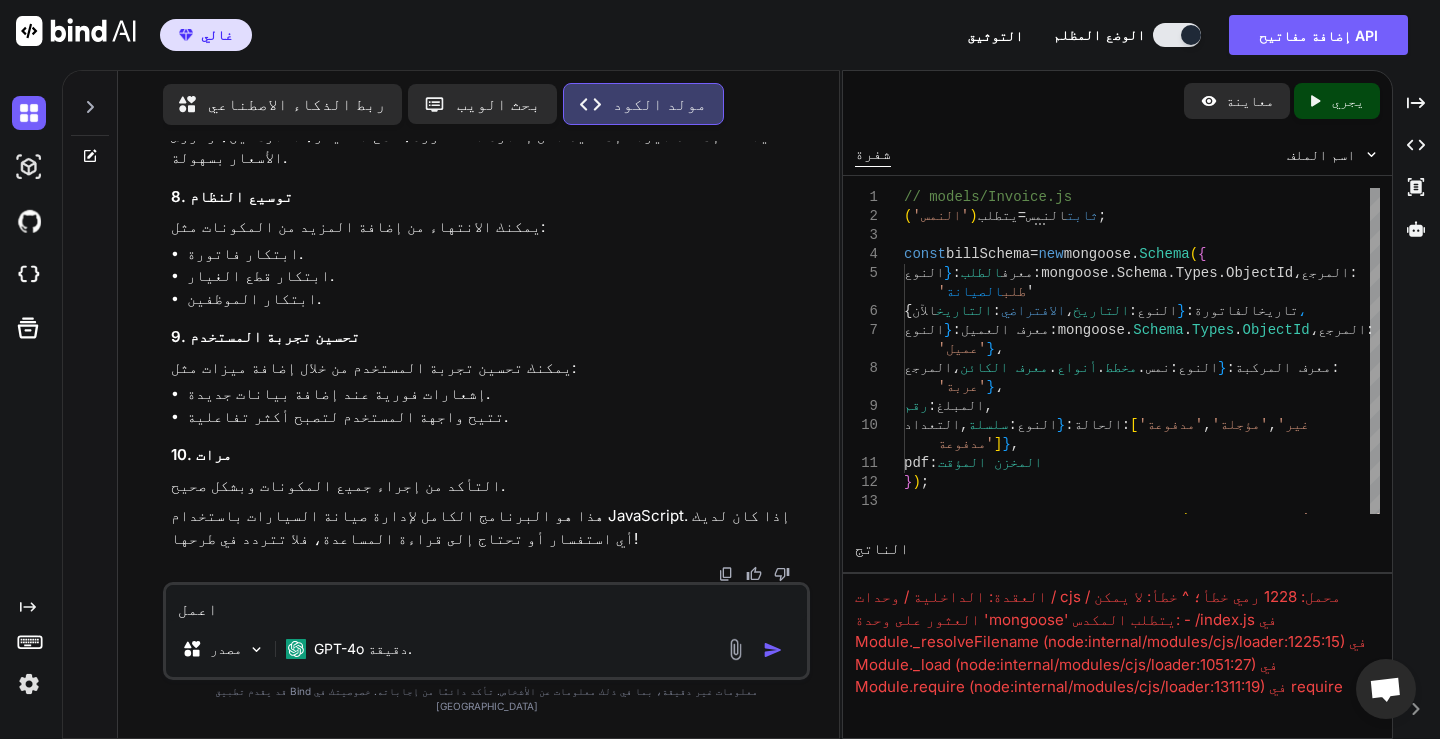 click on "معاينة" at bounding box center [1237, 101] 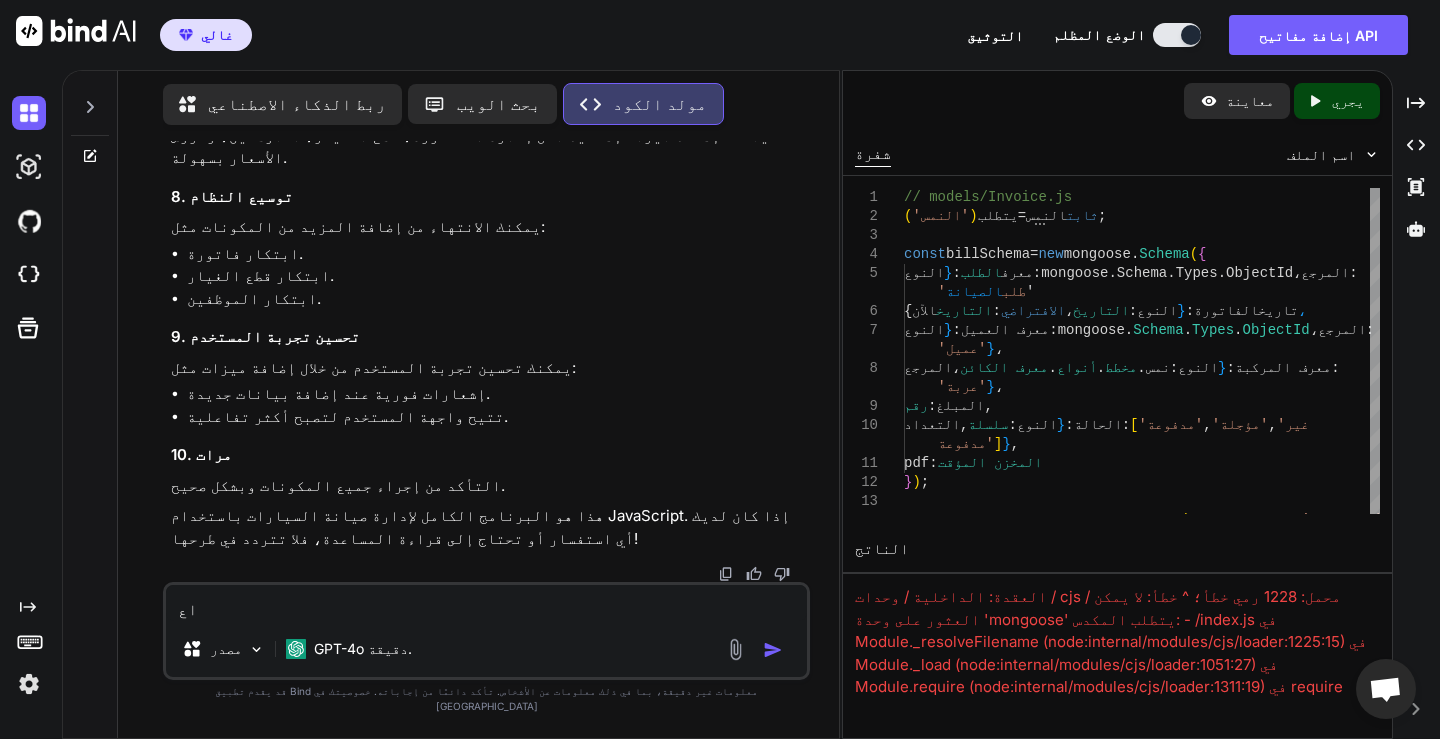type on "ا" 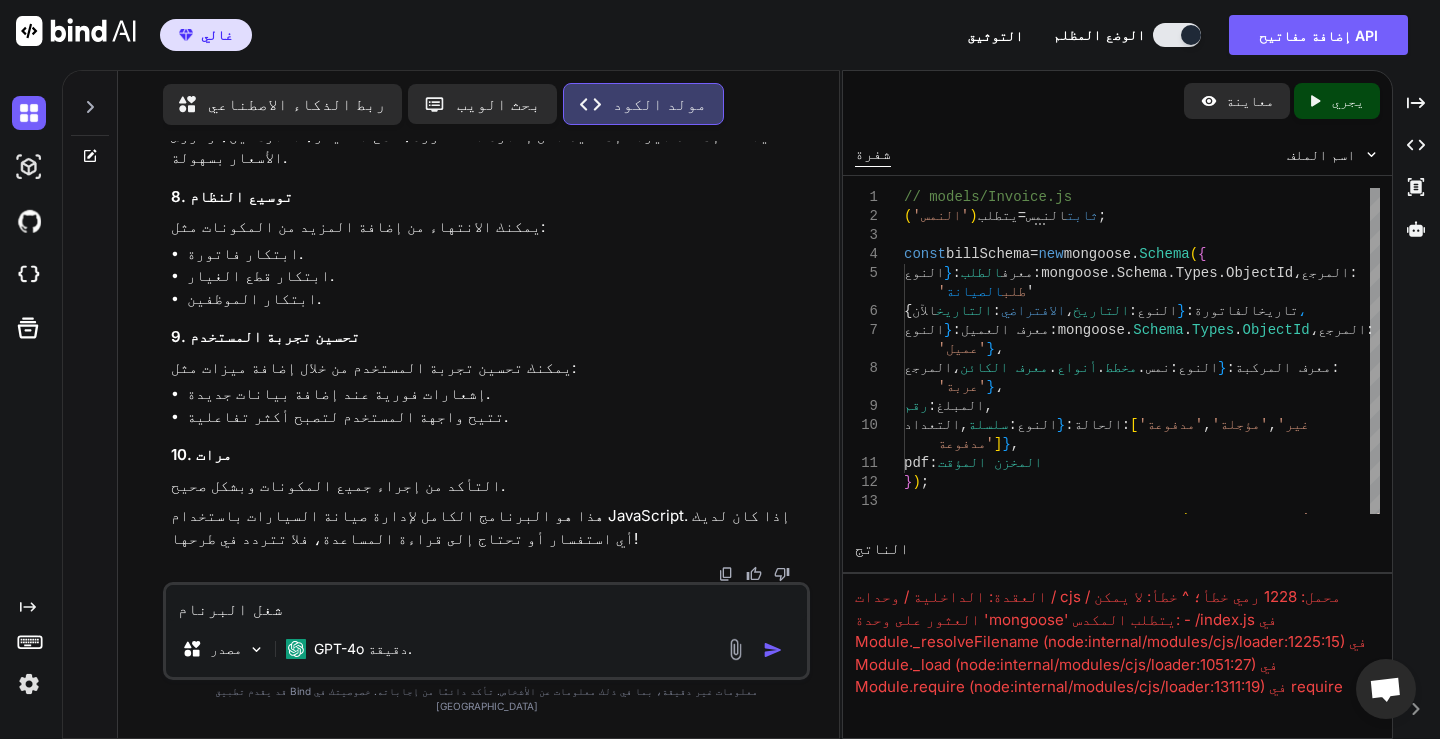 type on "شغل البرنامج" 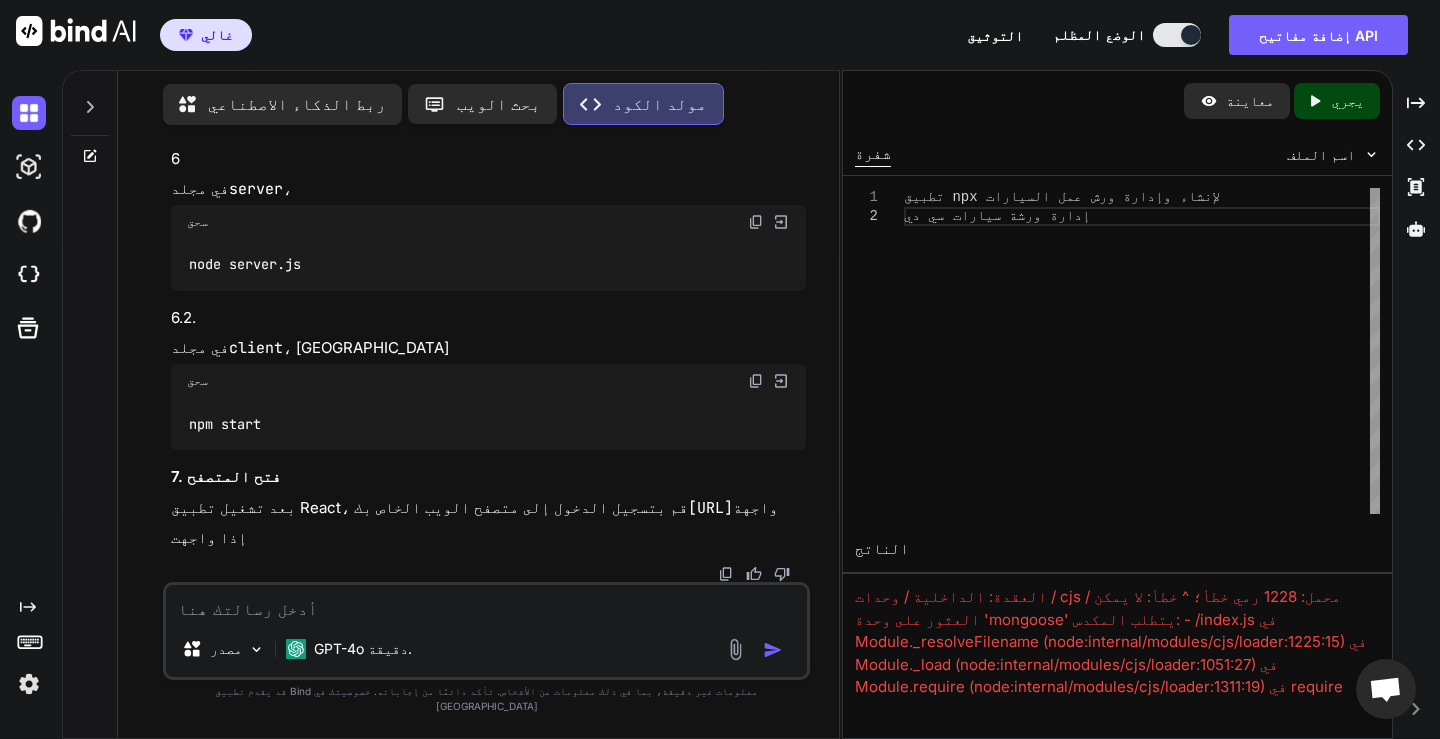 scroll, scrollTop: 25225, scrollLeft: 0, axis: vertical 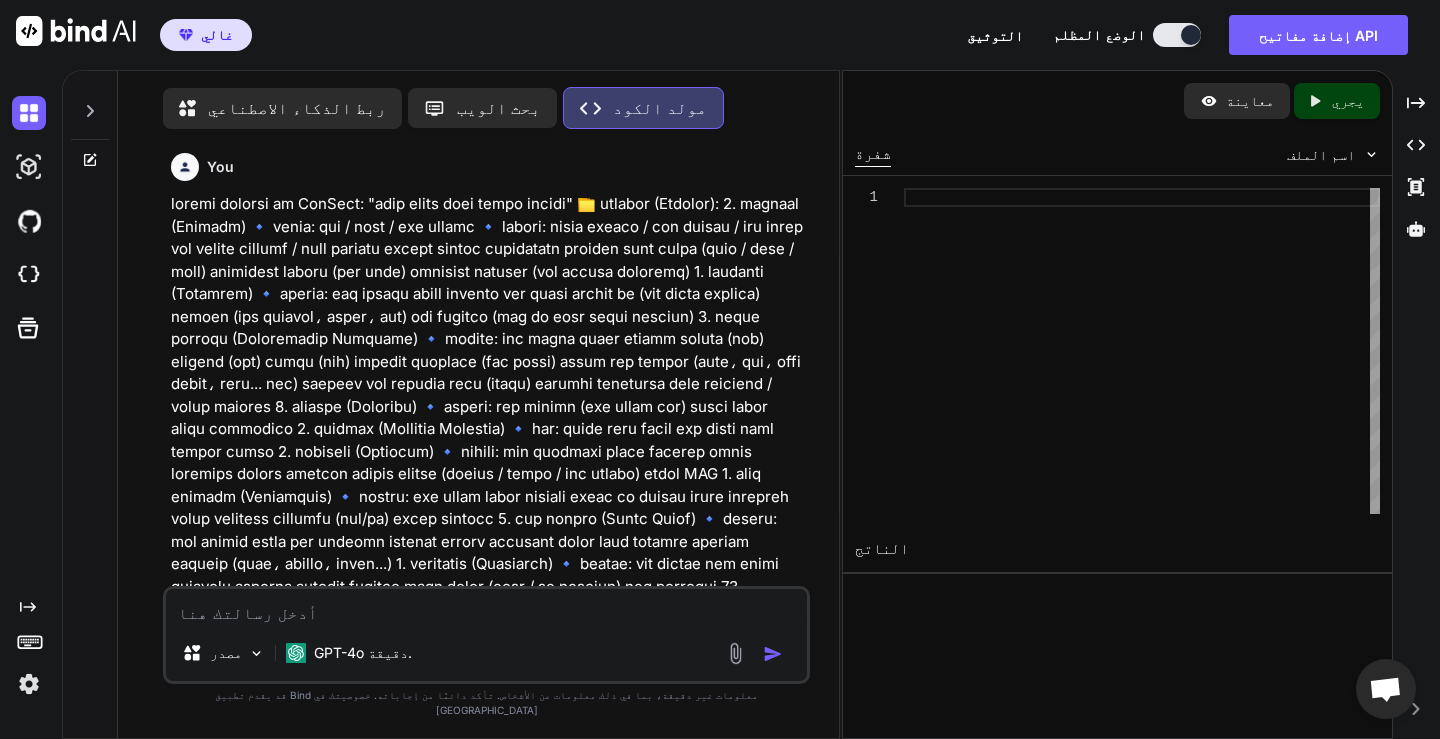 type on "x" 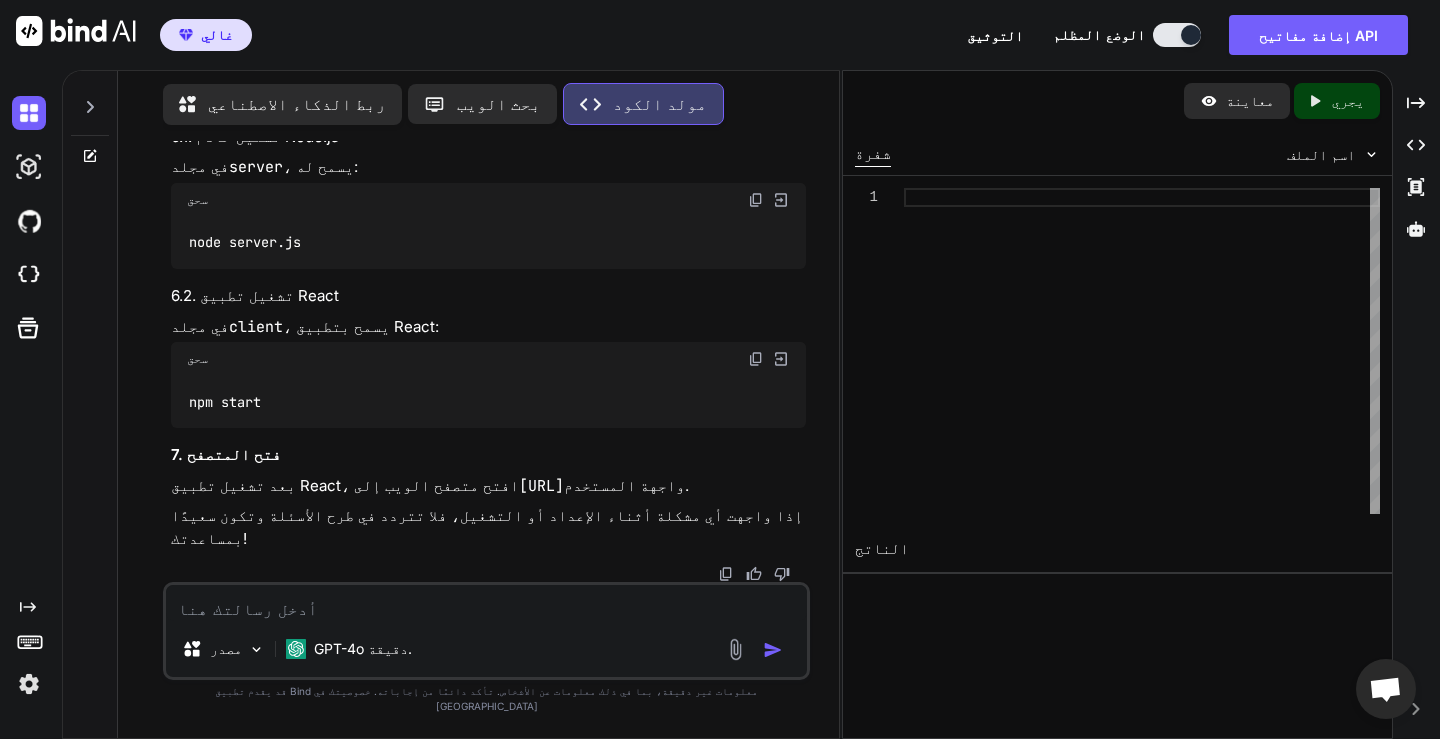 scroll, scrollTop: 17540, scrollLeft: 0, axis: vertical 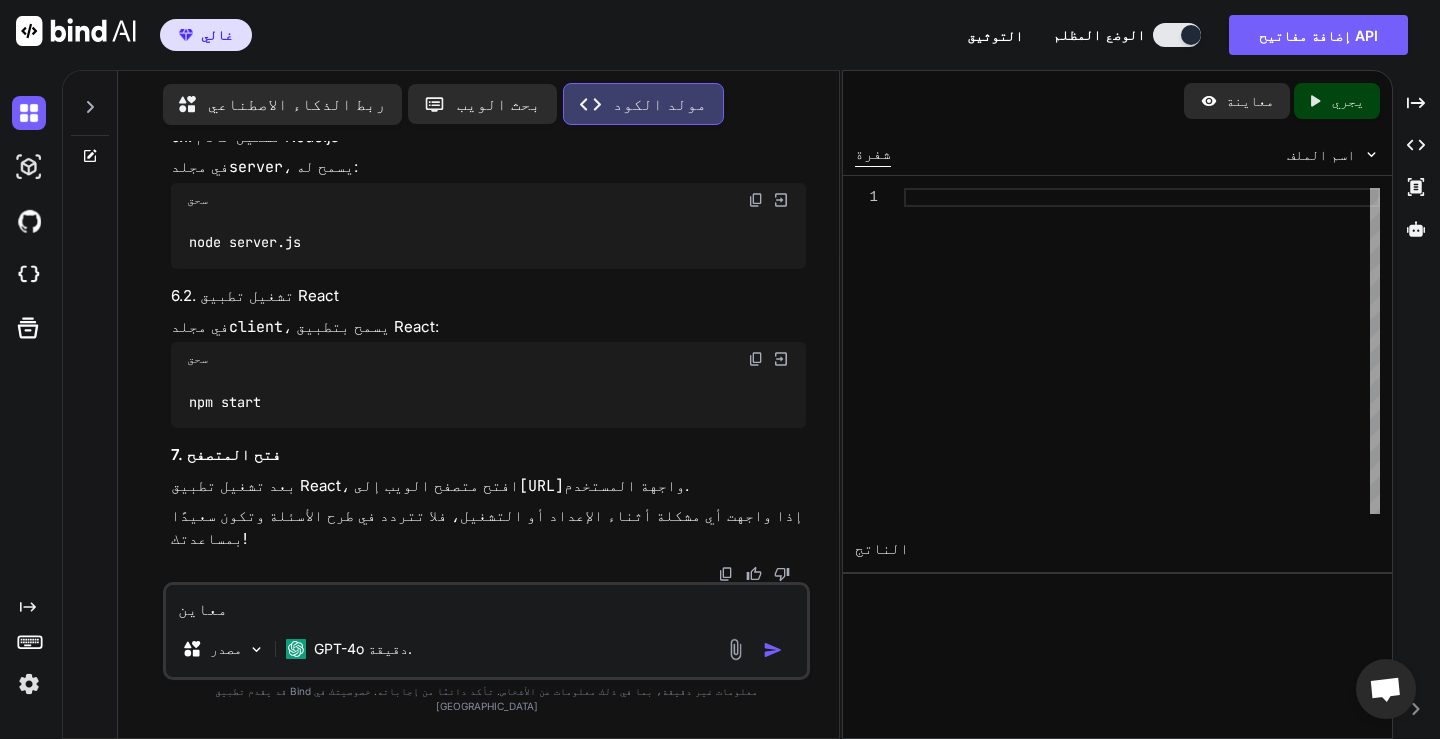 type on "معاينه" 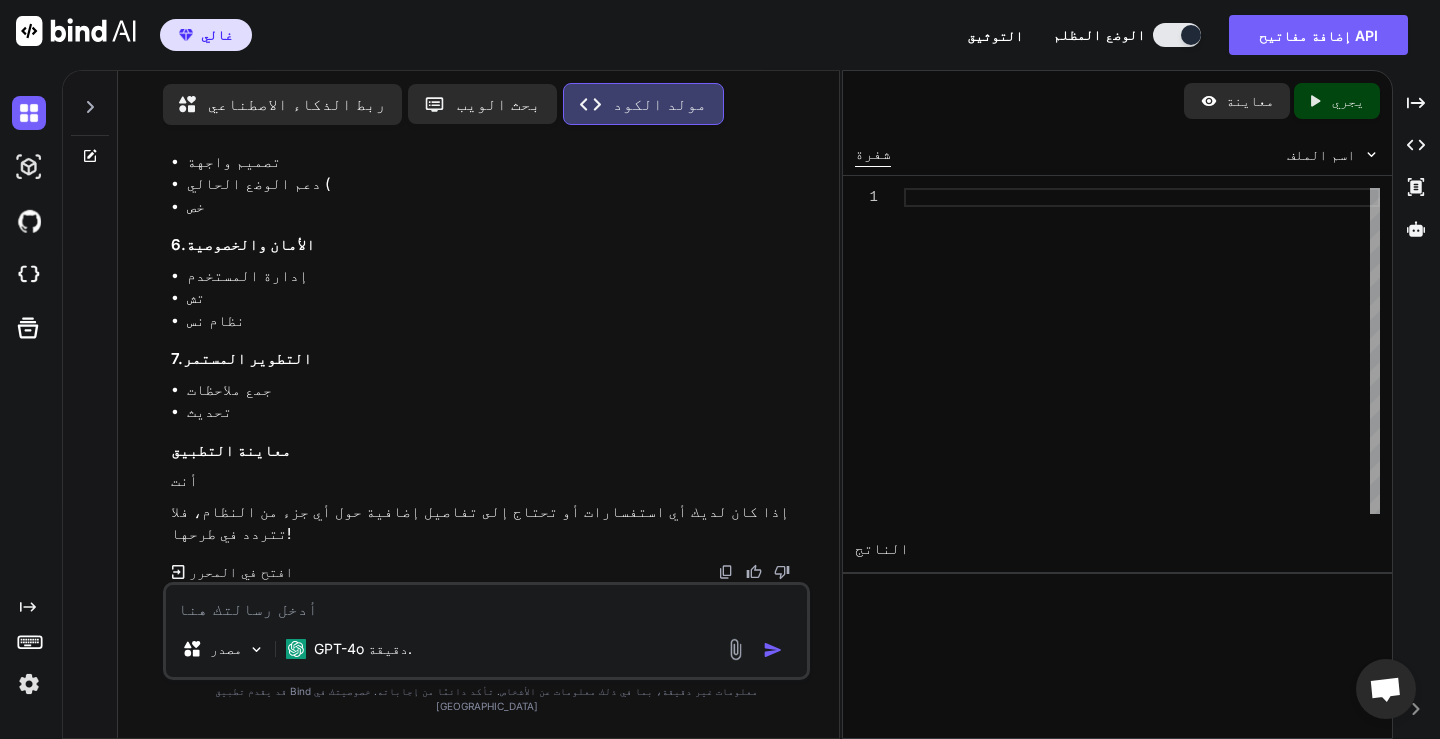 scroll, scrollTop: 19131, scrollLeft: 0, axis: vertical 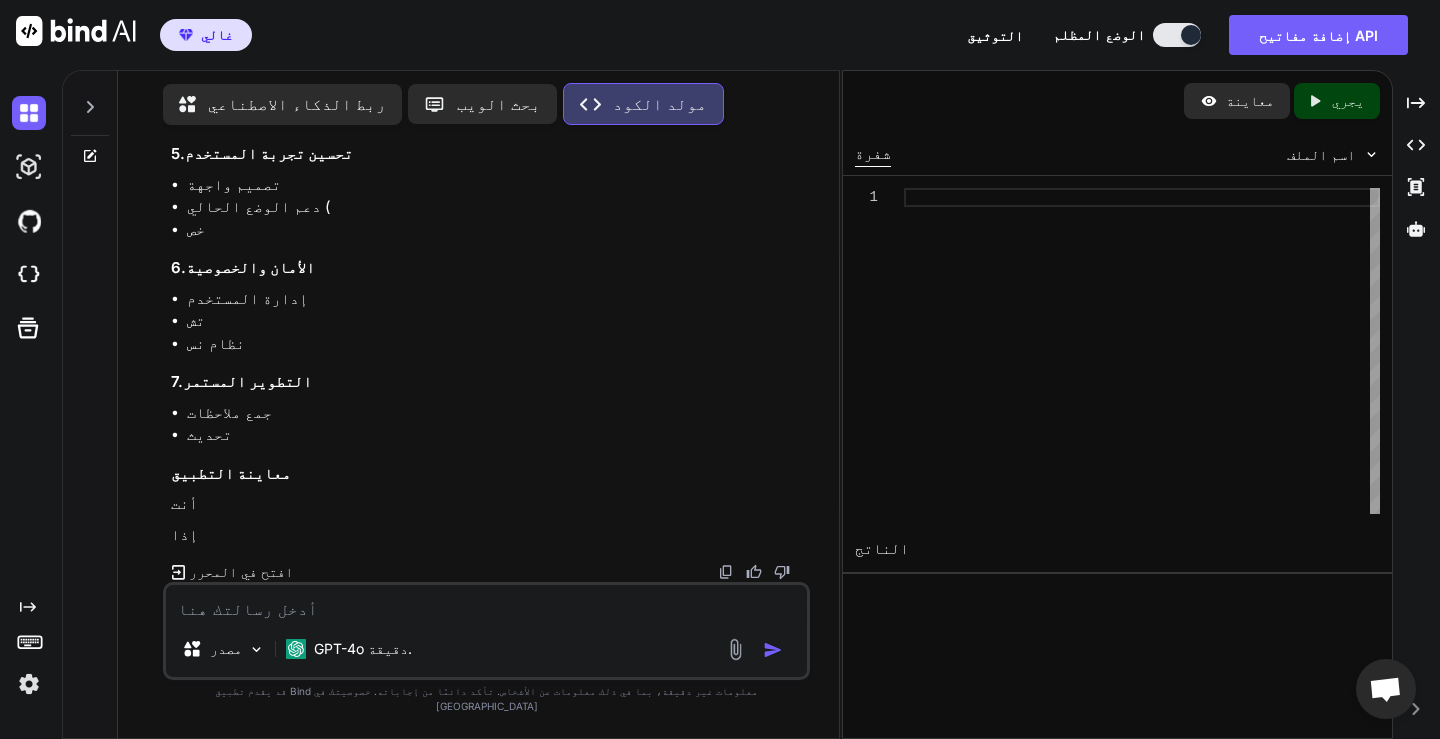 click on "افتح في المحرر" at bounding box center (241, 571) 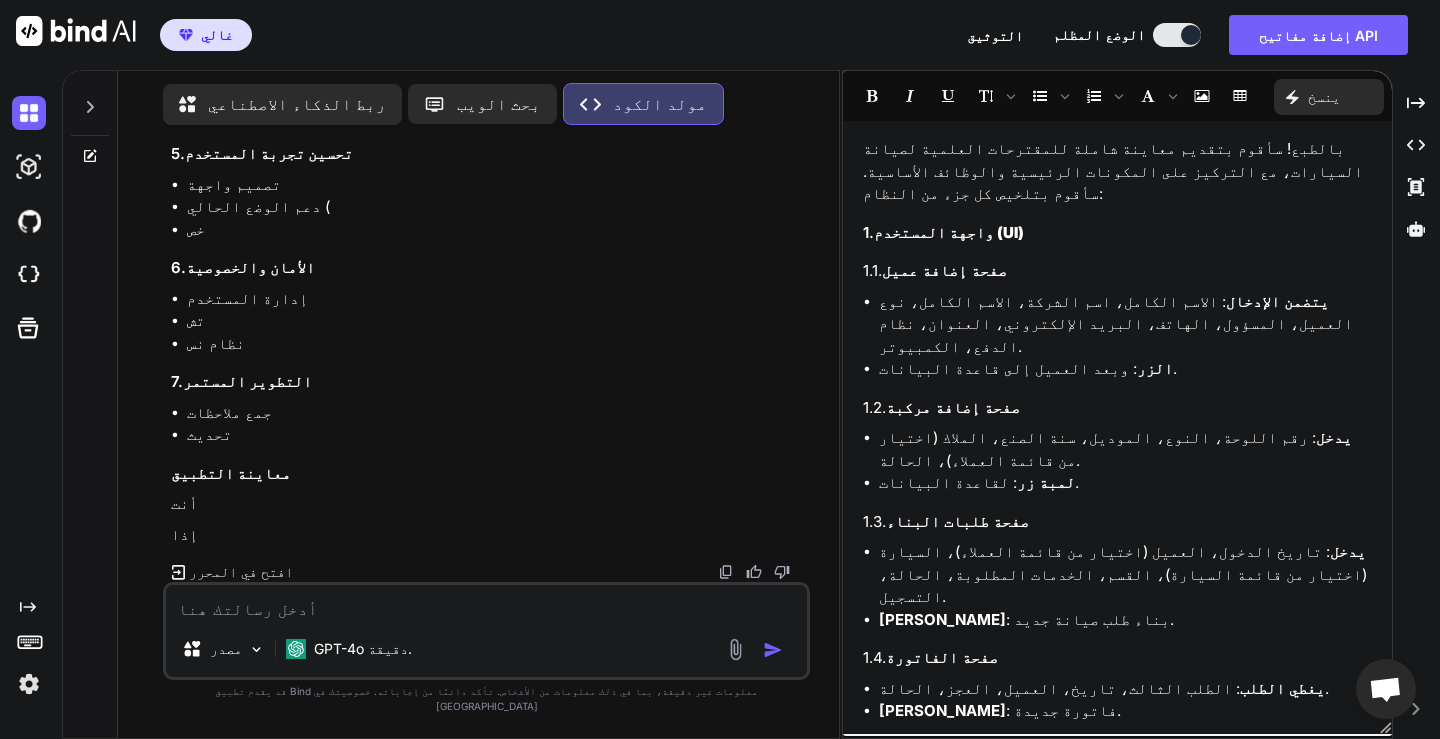 scroll, scrollTop: 0, scrollLeft: 0, axis: both 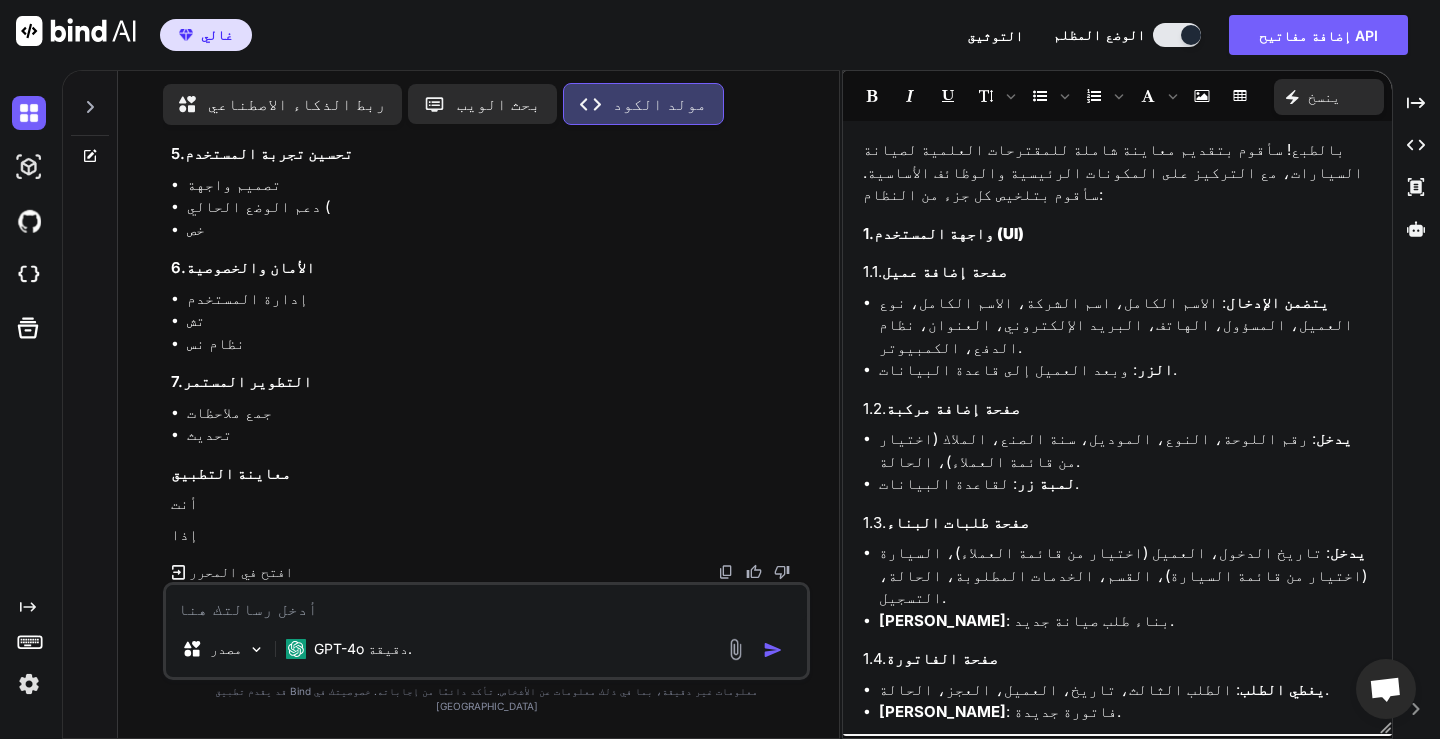 click at bounding box center (486, 603) 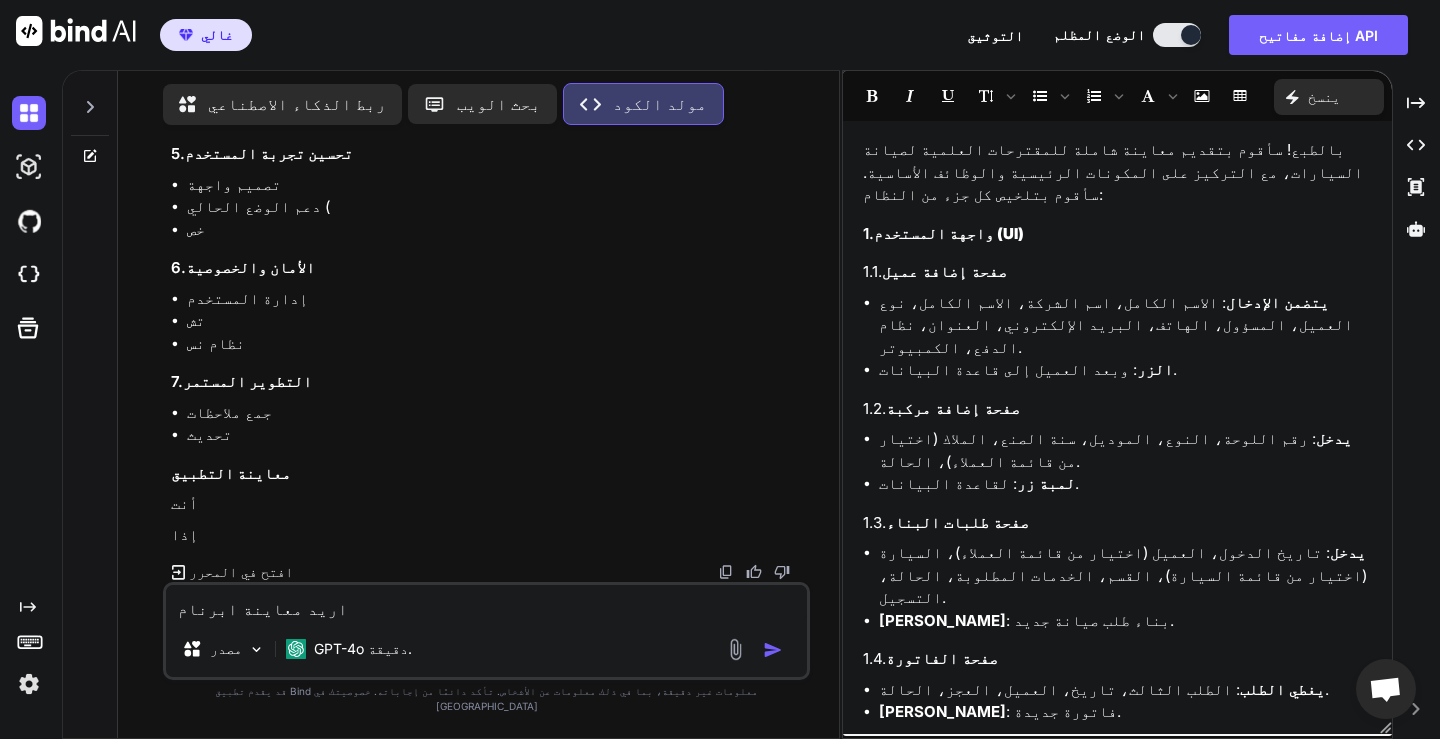 type on "اريد معاينة ابرنامج" 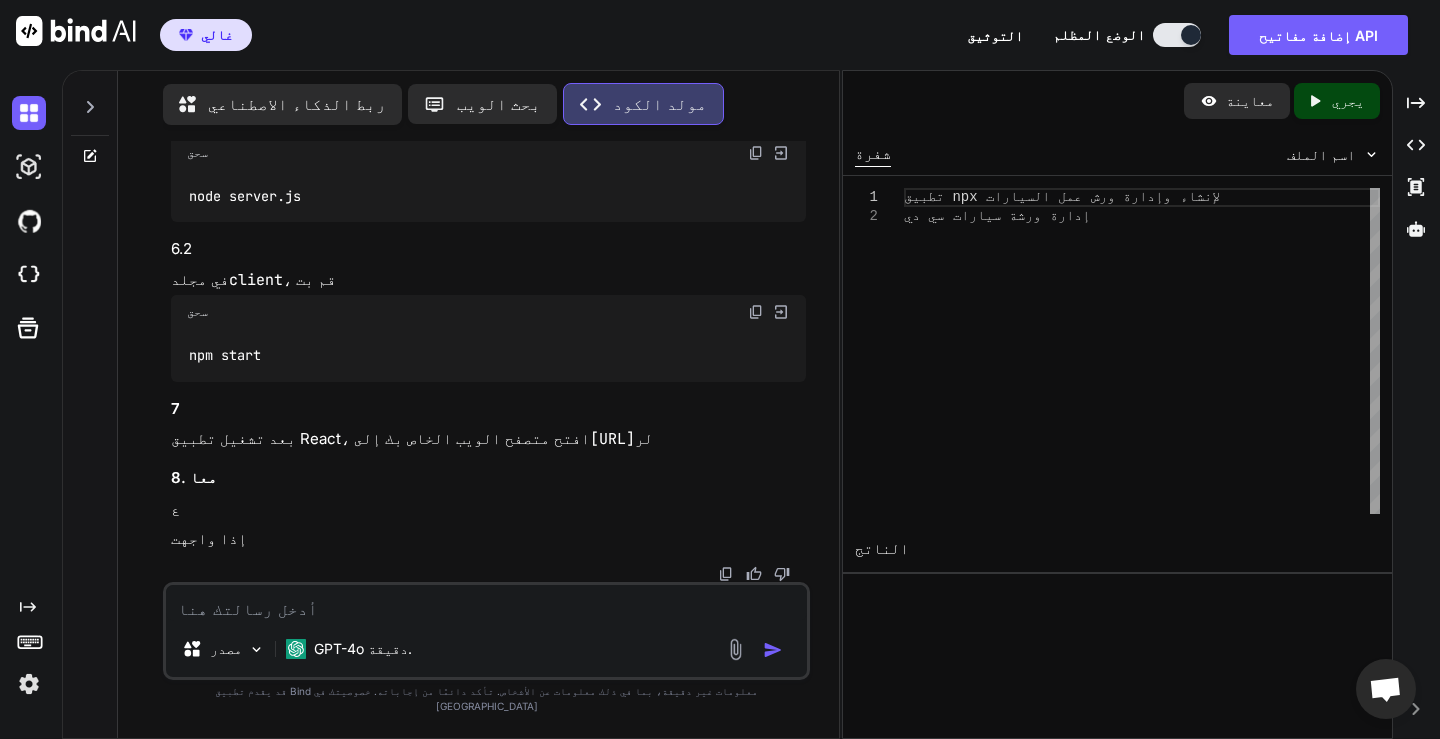 scroll, scrollTop: 19590, scrollLeft: 0, axis: vertical 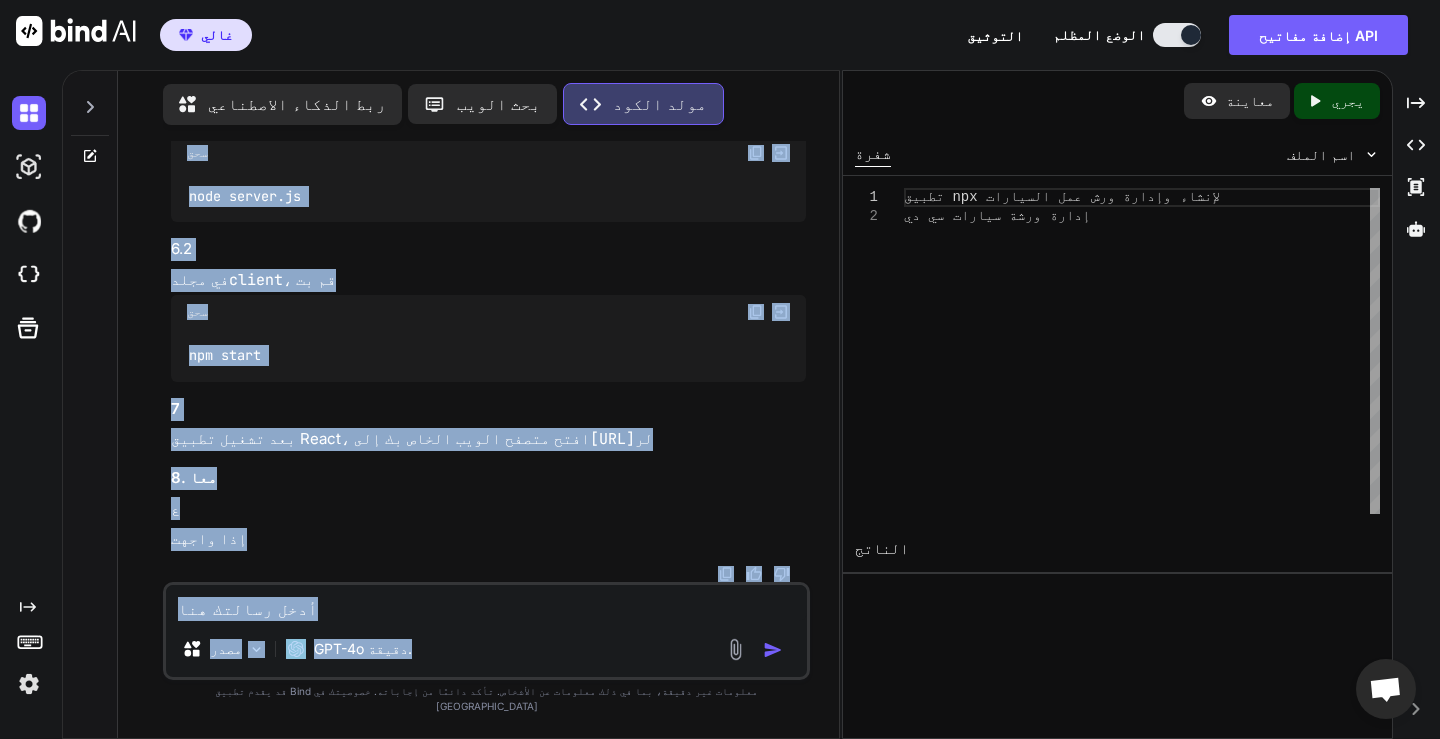 drag, startPoint x: 168, startPoint y: 200, endPoint x: 631, endPoint y: 665, distance: 656.1966 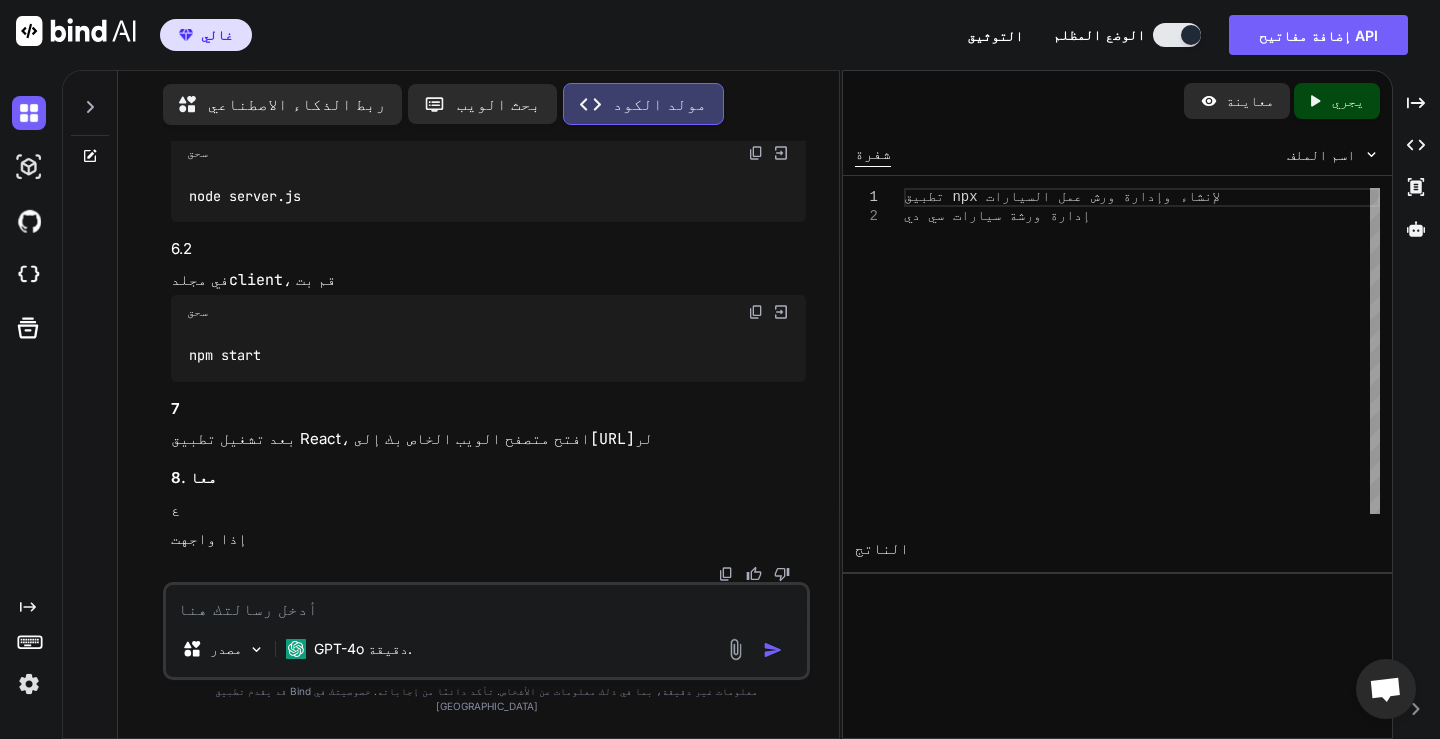 click at bounding box center [486, 603] 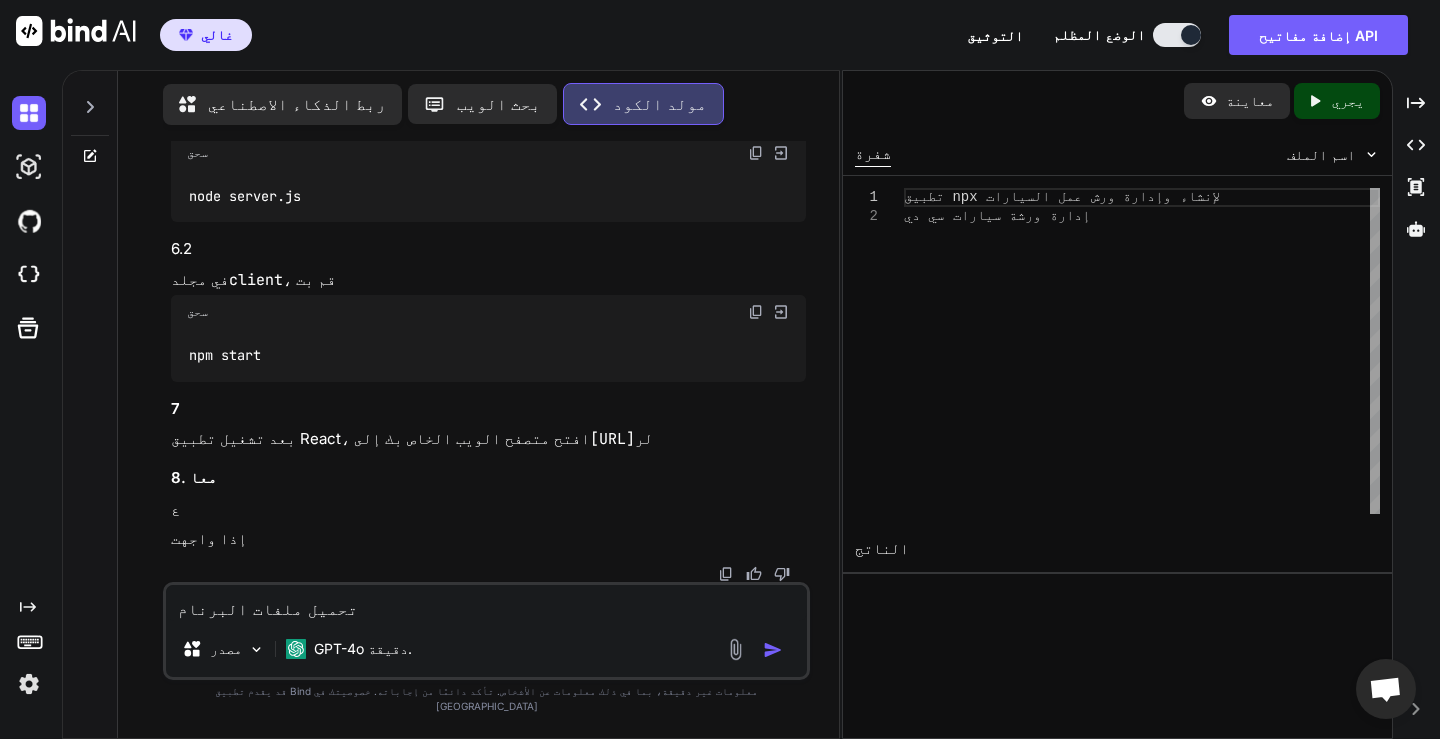 type on "تحميل ملفات البرنامح" 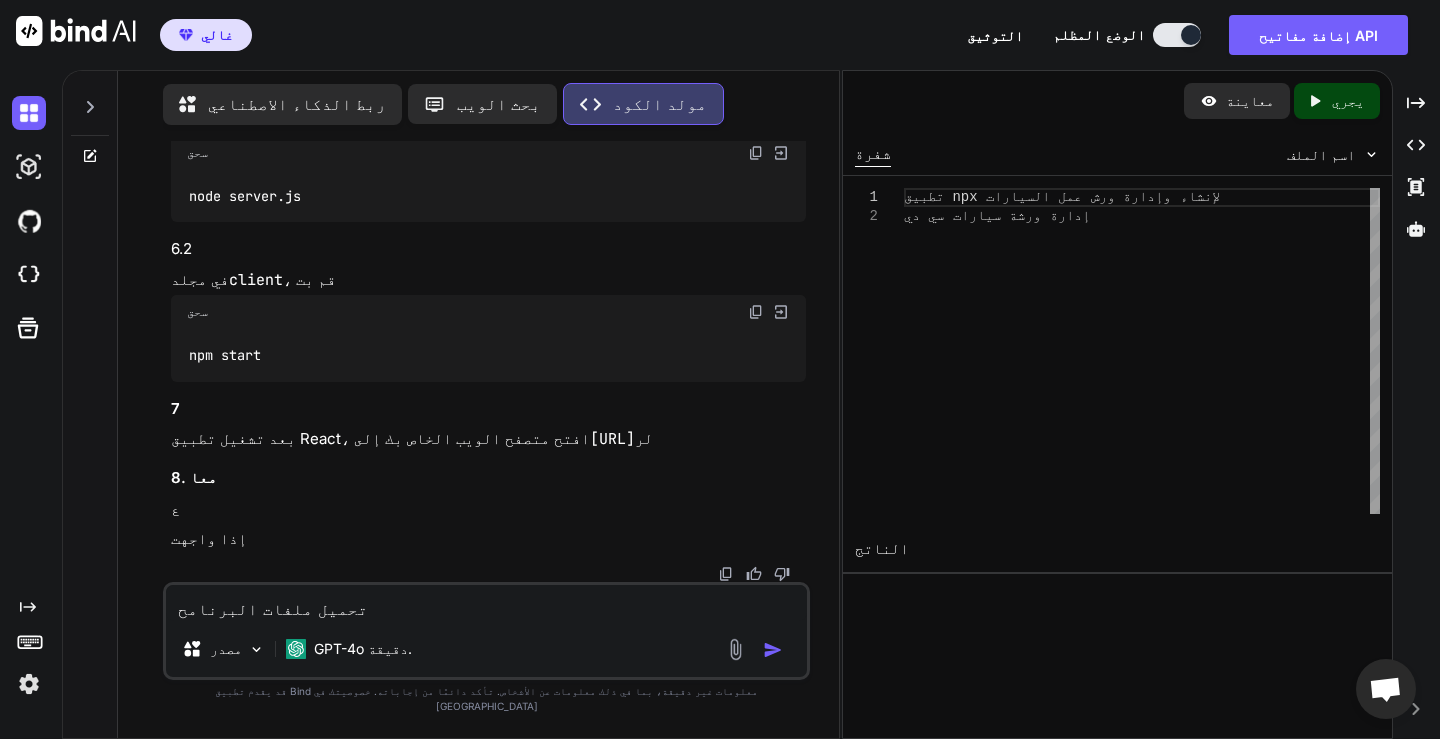 type 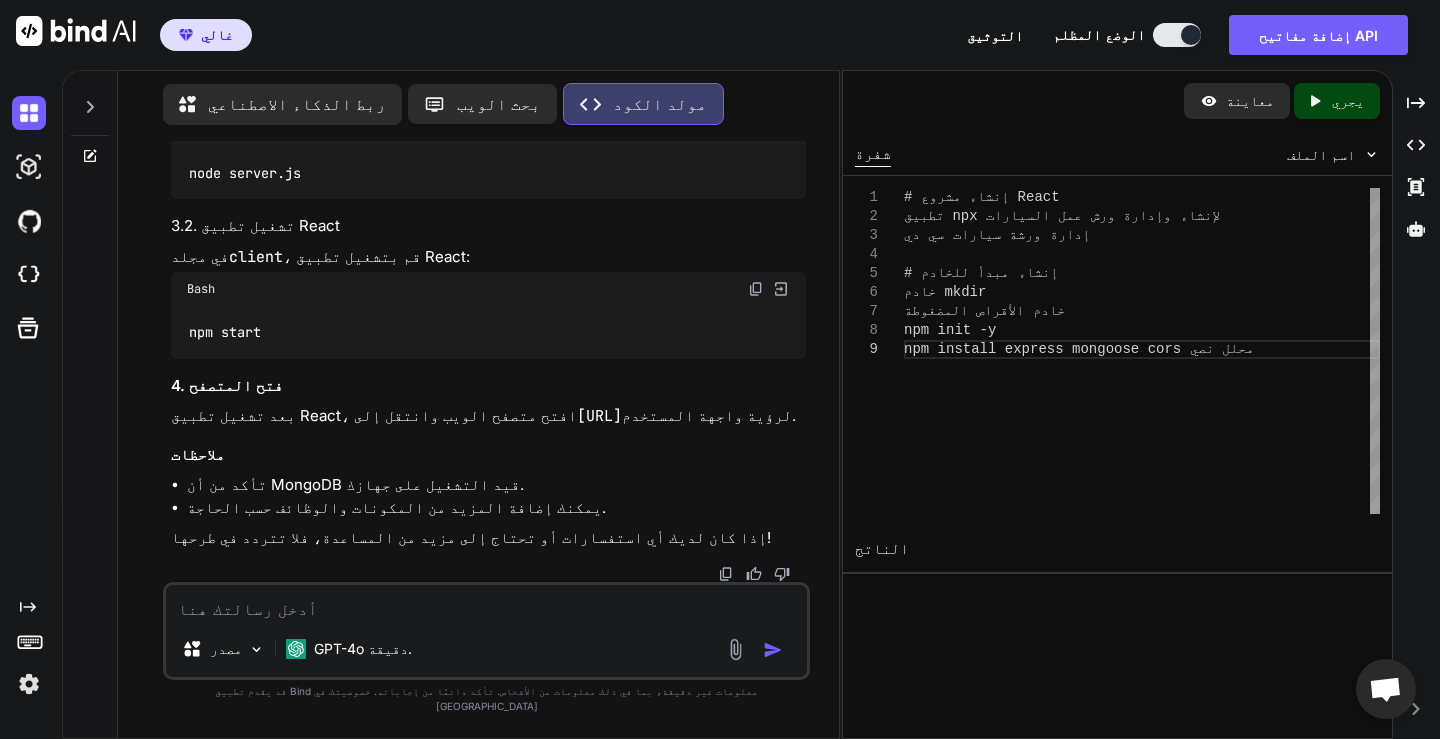 scroll, scrollTop: 24801, scrollLeft: 0, axis: vertical 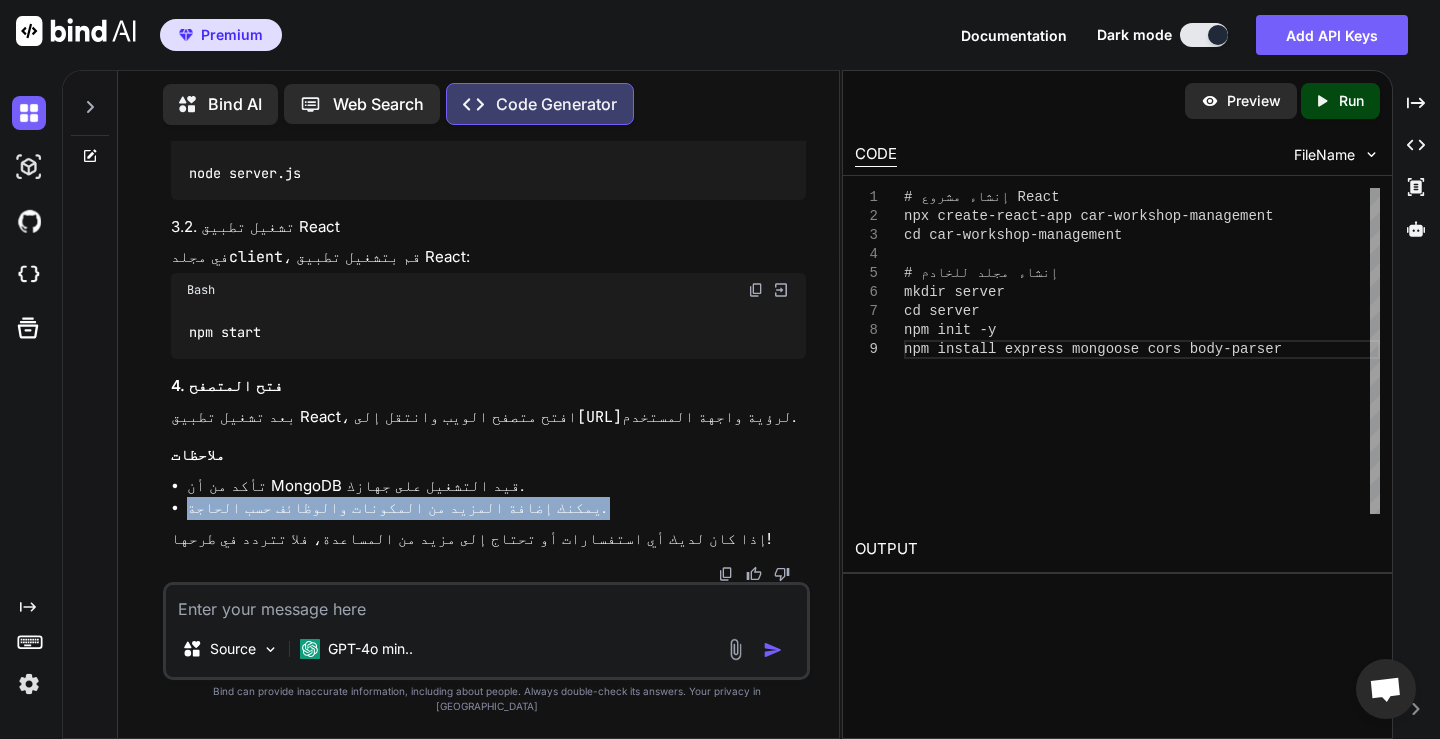 drag, startPoint x: 604, startPoint y: 521, endPoint x: 645, endPoint y: 501, distance: 45.617977 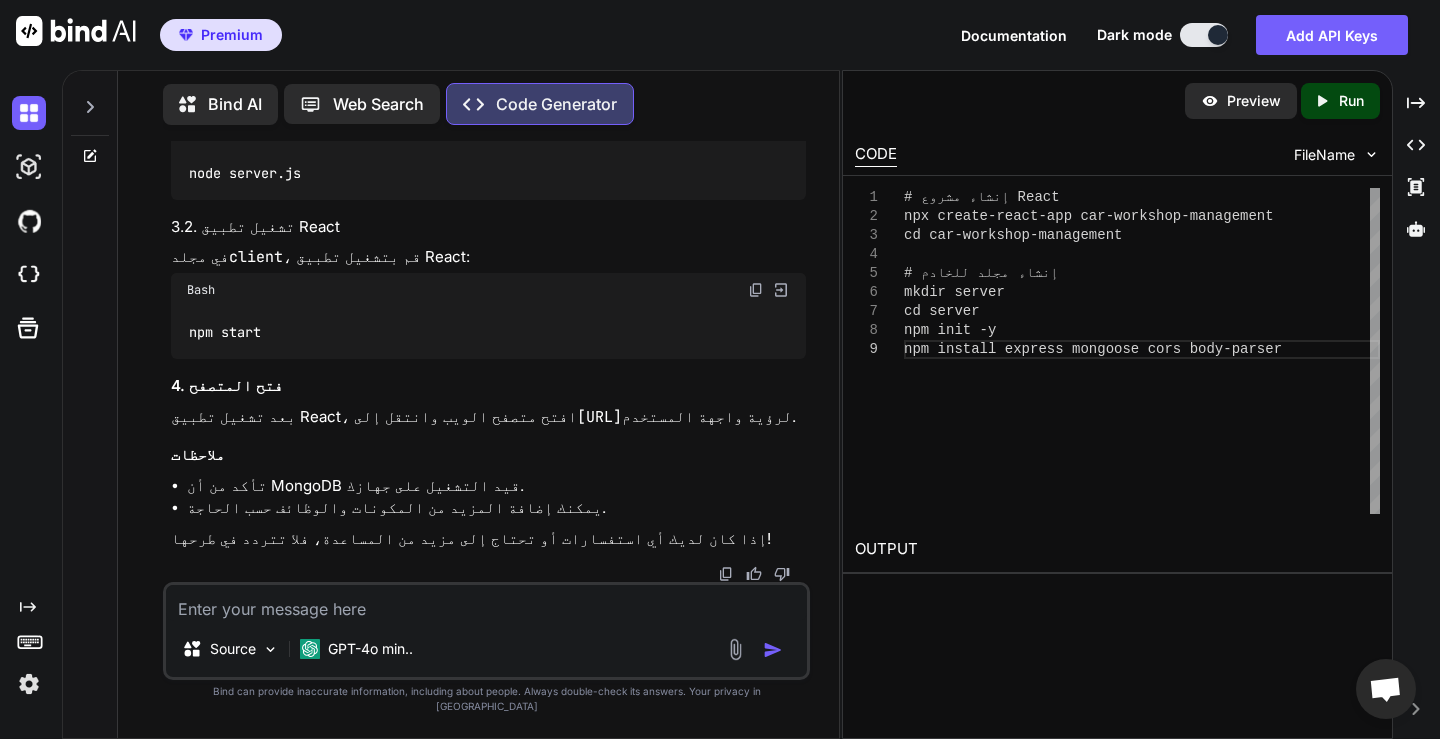 click on "إذا كان لديك أي استفسارات أو تحتاج إلى مزيد من المساعدة، فلا تتردد في طرحها!" at bounding box center [488, 539] 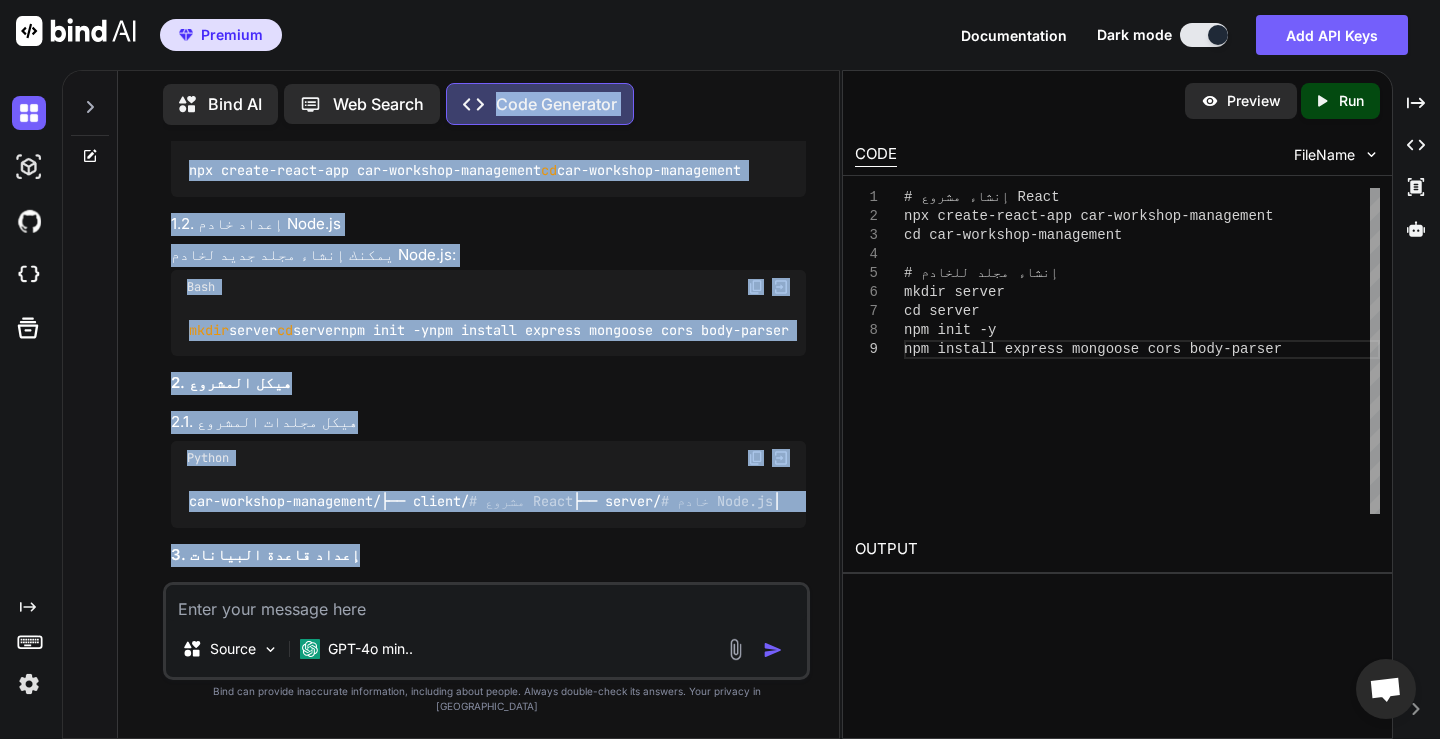 scroll, scrollTop: 3747, scrollLeft: 0, axis: vertical 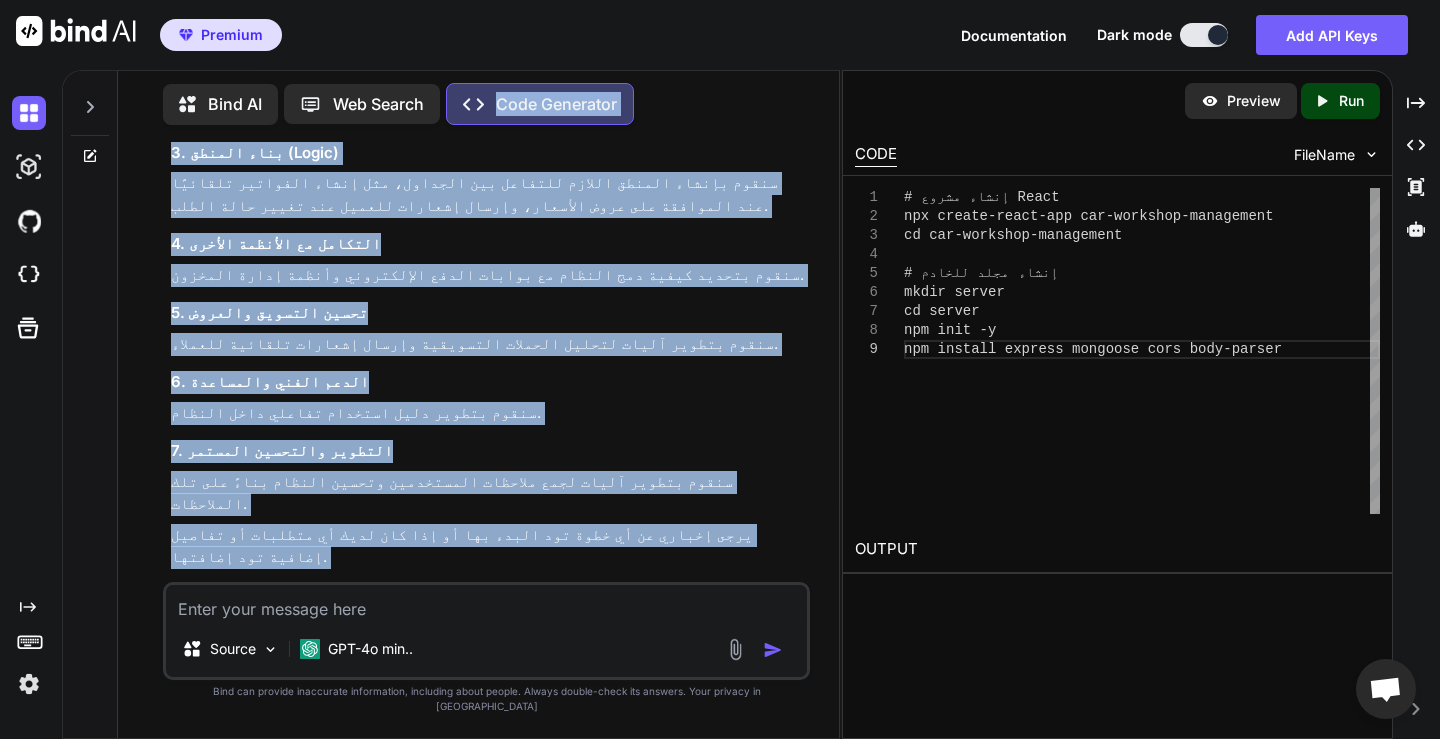 drag, startPoint x: 597, startPoint y: 555, endPoint x: 440, endPoint y: 85, distance: 495.52902 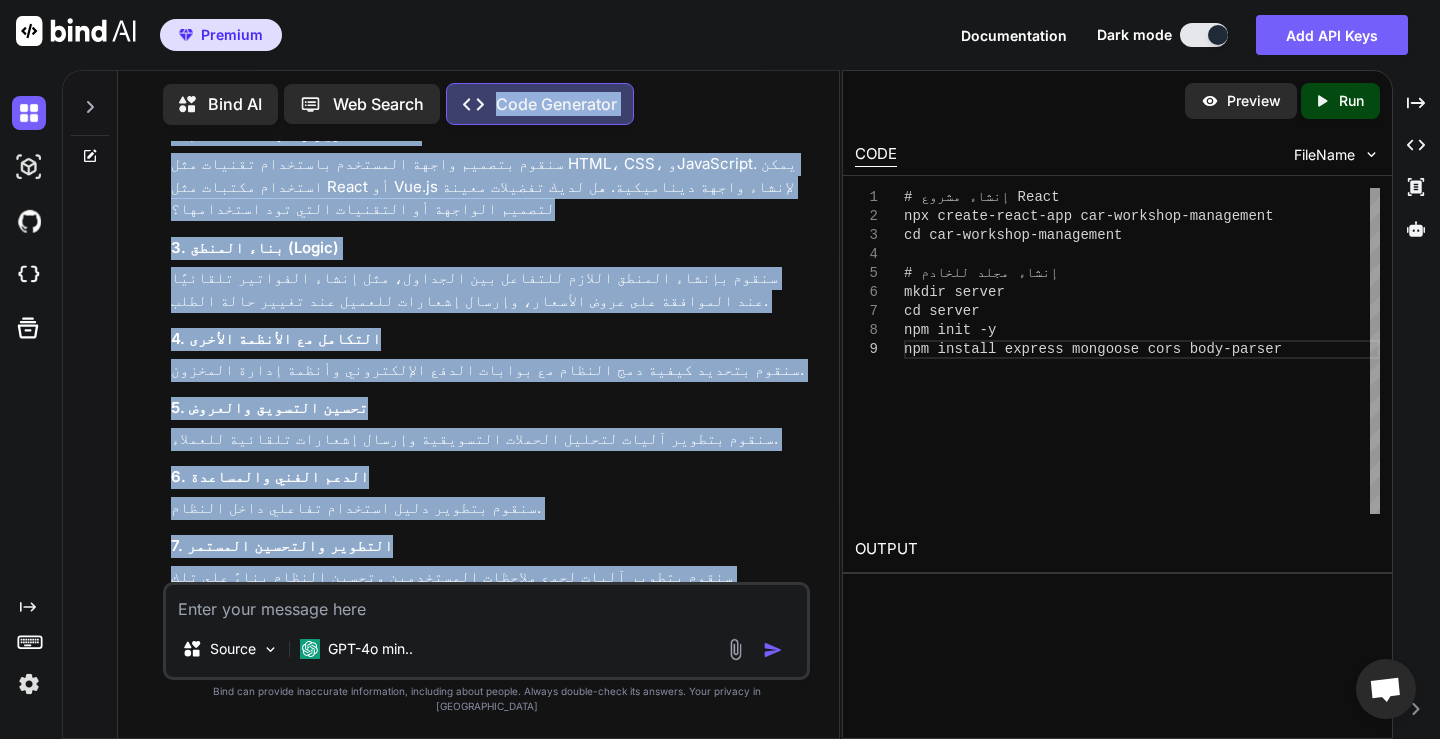 copy on "Created with Pixso. Code Generator You النظام المقترح في GetBind: "نظام إدارة ورشة صيانة سيارات"
📁 الجداول (Modules):
1. العملاء (Clients)
🔹 النوع: فرد / شركة / جهة حكومية
🔹 الحقول:
الاسم الكامل / اسم الشركة / اسم الجهة
نوع العميل
المسؤول / ضابط الاتصال
الهاتف
البريد الإلكتروني
العنوان
نظام الدفع (شهري / فوري / سنوي)
الملاحظات
العقود (ملف مرفق)
التقارير الدورية (عند الجهات الحكومية)
2. المركبات (Vehicles)
🔹 الحقول:
رقم اللوحة
النوع
الموديل
سنة الصنع
مملوكة لـ (ربط بجدول العملاء)
الحالة (قيد الصيانة، جاهزة، الخ)
سجل الصيانة (ربط مع جدول طلبات الصيانة)
3. طلبات الصيانة (Maintenance Requests)
🔹 الحقول:
رقم الطلب
تاريخ الدخول
العميل (ربط)
المركبة (ربط)
القسم (ربط)
الخدمات المطلوبة (ربط متعدد)
تقرير فني
الحالة (جديد، فحص، جاري العمل، جاهز... إلخ)
ملاحظات
صور وتقارير فنية (ملفات)
التكلفة التقديرية
موظف الاستلام / الفني المسؤول
4. الخدمات (Services)
🔹 الحقول:
اسم الخدمة (مثل تغيير زيت)
القسم
السعر
المدة التقديرية
5. الأقسام (Workshop Sections)
🔹 مثل:
صيانة عامة
تغيير..." 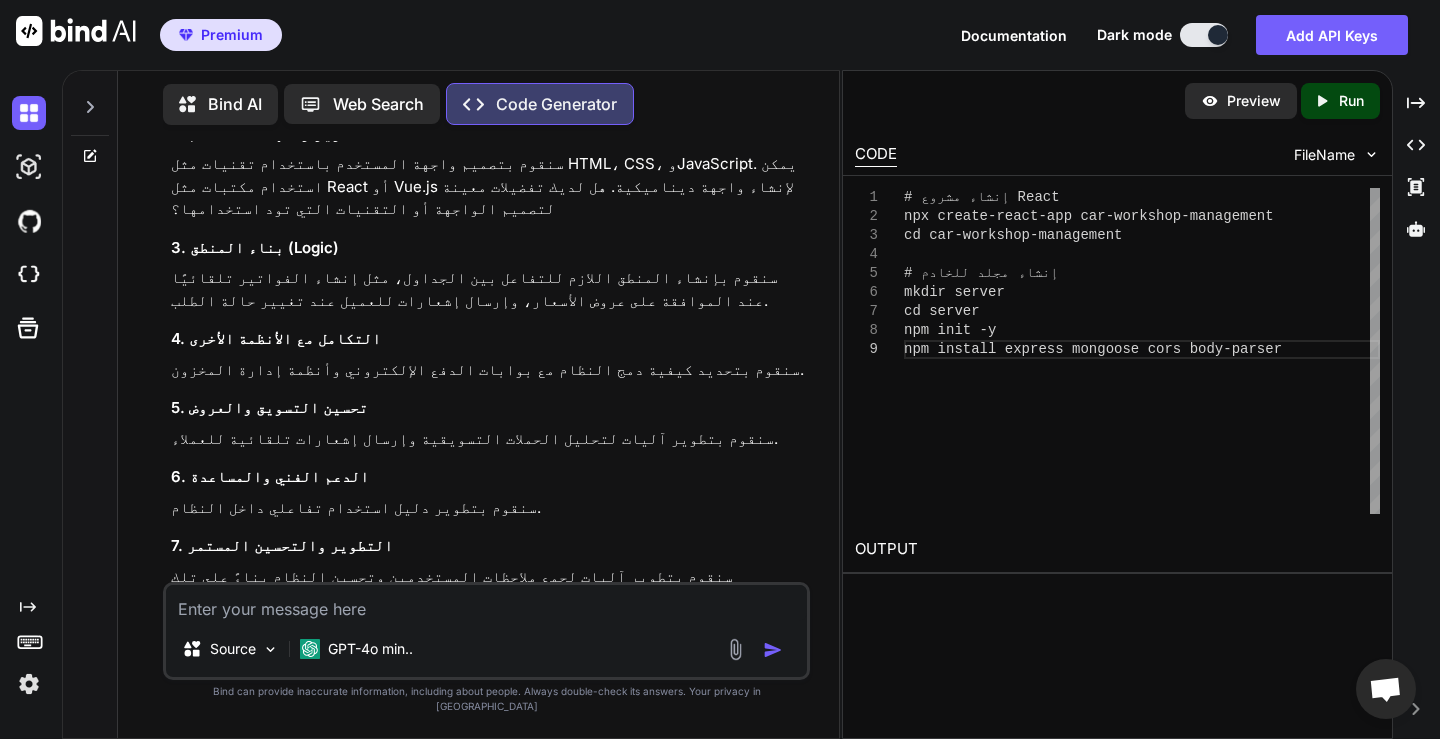 click on "Premium Documentation Dark mode Add API Keys Created with Pixso." at bounding box center (720, 35) 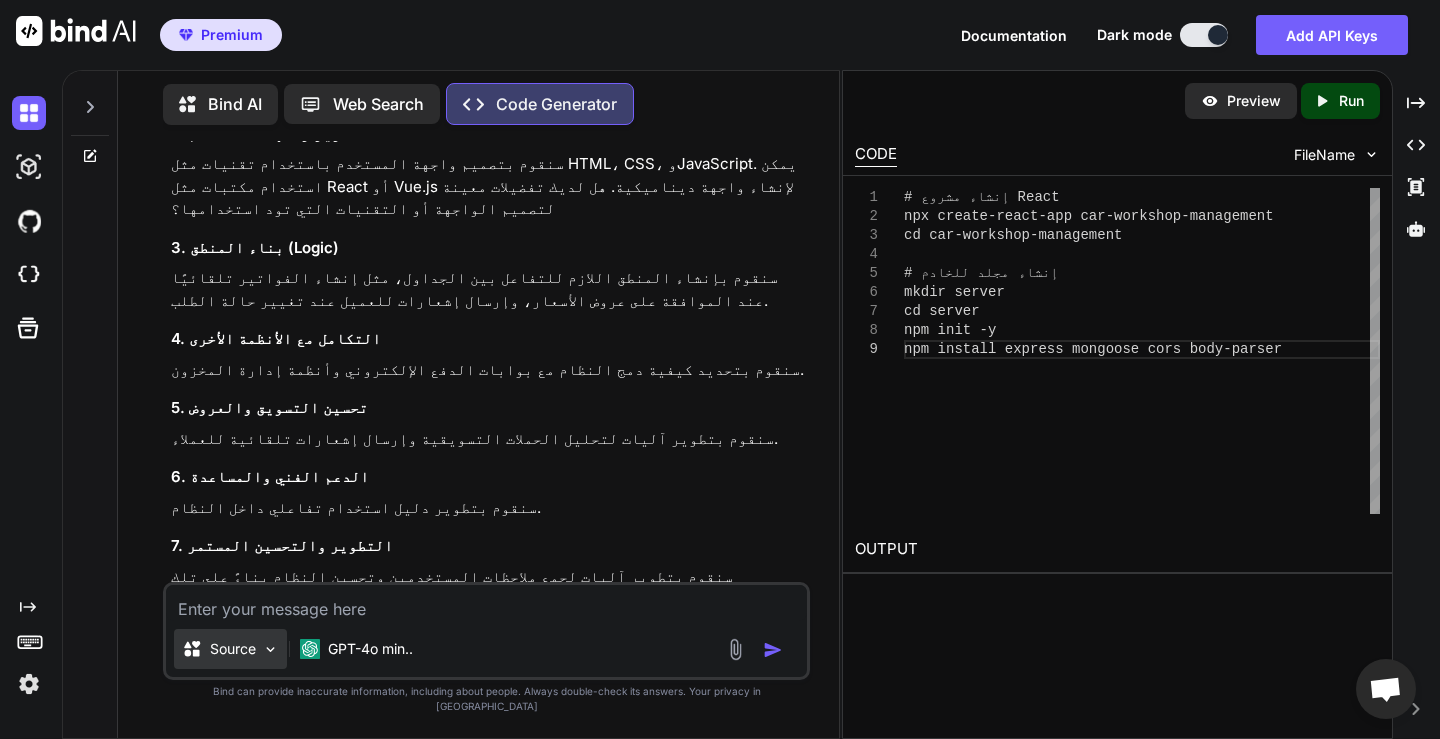 click on "Source" at bounding box center [230, 649] 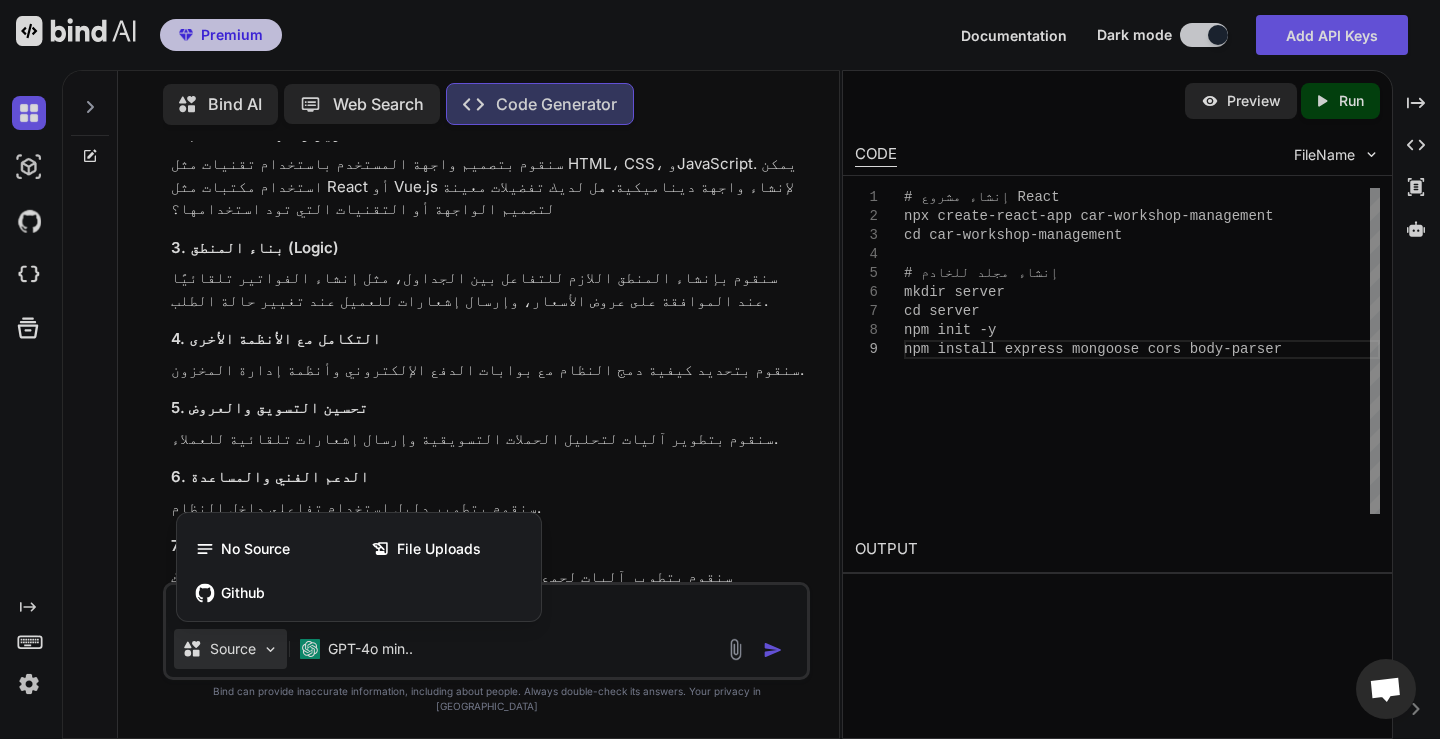 click at bounding box center (720, 369) 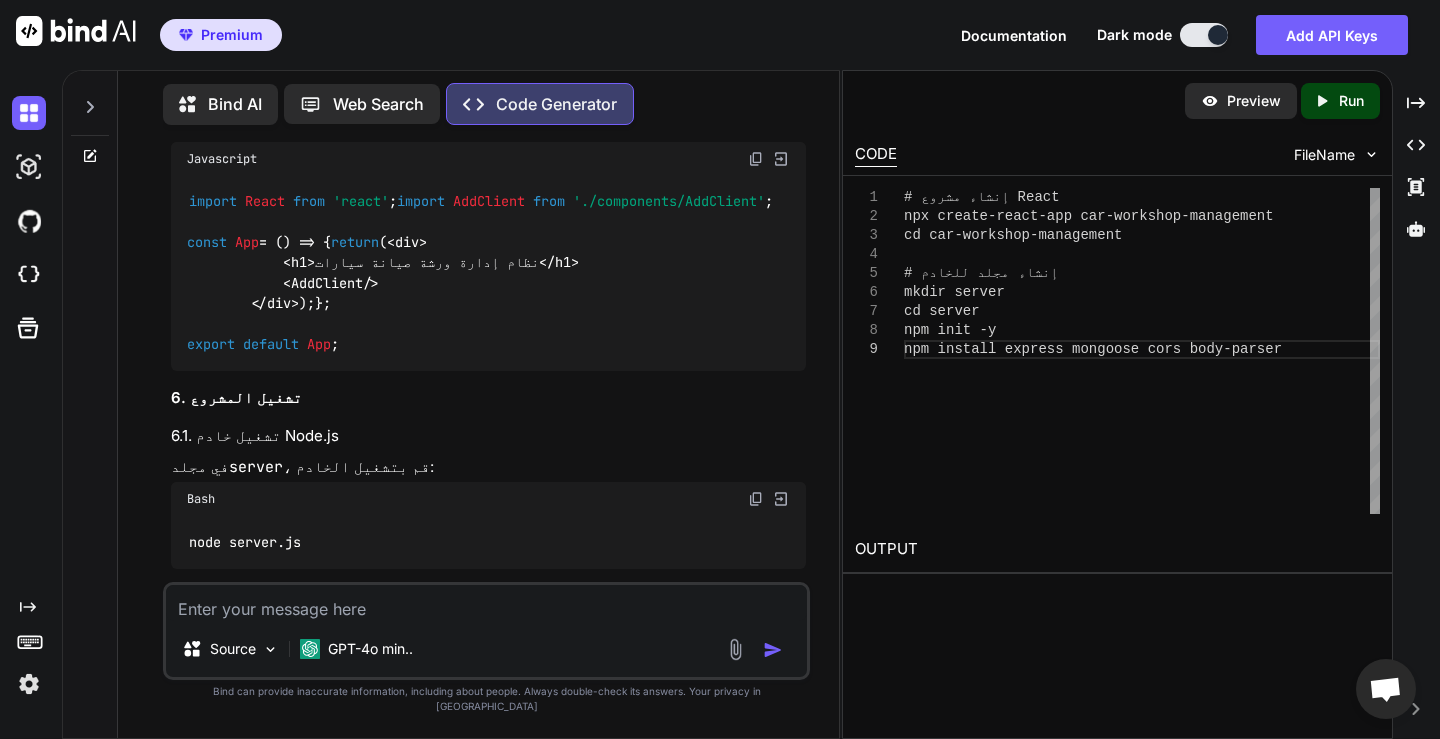 scroll, scrollTop: 6747, scrollLeft: 0, axis: vertical 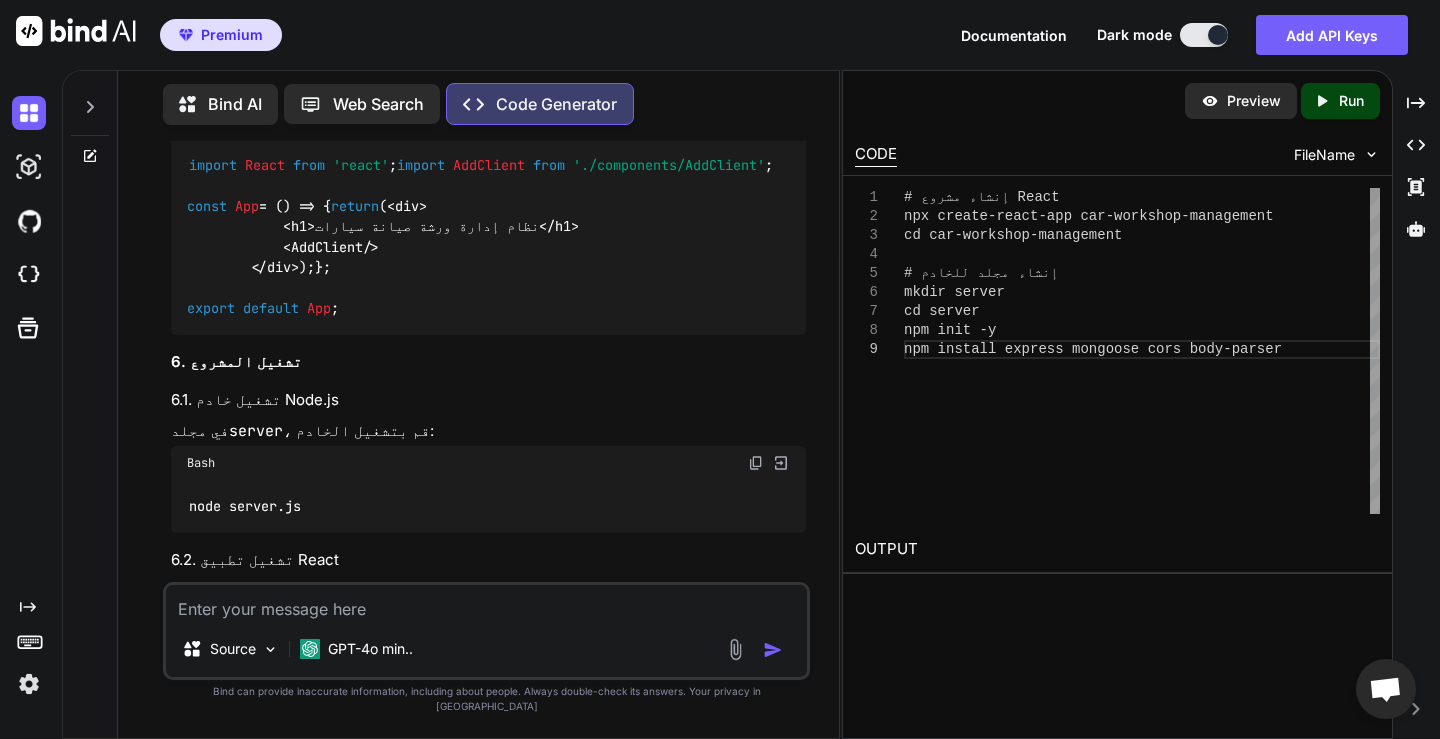 click on "Bind AI" at bounding box center [235, 104] 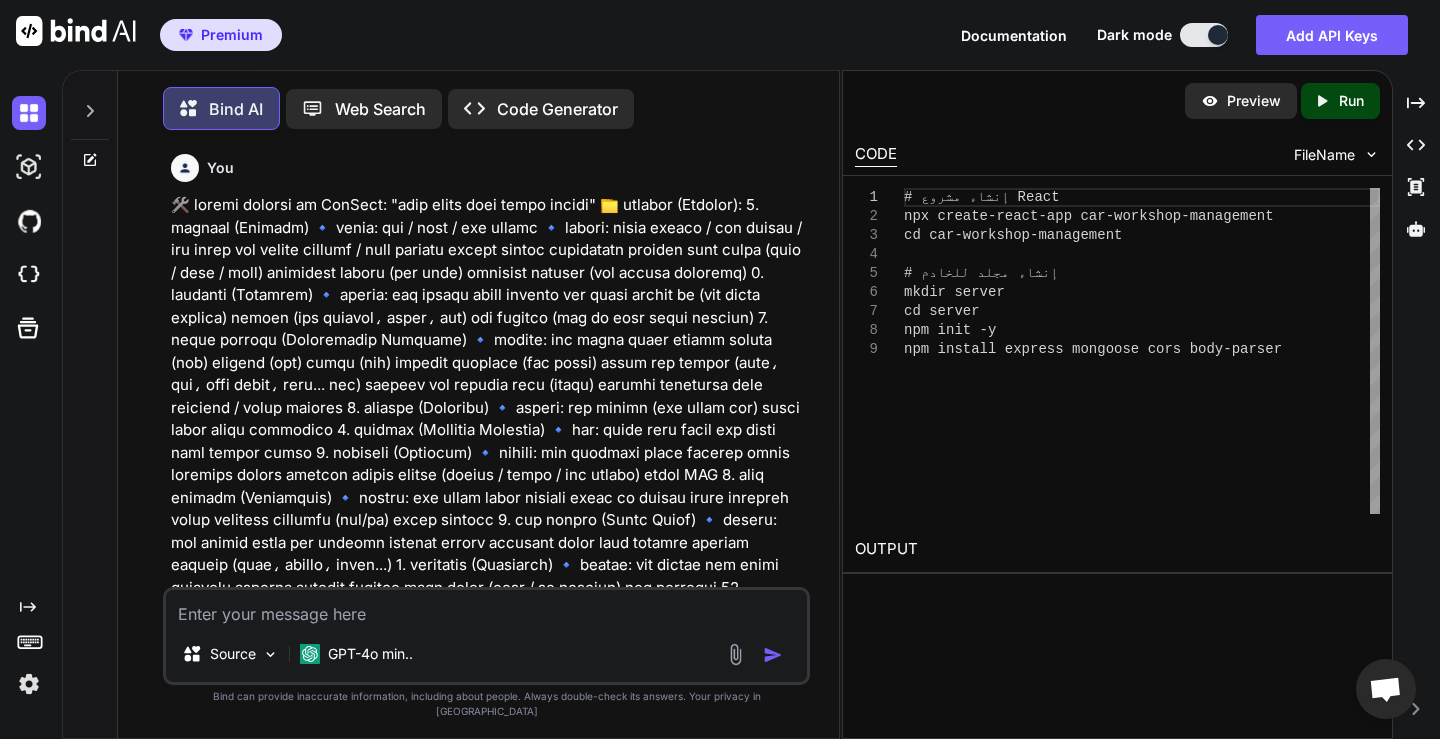 scroll, scrollTop: 255, scrollLeft: 0, axis: vertical 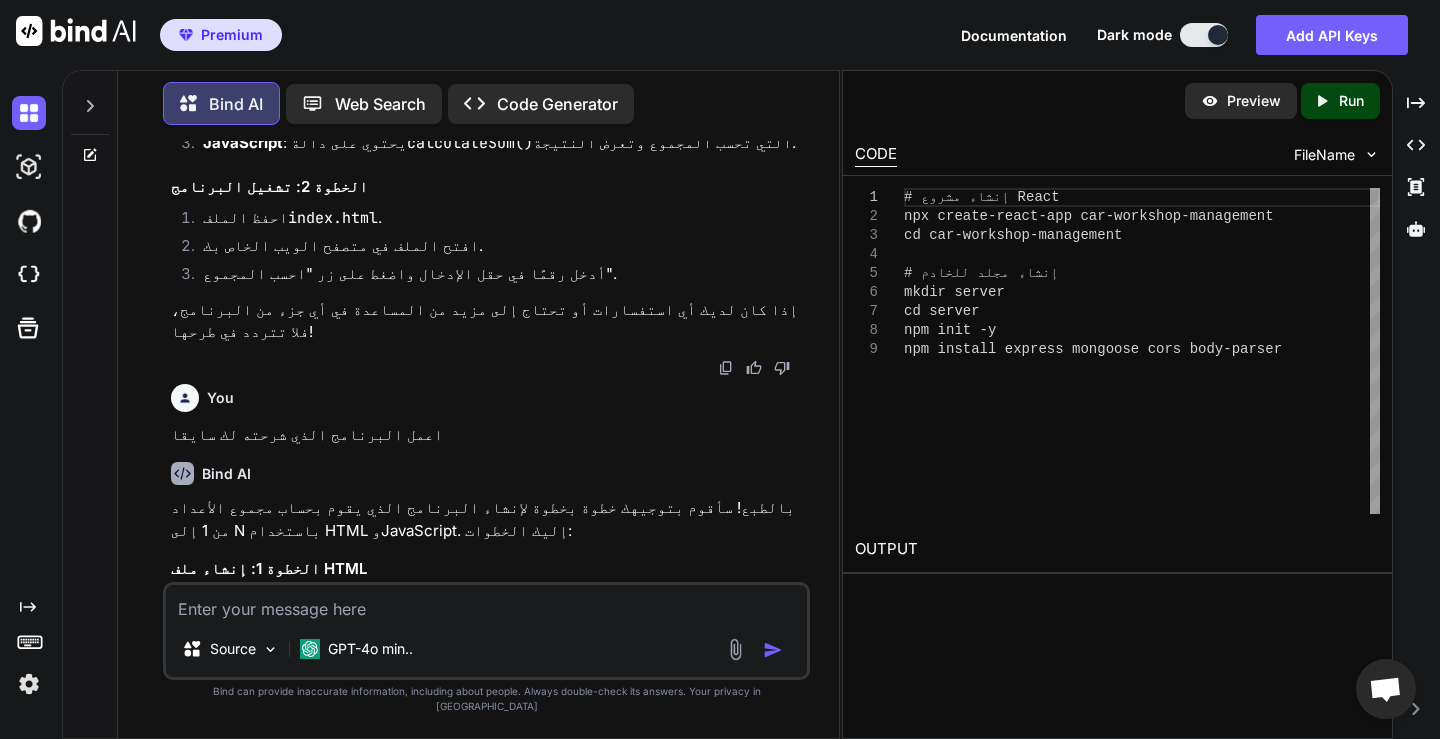 click at bounding box center [781, 707] 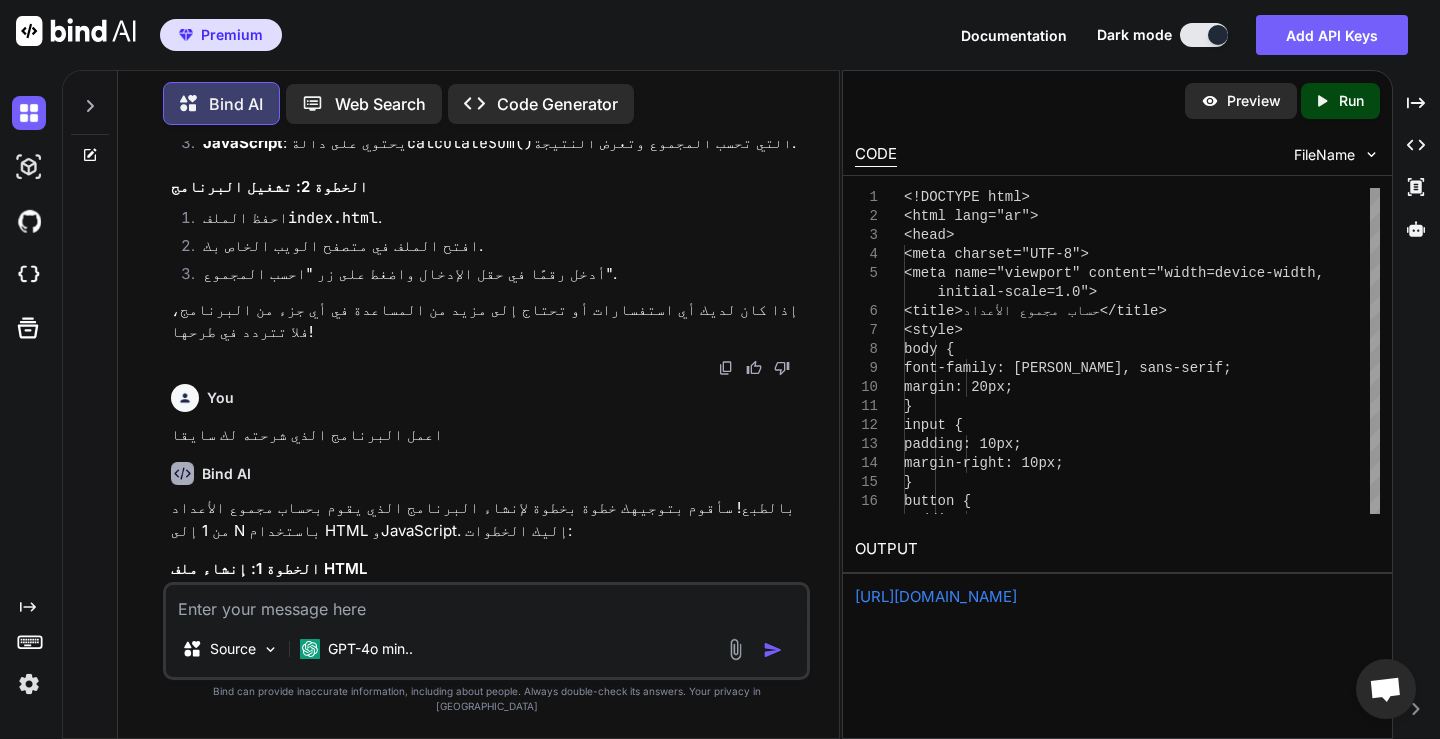 click on "https://app.onecompiler.com/43rrd7neh_43rv6z4x9" at bounding box center (936, 596) 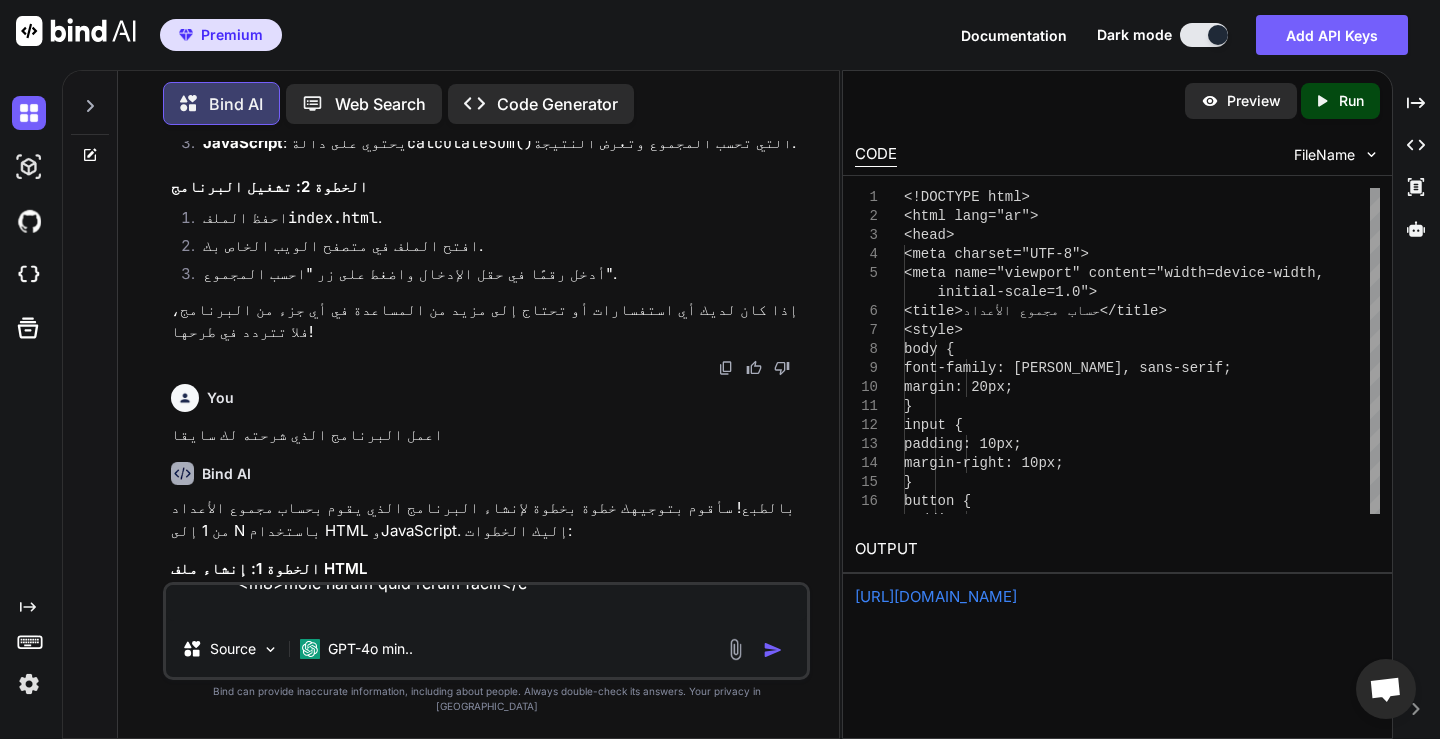 scroll, scrollTop: 0, scrollLeft: 0, axis: both 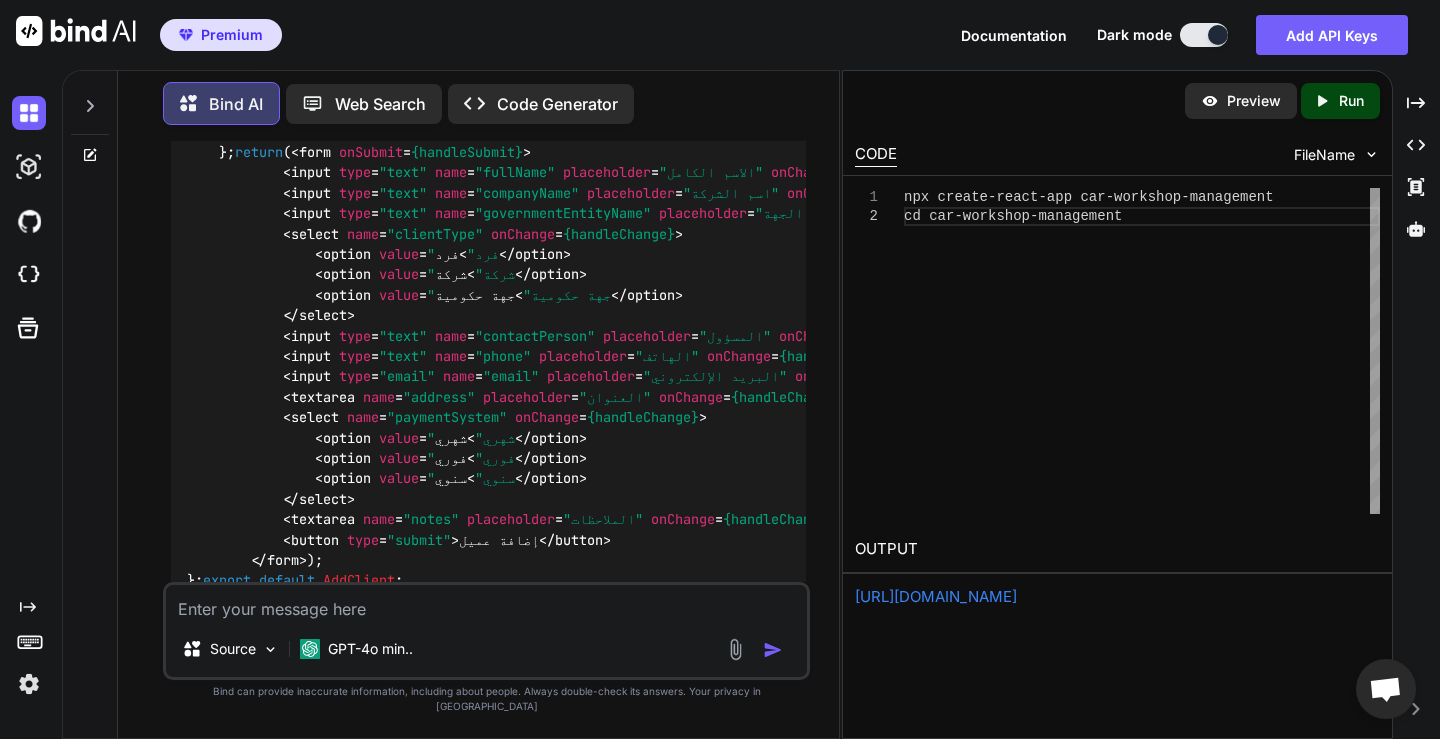 click at bounding box center (781, 48) 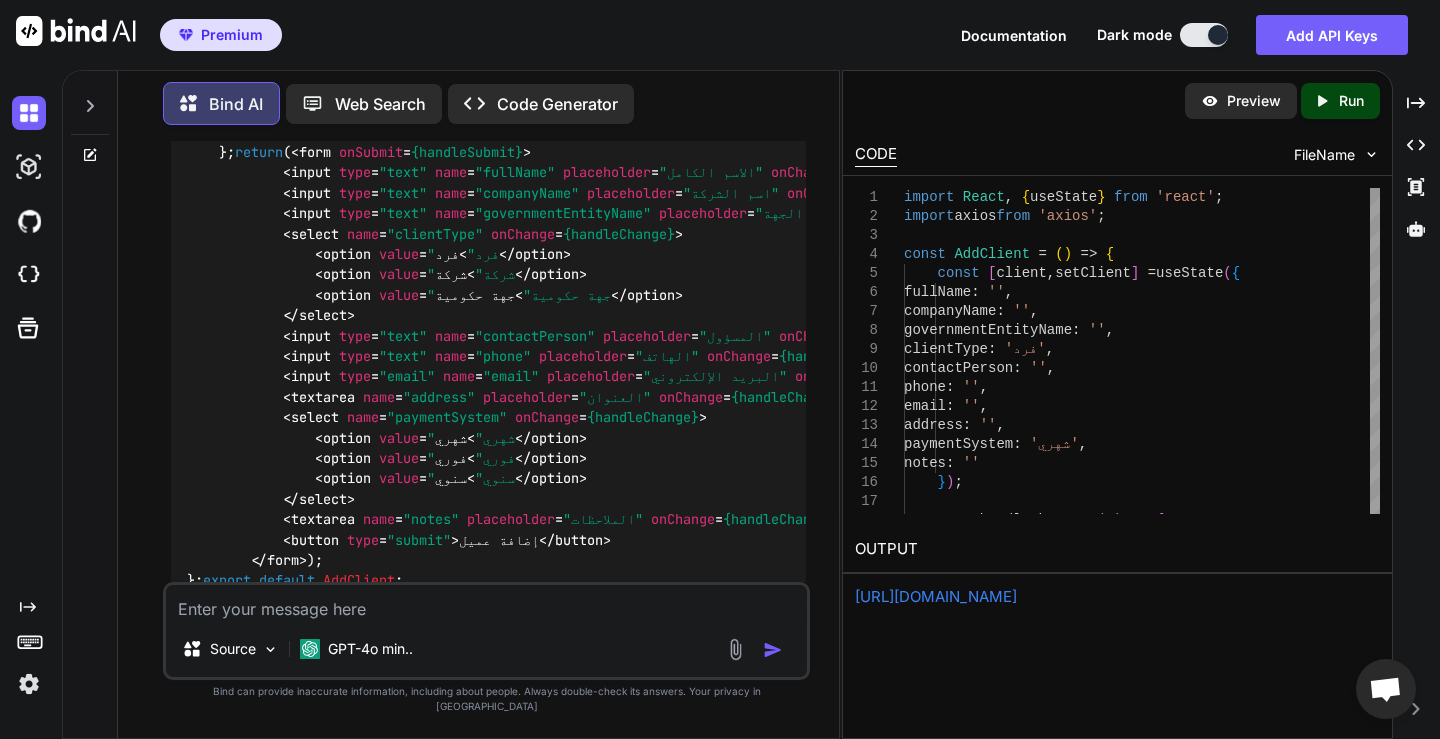 click on "Preview" at bounding box center [1254, 101] 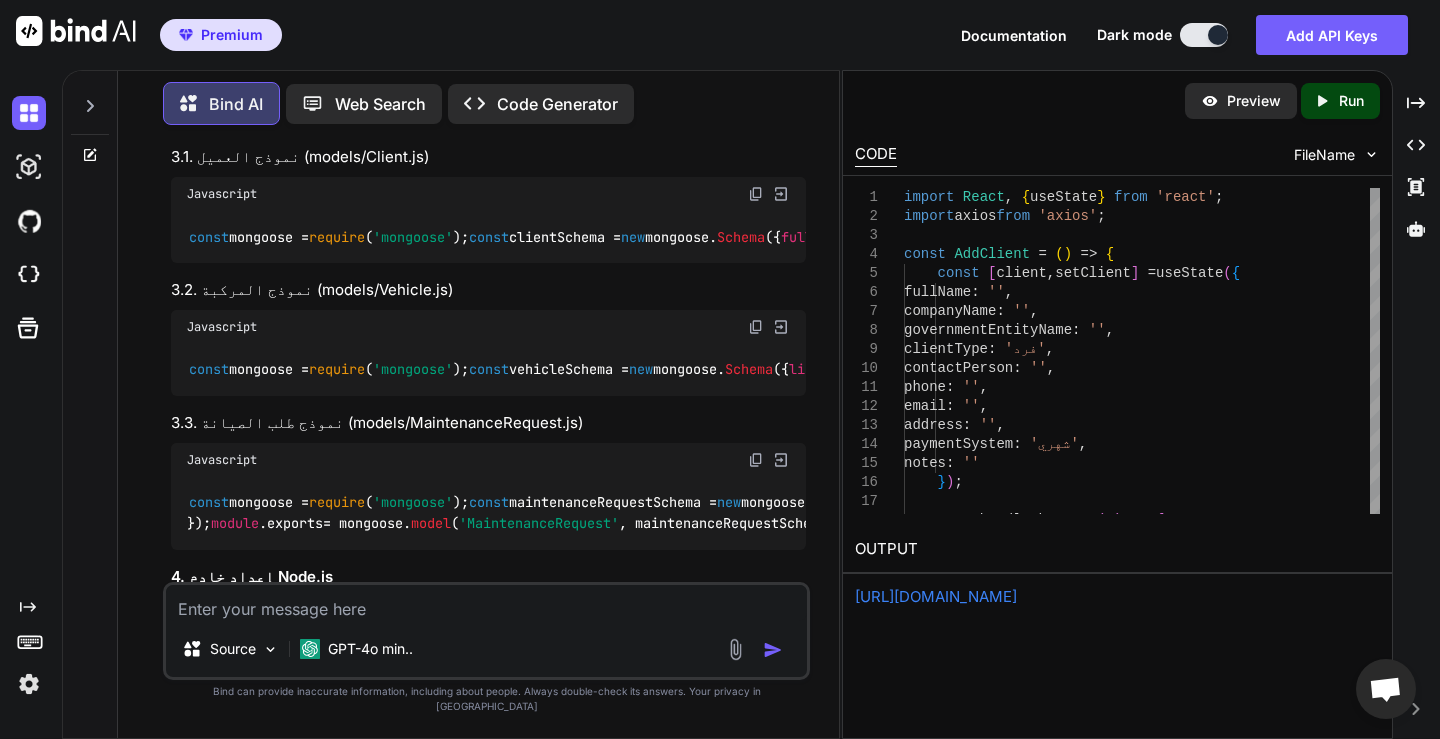 scroll, scrollTop: 24804, scrollLeft: 0, axis: vertical 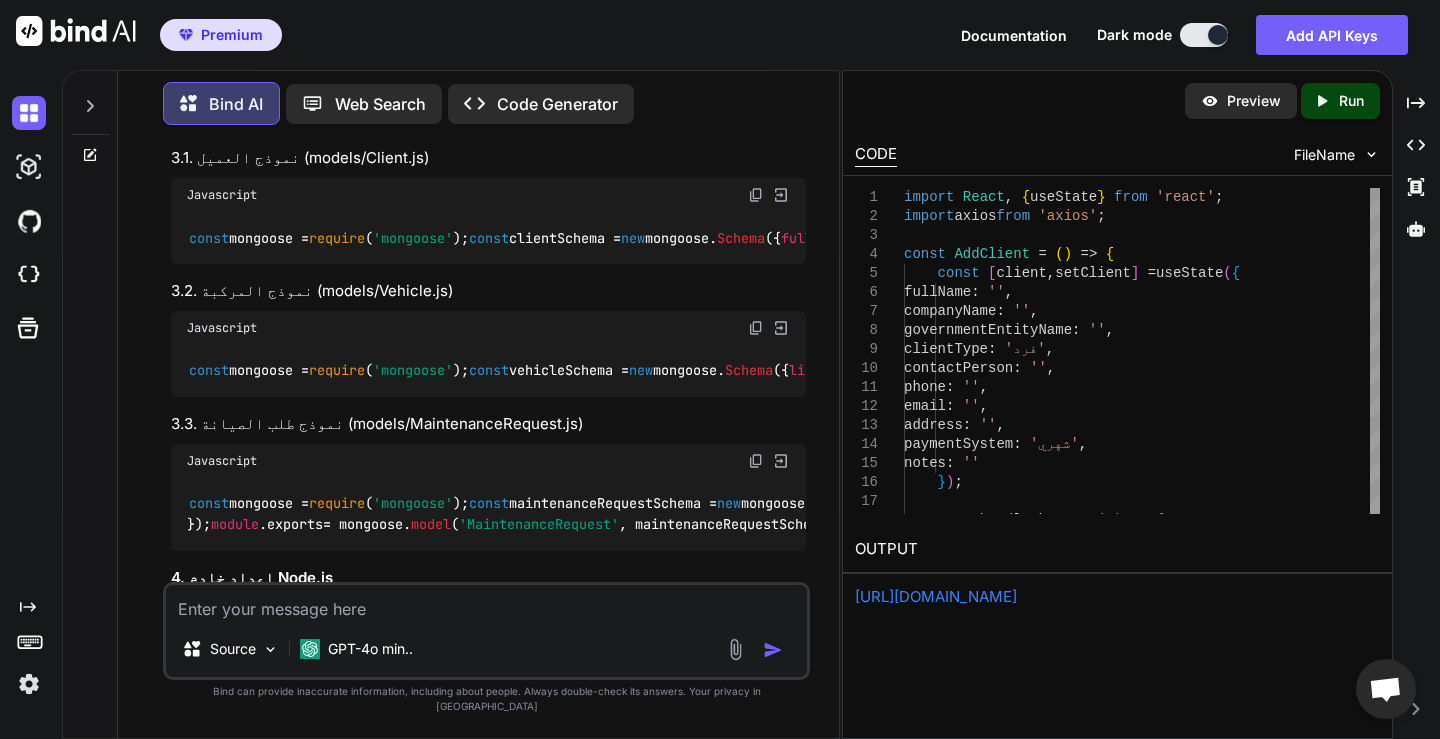 click at bounding box center [781, 641] 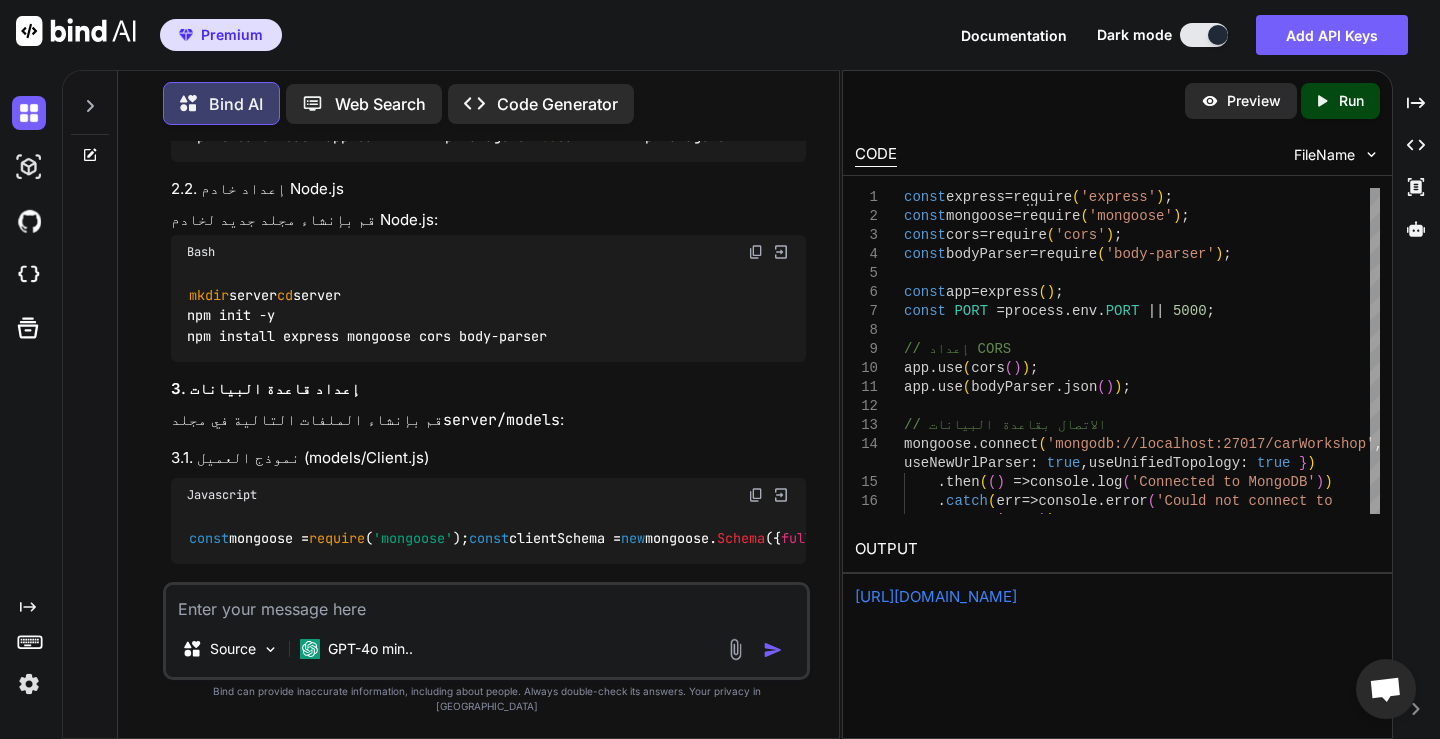 scroll, scrollTop: 24404, scrollLeft: 0, axis: vertical 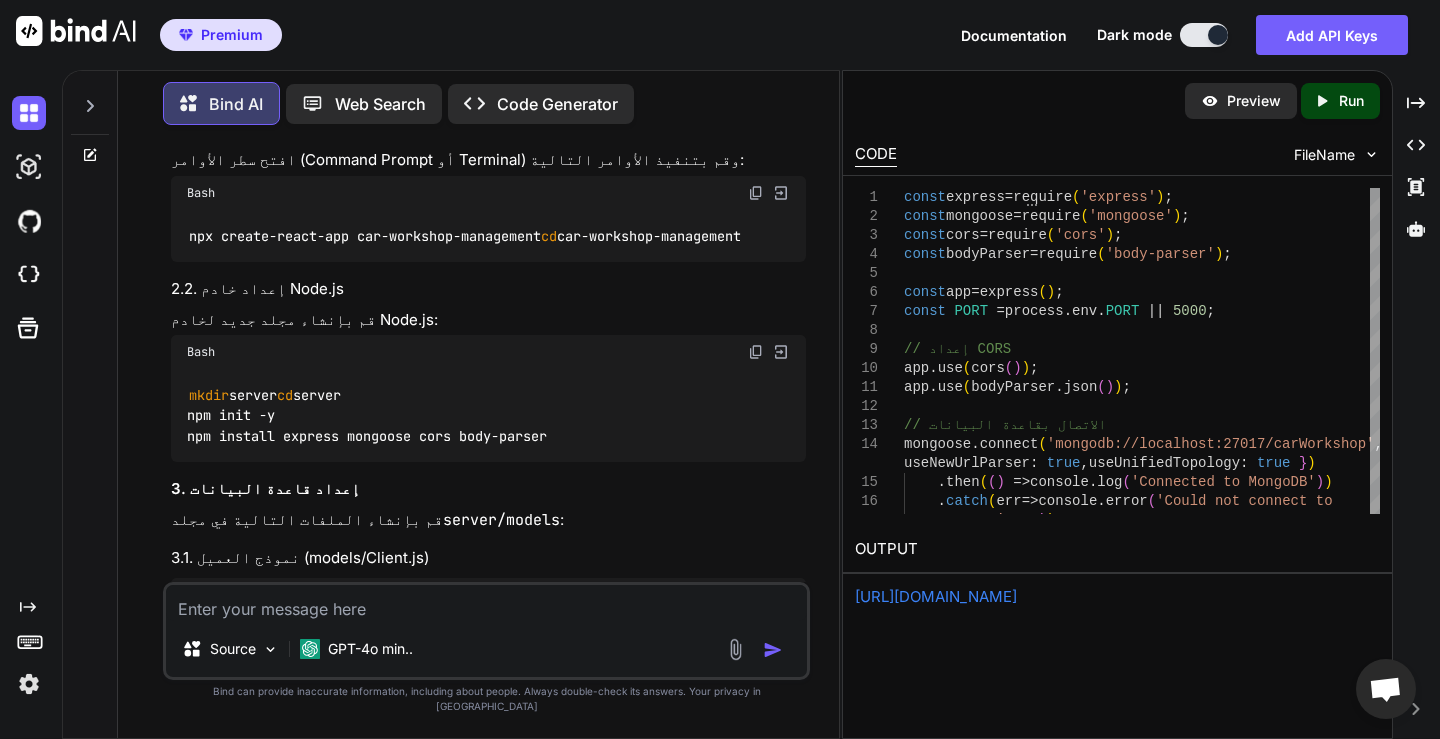 click at bounding box center [781, 861] 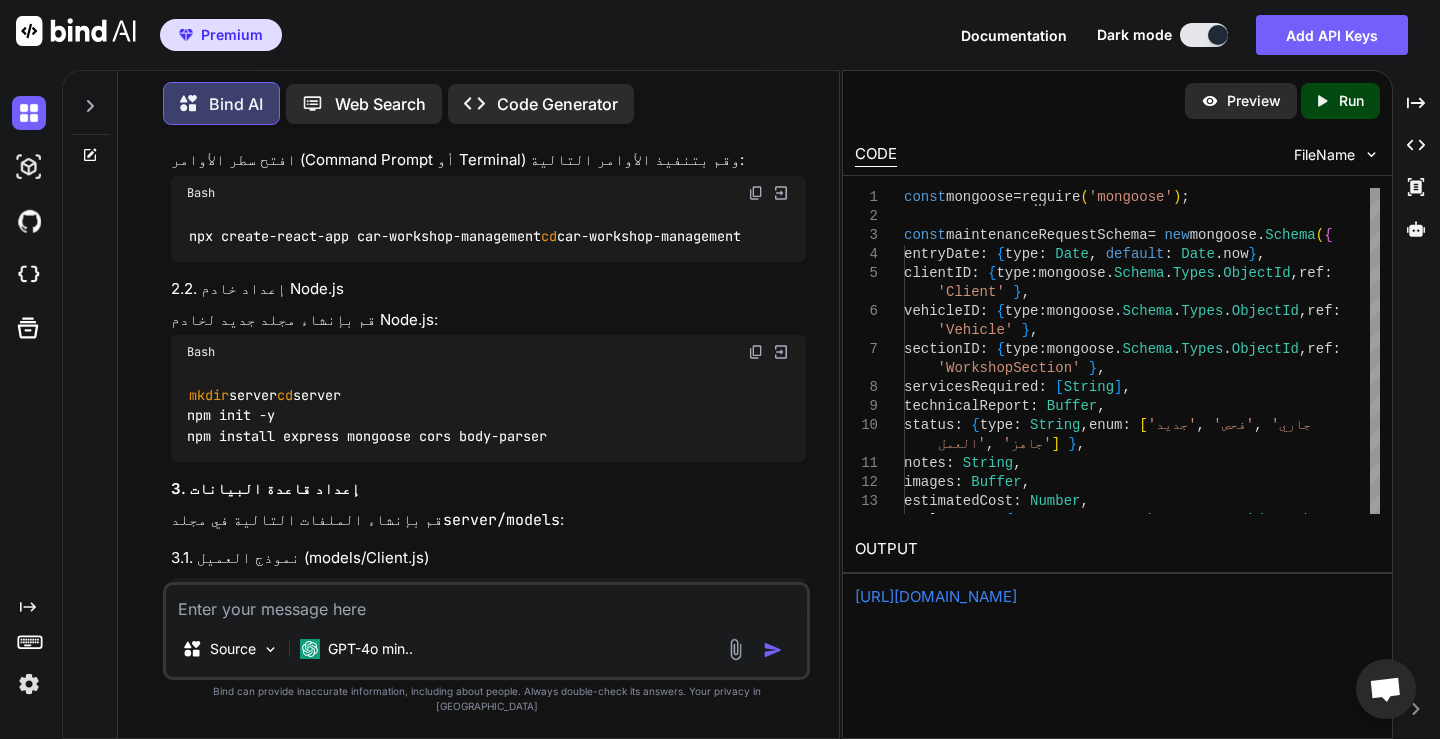 click on "Preview" at bounding box center [1241, 101] 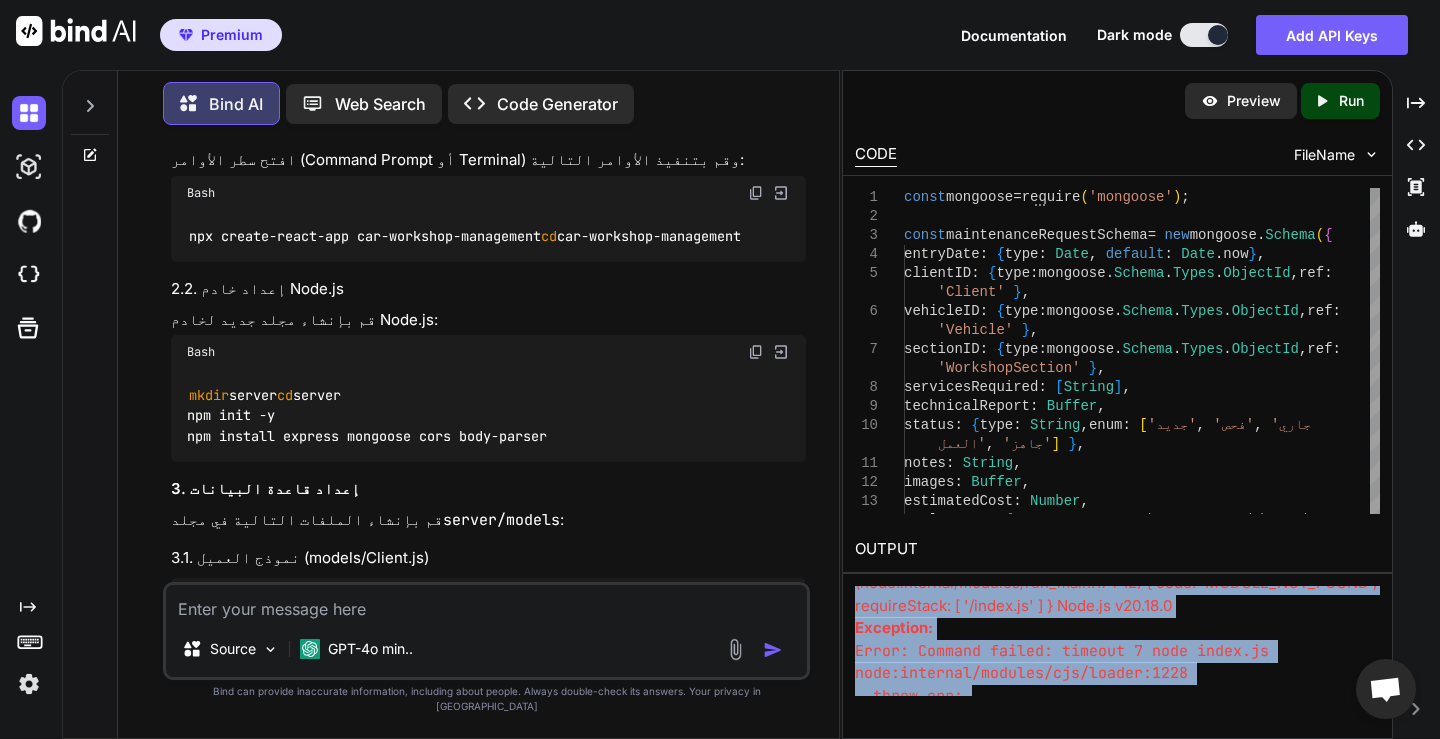 scroll, scrollTop: 749, scrollLeft: 0, axis: vertical 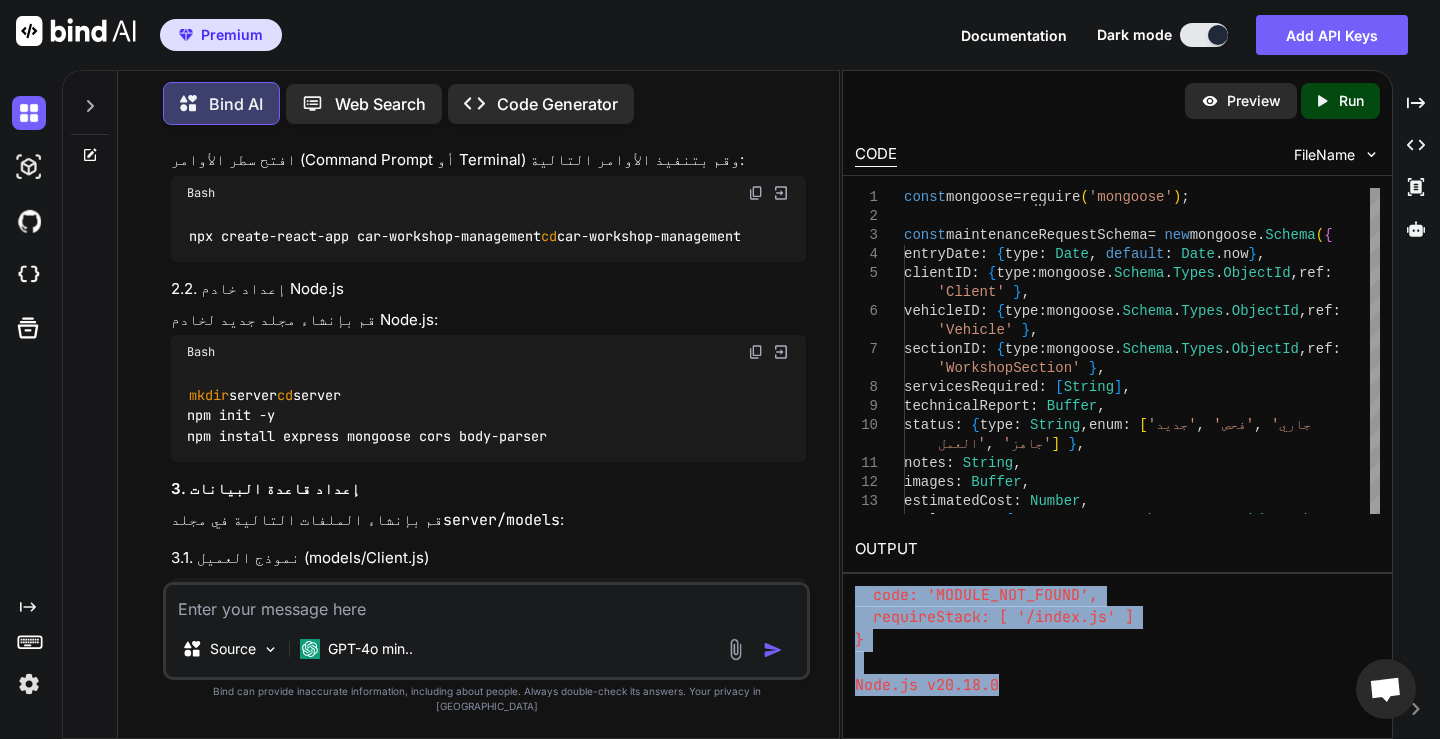 drag, startPoint x: 850, startPoint y: 594, endPoint x: 1187, endPoint y: 765, distance: 377.9021 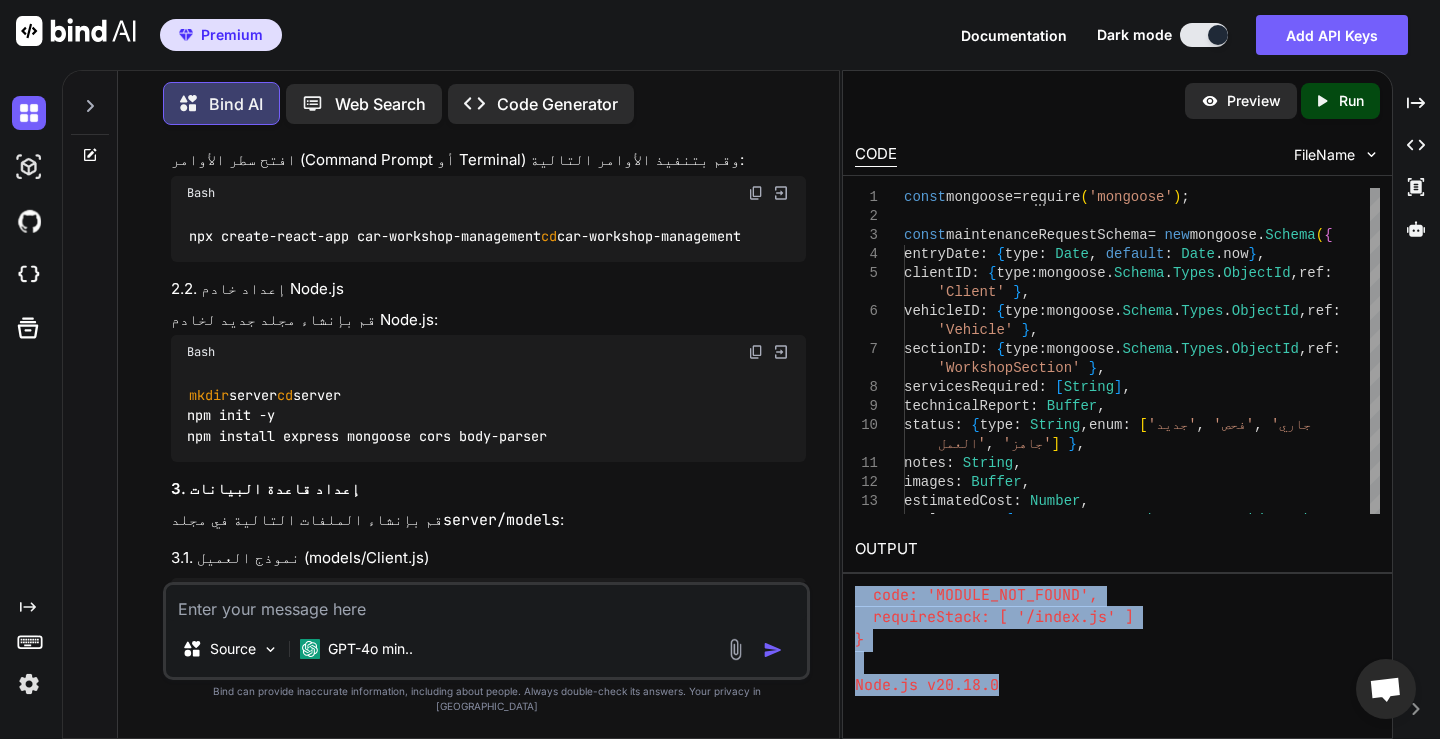 copy on "node:internal/modules/cjs/loader:1228
throw err;
^
Error: Cannot find module 'mongoose'
Require stack:
- /index.js
at Module._resolveFilename (node:internal/modules/cjs/loader:1225:15)
at Module._load (node:internal/modules/cjs/loader:1051:27)
at Module.require (node:internal/modules/cjs/loader:1311:19)
at require (node:internal/modules/helpers:179:18)
at Object.<anonymous> (/index.js:1:18)
at Module._compile (node:internal/modules/cjs/loader:1469:14)
at Module._extensions..js (node:internal/modules/cjs/loader:1548:10)
at Module.load (node:internal/modules/cjs/loader:1288:32)
at Module._load (node:internal/modules/cjs/loader:1104:12)
at Function.executeUserEntryPoint [as runMain] (node:internal/modules/run_main:174:12) {
code: 'MODULE_NOT_FOUND',
requireStack: [ '/index.js' ]
}
Node.js v20.18.0
Exception: Error: Command failed: timeout 7 node index.js
node:internal/modules/cjs/loader:1228
throw err;
^
Error: Cannot find module 'mongoose'
Require stack:
-..." 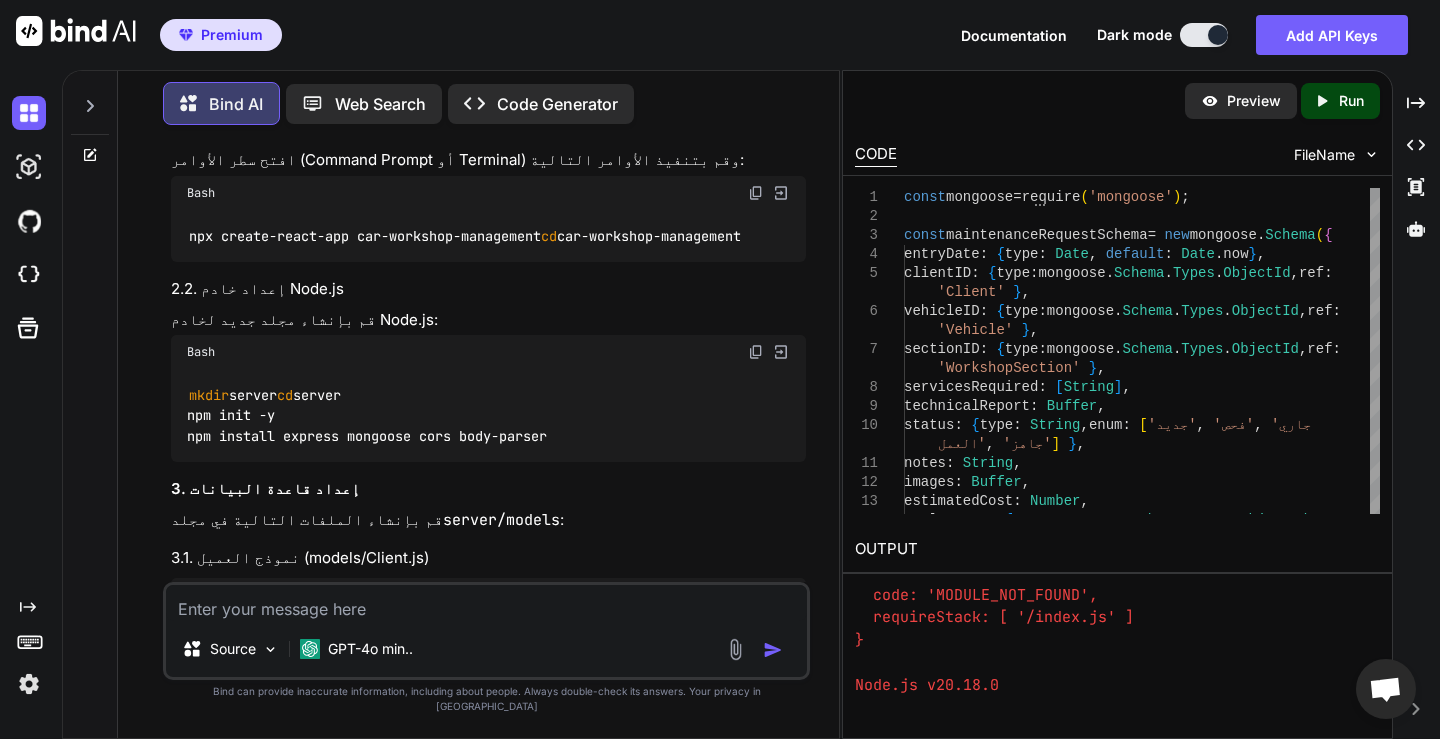 paste on "node:internal/modules/cjs/loader:1228 throw err; ^ Error: Cannot find module 'mongoose' Require stack: - /index.js at Module._resolveFilename (node:internal/modules/cjs/loader:1225:15) at Module._load (node:internal/modules/cjs/loader:1051:27) at Module.require (node:internal/modules/cjs/loader:1311:19) at require (node:internal/modules/helpers:179:18) at Object.<anonymous> (/index.js:1:18) at Module._compile (node:internal/modules/cjs/loader:1469:14) at Module._extensions..js (node:internal/modules/cjs/loader:1548:10) at Module.load (node:internal/modules/cjs/loader:1288:32) at Module._load (node:internal/modules/cjs/loader:1104:12) at Function.executeUserEntryPoint [as runMain] (node:internal/modules/run_main:174:12) { code: 'MODULE_NOT_FOUND', requireStack: [ '/index.js' ] } Node.js v20.18.0
Exception:
Error: Command failed: timeout 7 node index.js
node:internal/modules/cjs/loader:1228
throw err;
^
Error: Cannot find module 'mongoose'
Require stack:
- /index.js
at Module._resolveFilename (node:..." 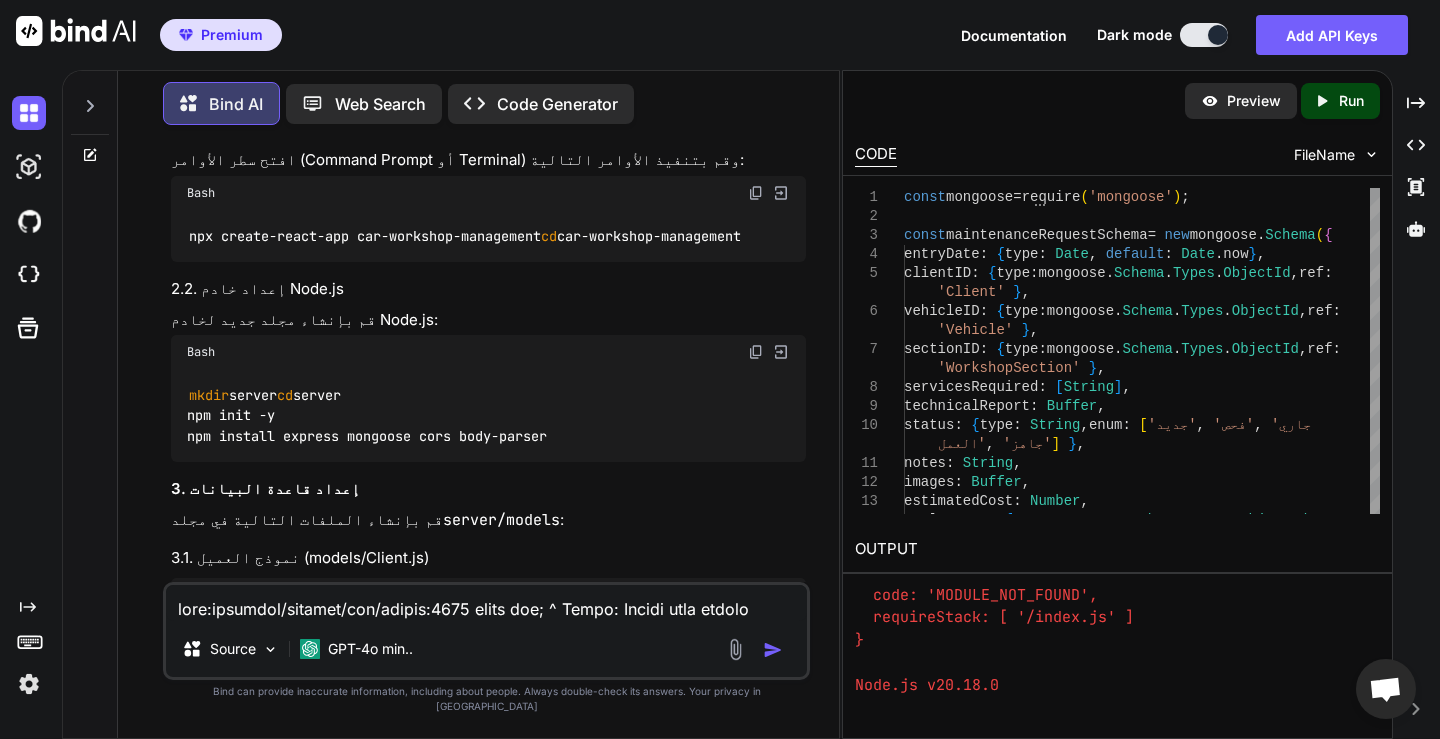 scroll, scrollTop: 650, scrollLeft: 0, axis: vertical 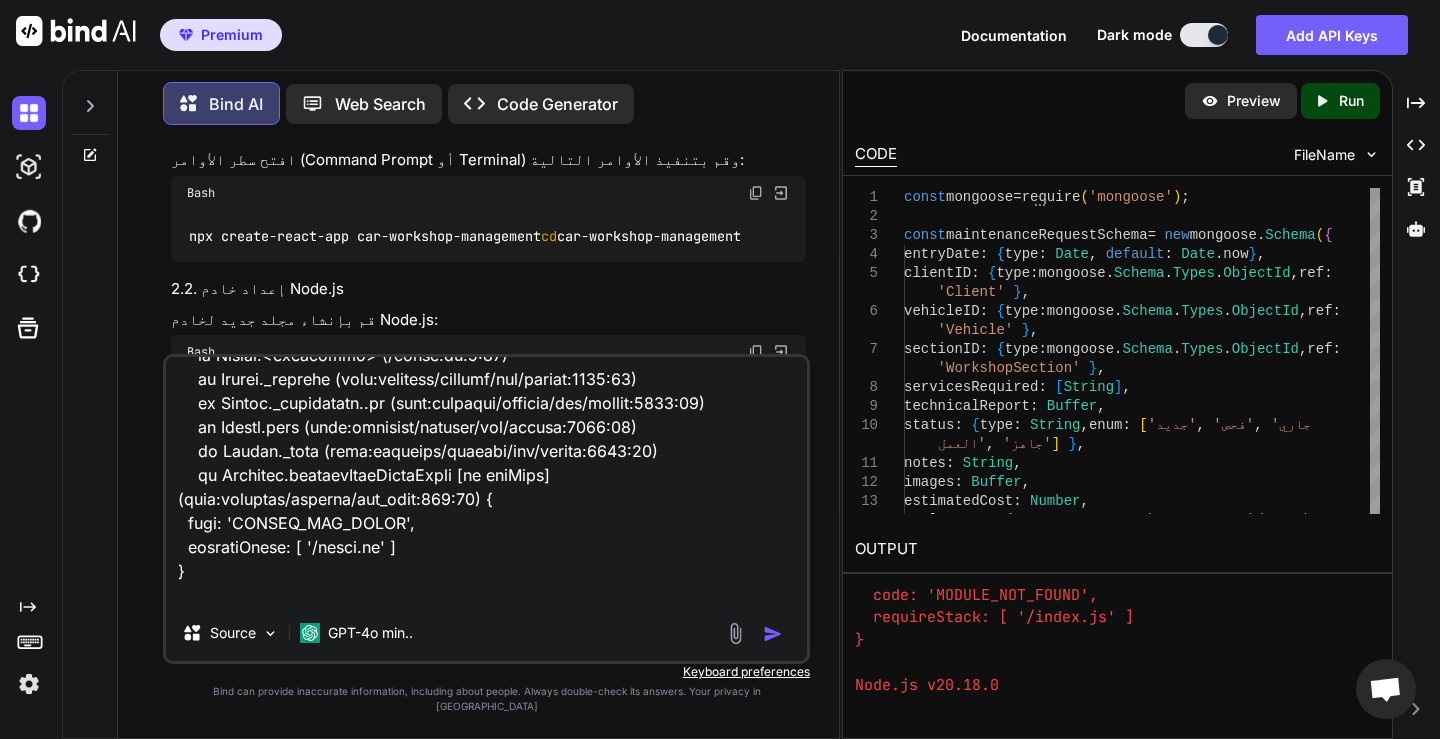 type on "node:internal/modules/cjs/loader:1228 throw err; ^ Error: Cannot find module 'mongoose' Require stack: - /index.js at Module._resolveFilename (node:internal/modules/cjs/loader:1225:15) at Module._load (node:internal/modules/cjs/loader:1051:27) at Module.require (node:internal/modules/cjs/loader:1311:19) at require (node:internal/modules/helpers:179:18) at Object.<anonymous> (/index.js:1:18) at Module._compile (node:internal/modules/cjs/loader:1469:14) at Module._extensions..js (node:internal/modules/cjs/loader:1548:10) at Module.load (node:internal/modules/cjs/loader:1288:32) at Module._load (node:internal/modules/cjs/loader:1104:12) at Function.executeUserEntryPoint [as runMain] (node:internal/modules/run_main:174:12) { code: 'MODULE_NOT_FOUND', requireStack: [ '/index.js' ] } Node.js v20.18.0
Exception:
Error: Command failed: timeout 7 node index.js
node:internal/modules/cjs/loader:1228
throw err;
^
Error: Cannot find module 'mongoose'
Require stack:
- /index.js
at Module._resolveFilename (node:..." 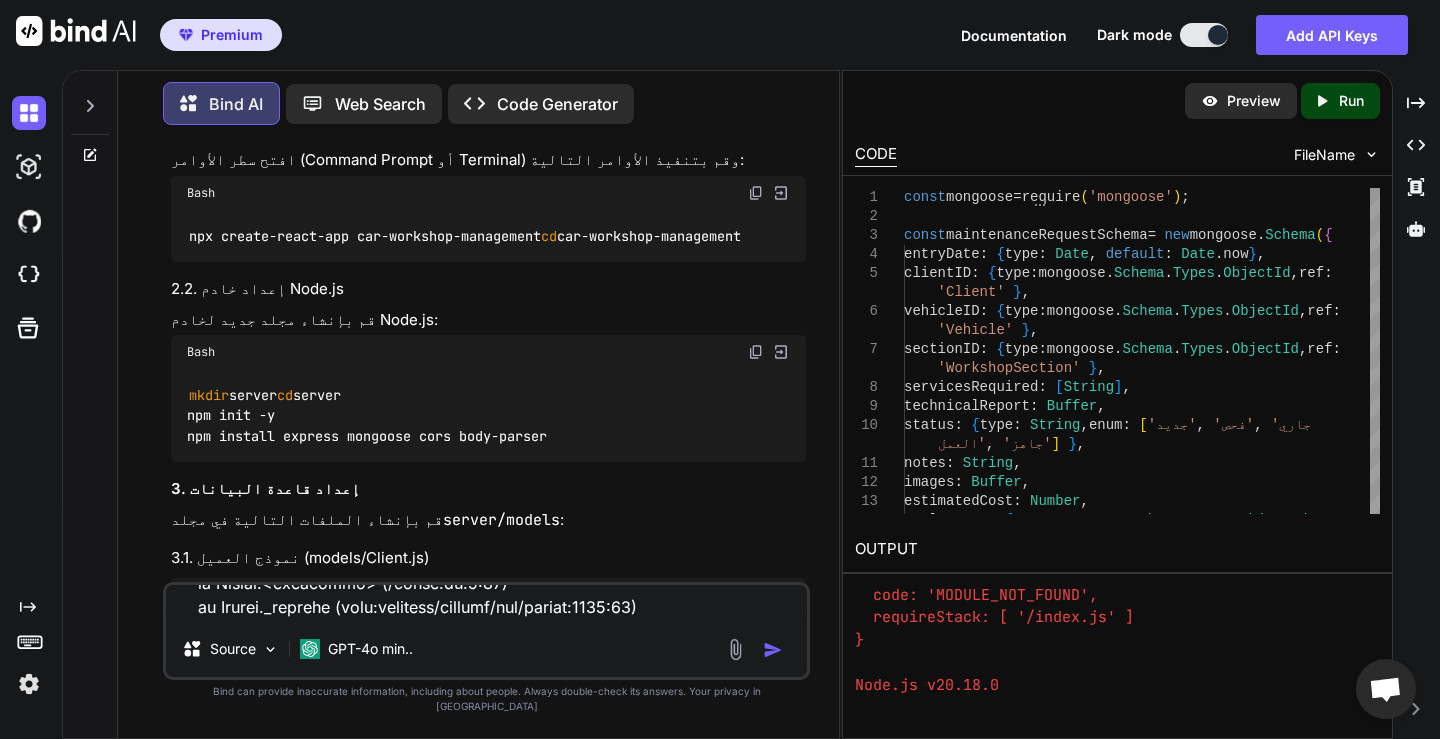 scroll, scrollTop: 0, scrollLeft: 0, axis: both 